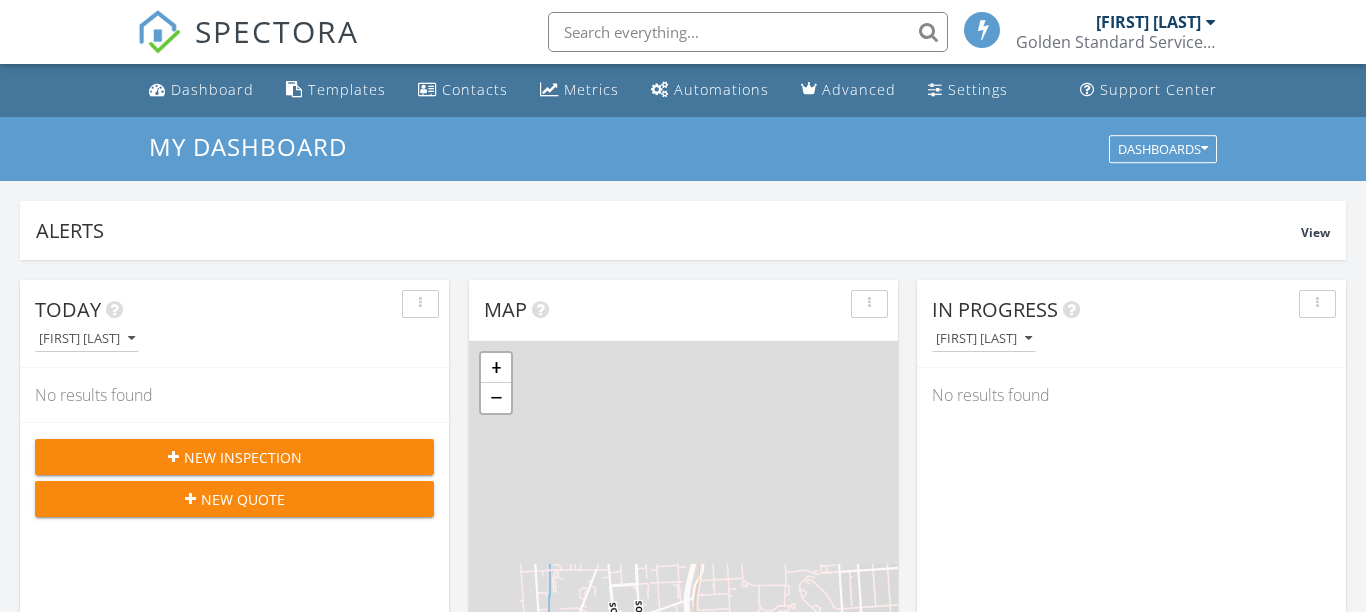 scroll, scrollTop: 0, scrollLeft: 0, axis: both 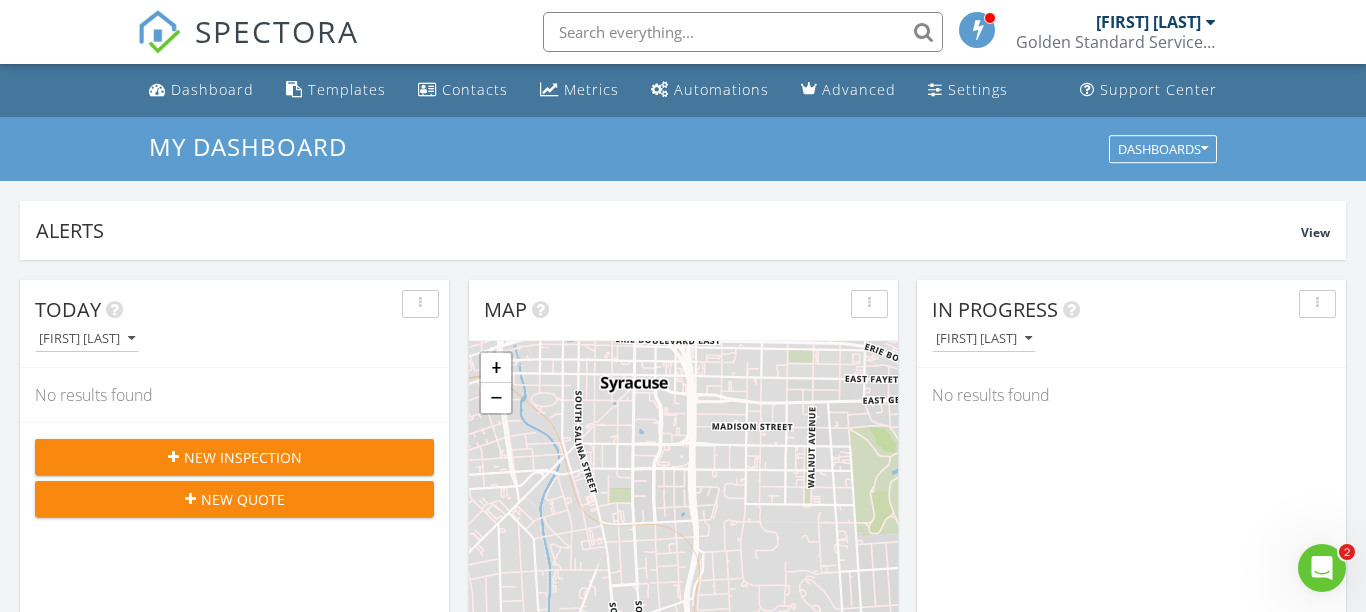 click at bounding box center [743, 32] 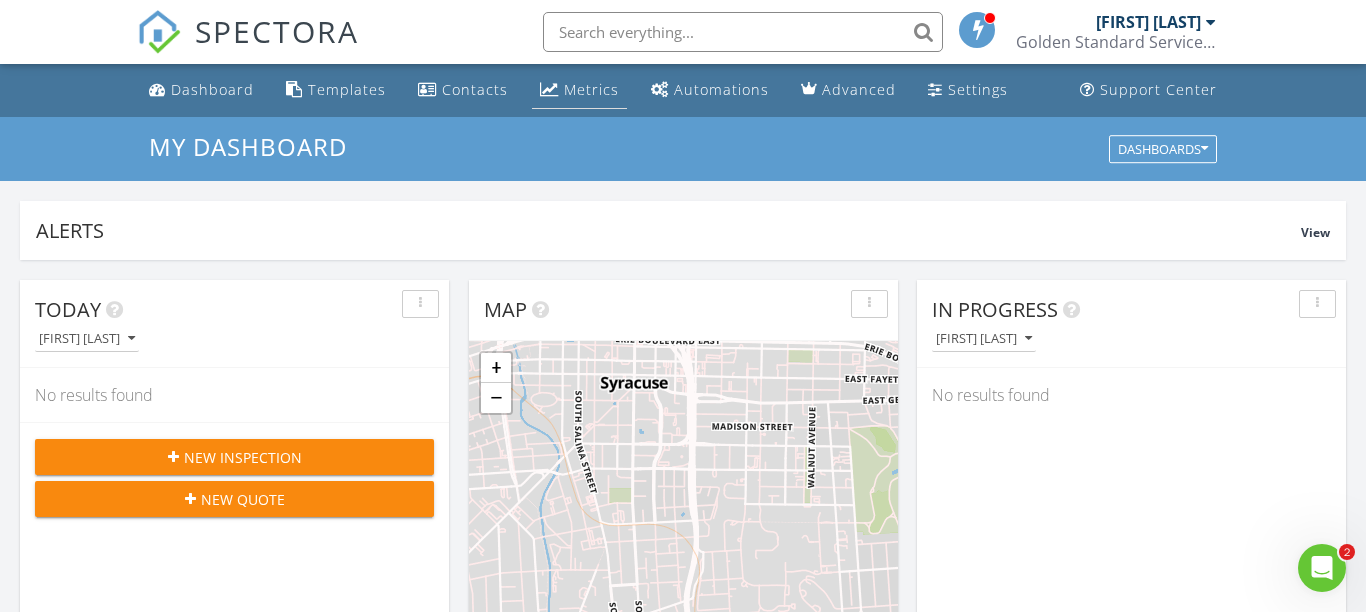 click on "Metrics" at bounding box center (579, 90) 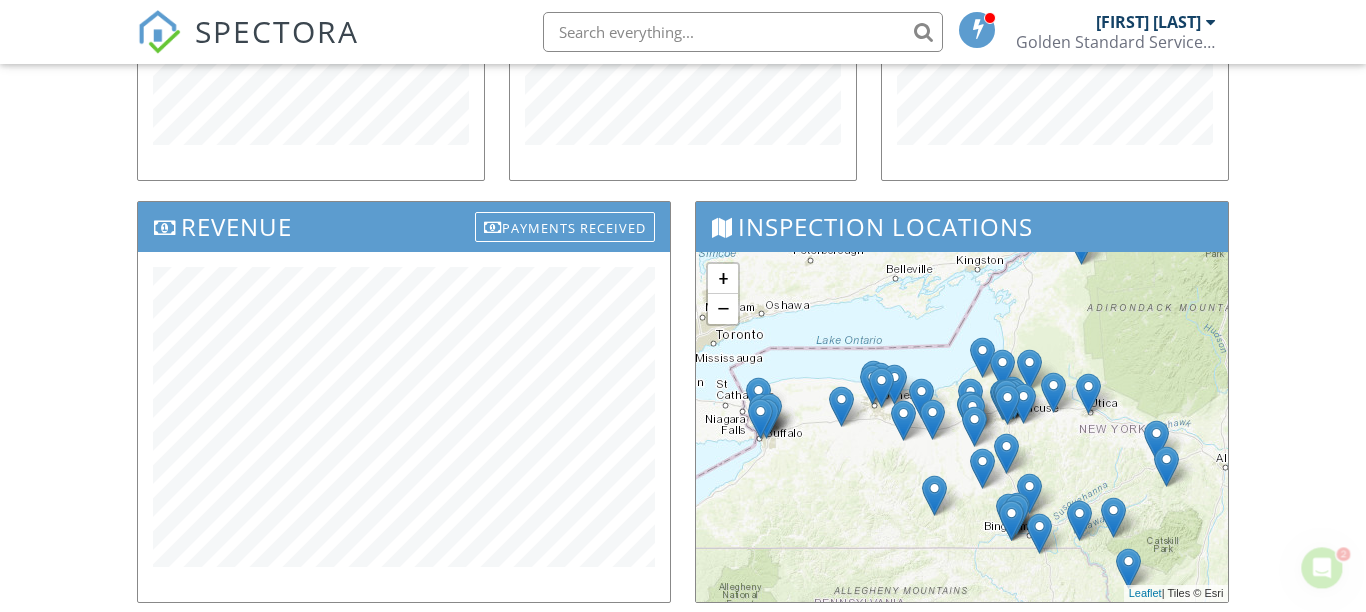 scroll, scrollTop: 0, scrollLeft: 0, axis: both 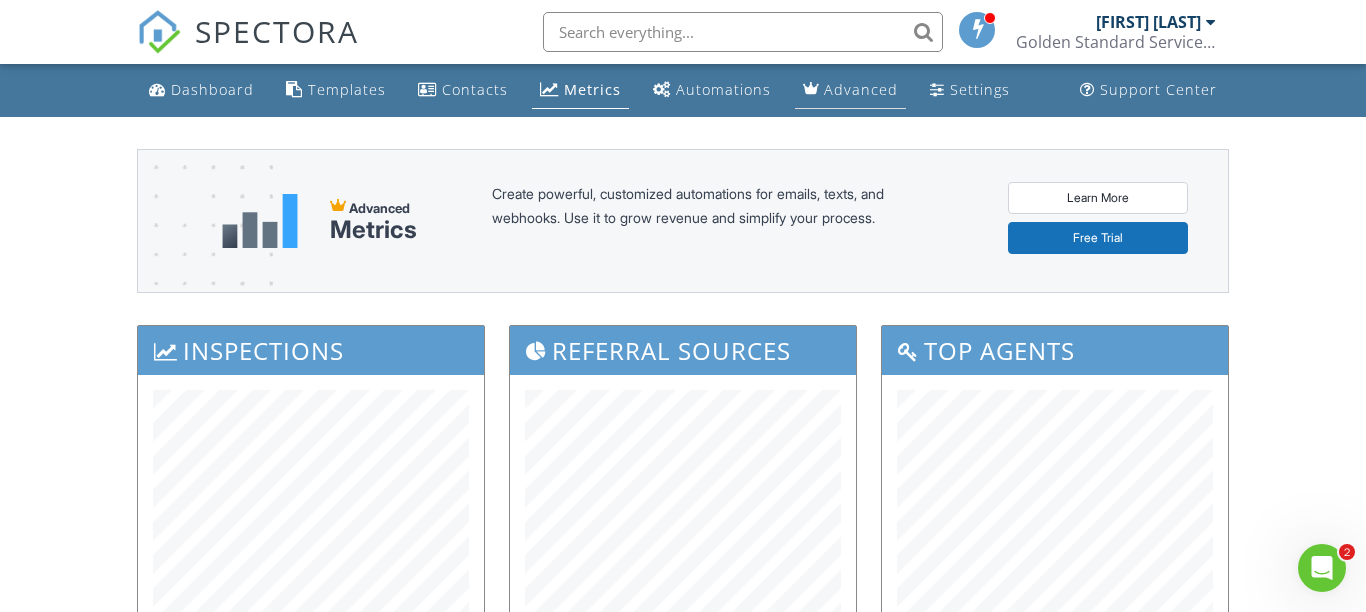 click on "Advanced" at bounding box center [861, 89] 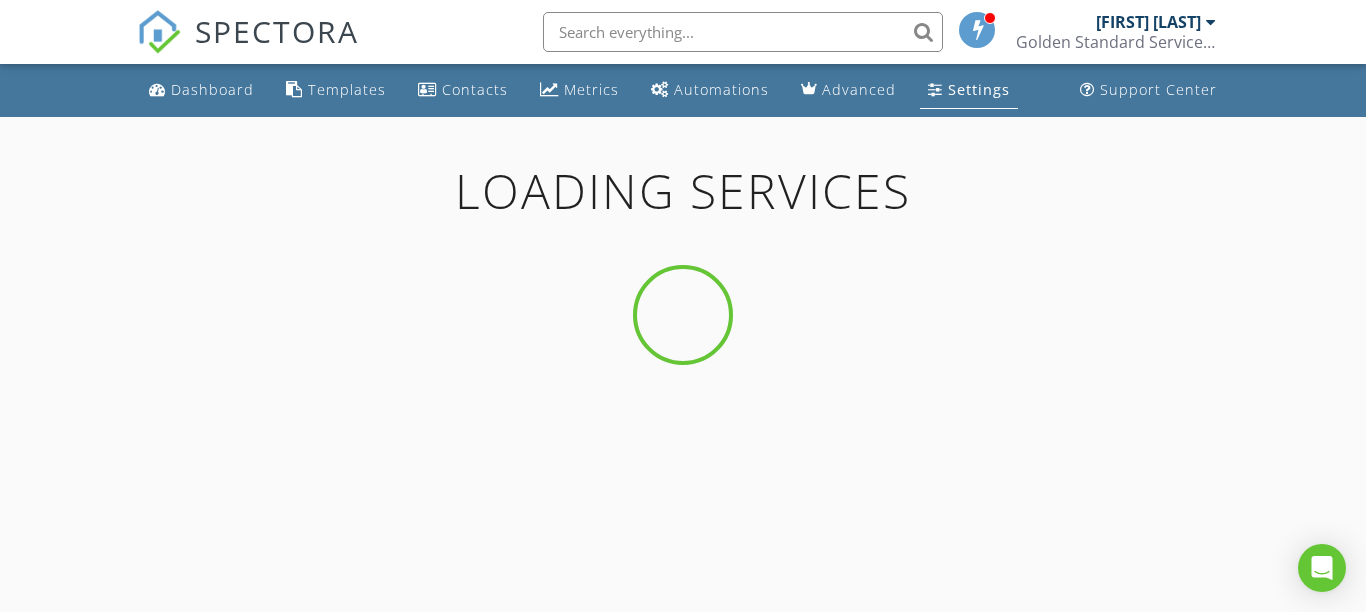 scroll, scrollTop: 0, scrollLeft: 0, axis: both 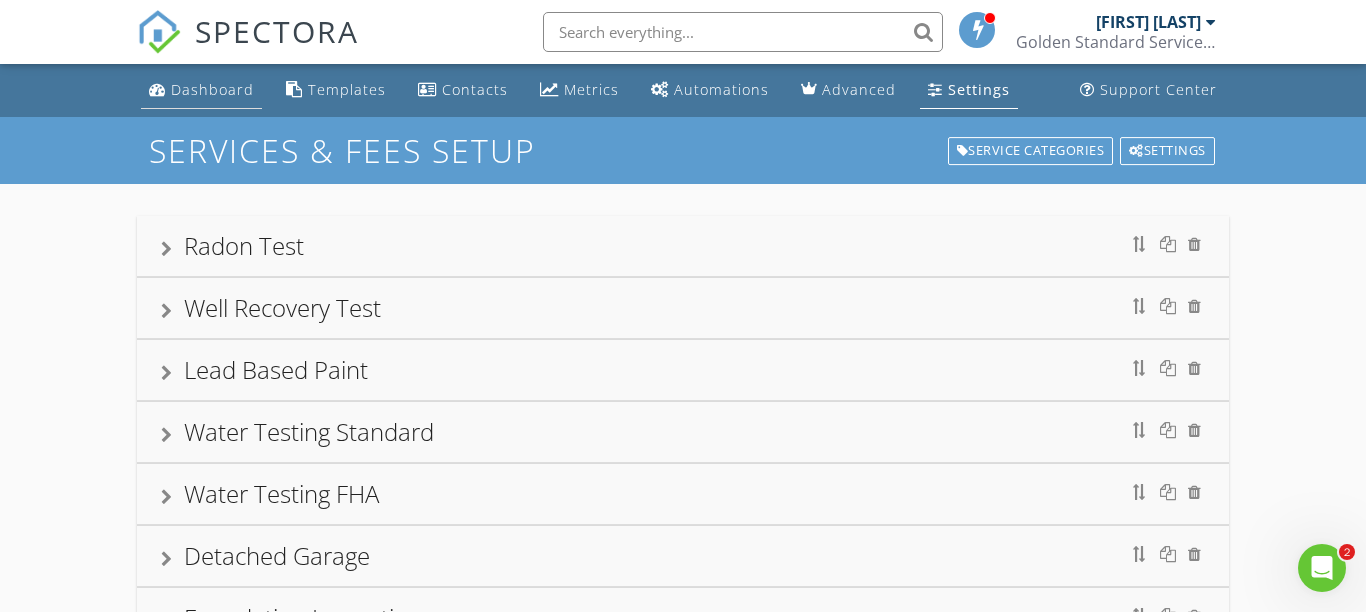 click on "Dashboard" at bounding box center (201, 90) 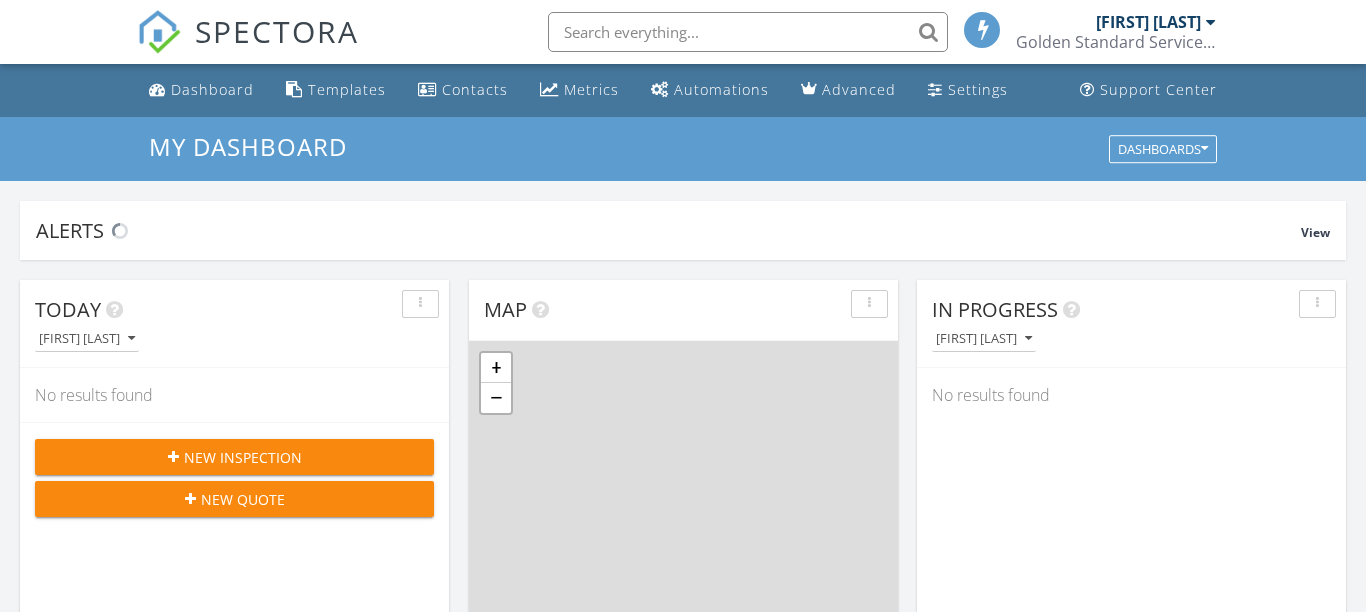 scroll, scrollTop: 0, scrollLeft: 0, axis: both 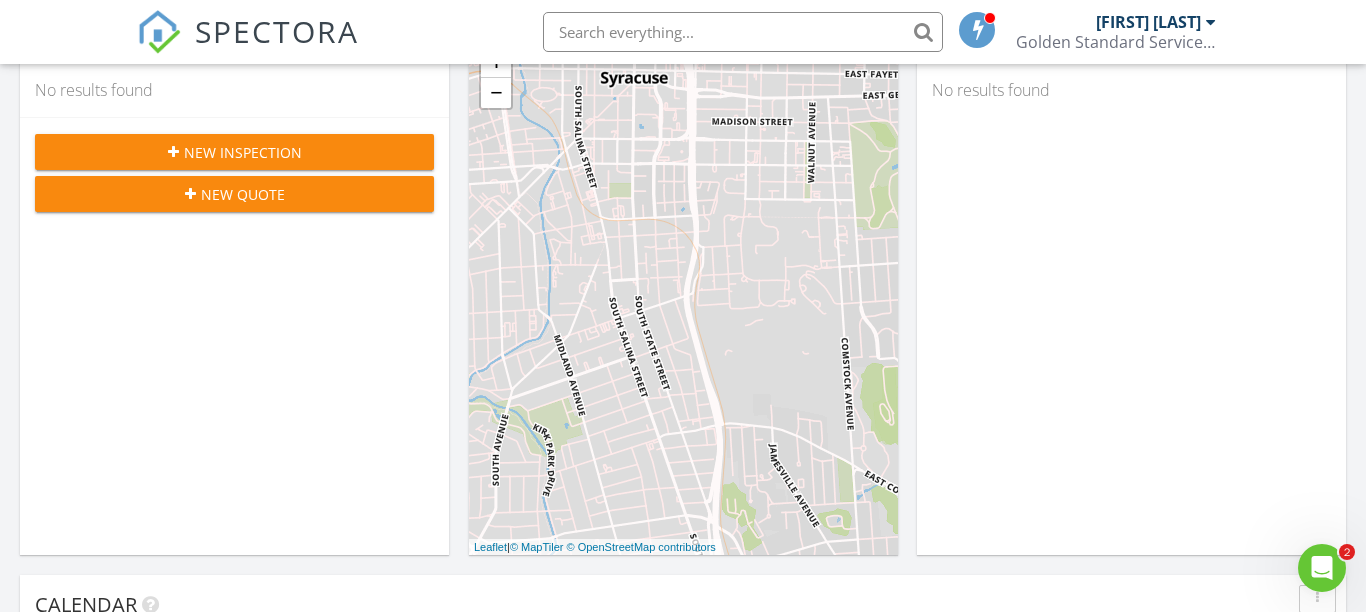click on "New Inspection" at bounding box center (243, 152) 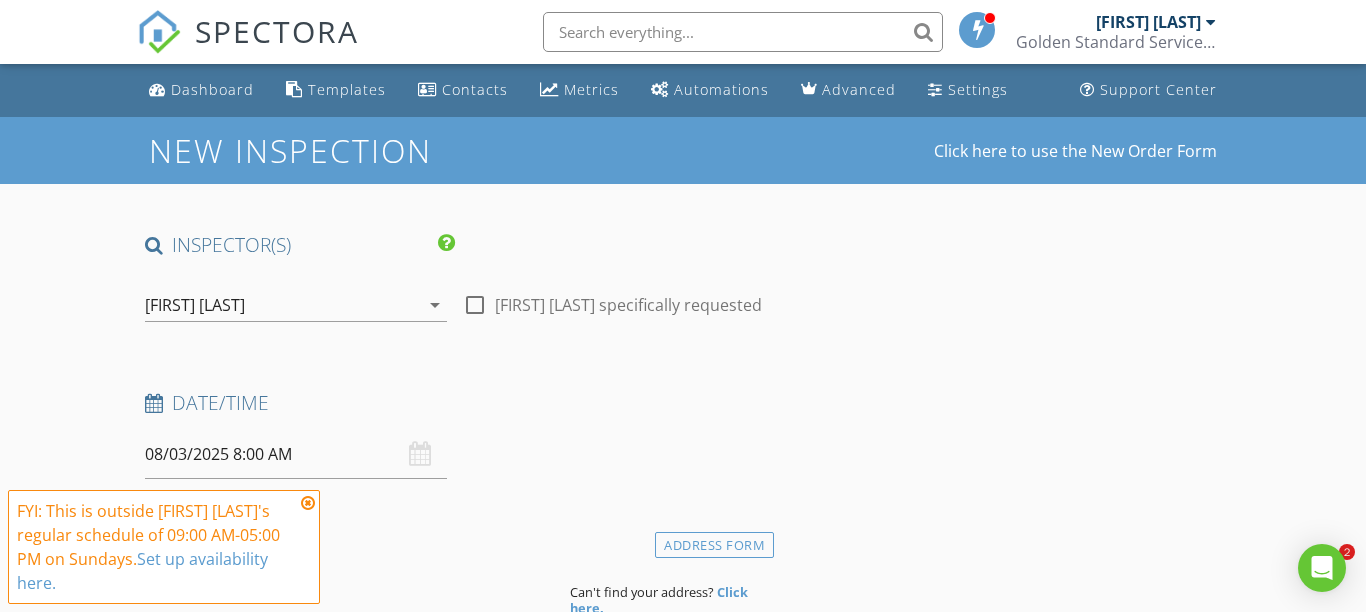 scroll, scrollTop: 0, scrollLeft: 0, axis: both 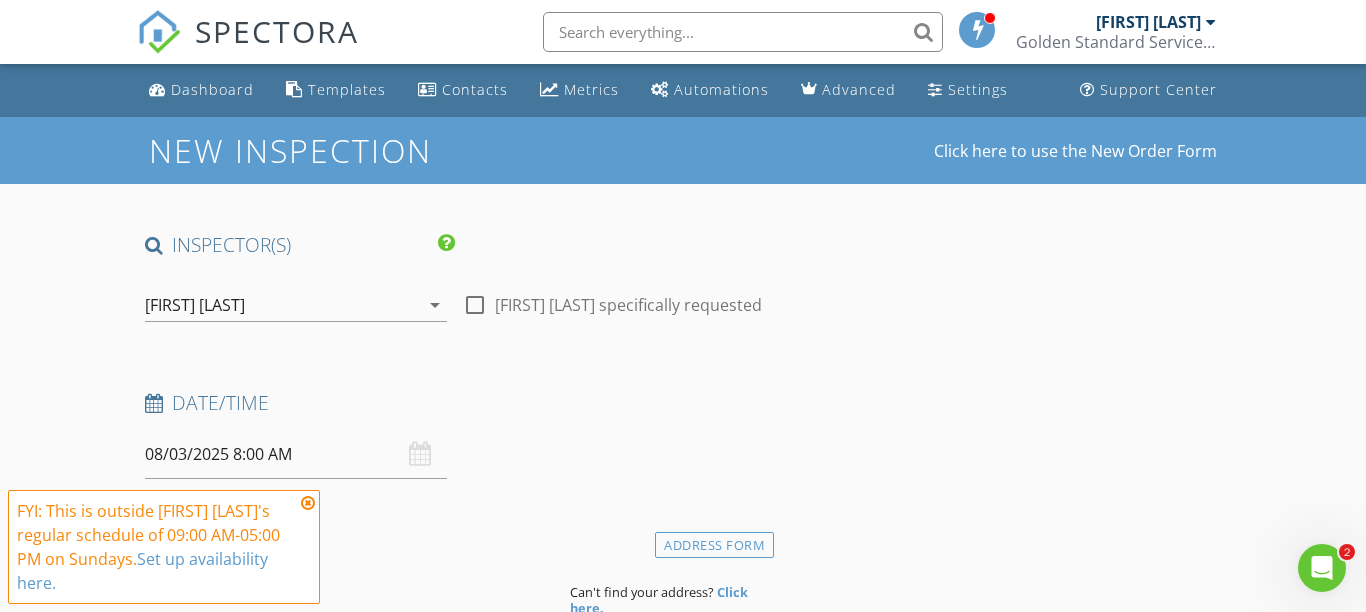 click at bounding box center (308, 503) 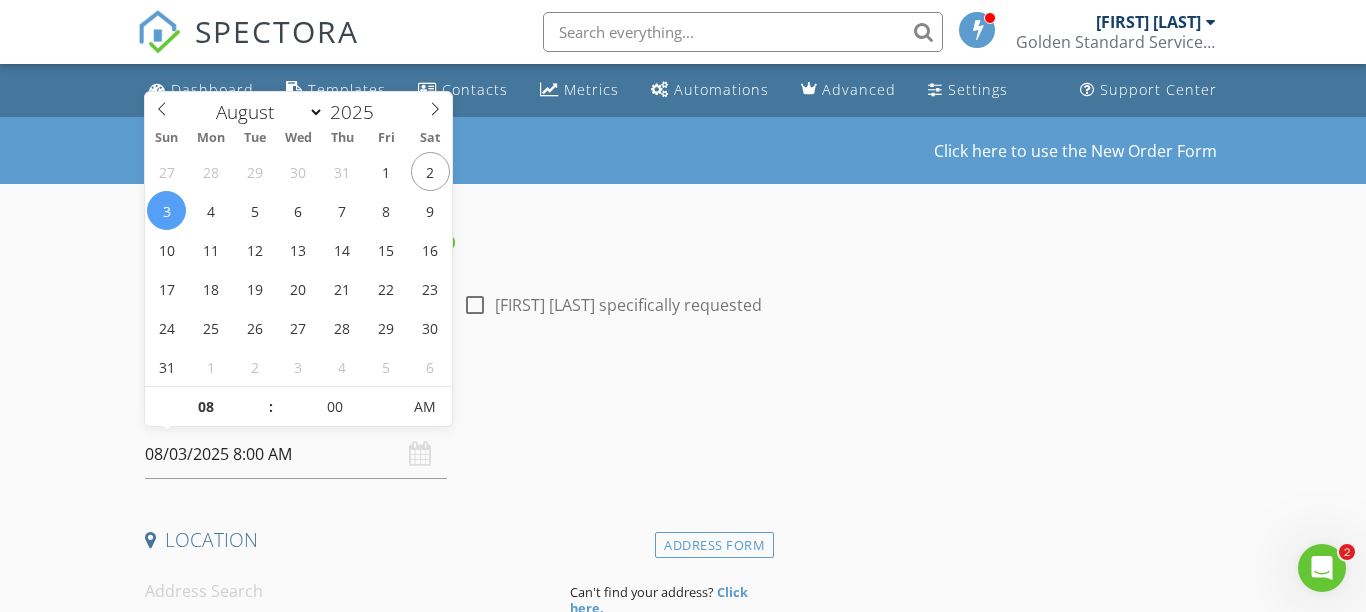 click on "08/03/2025 8:00 AM" at bounding box center (296, 454) 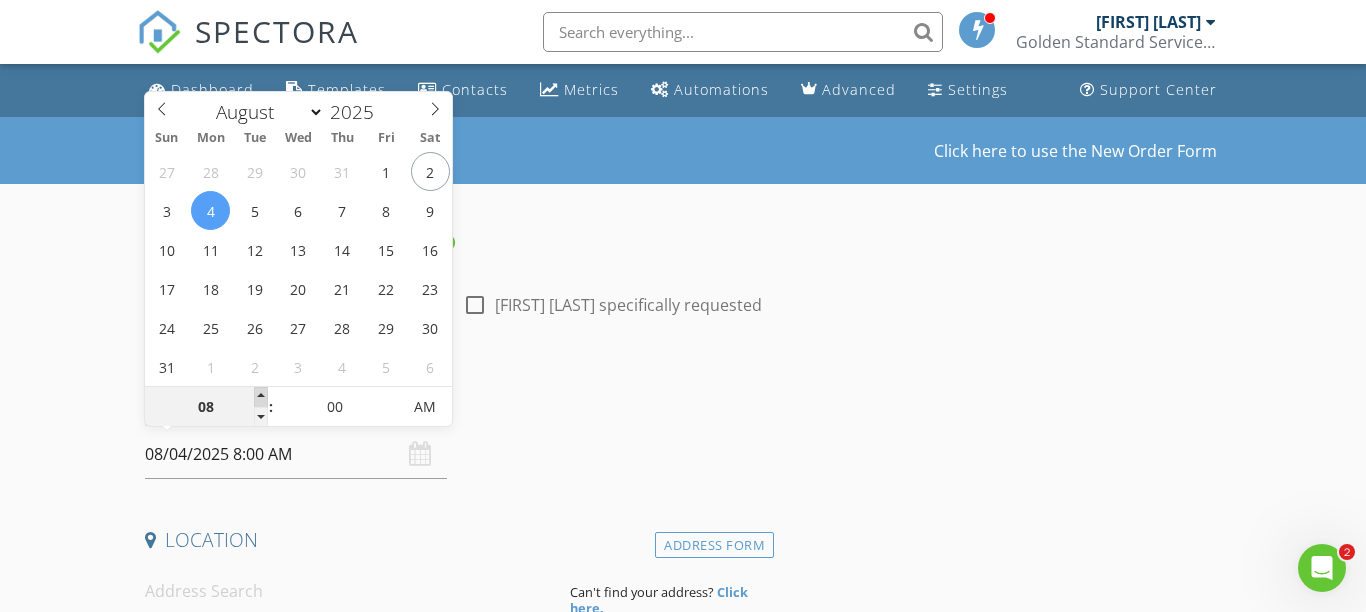 type on "08/04/2025 9:00 AM" 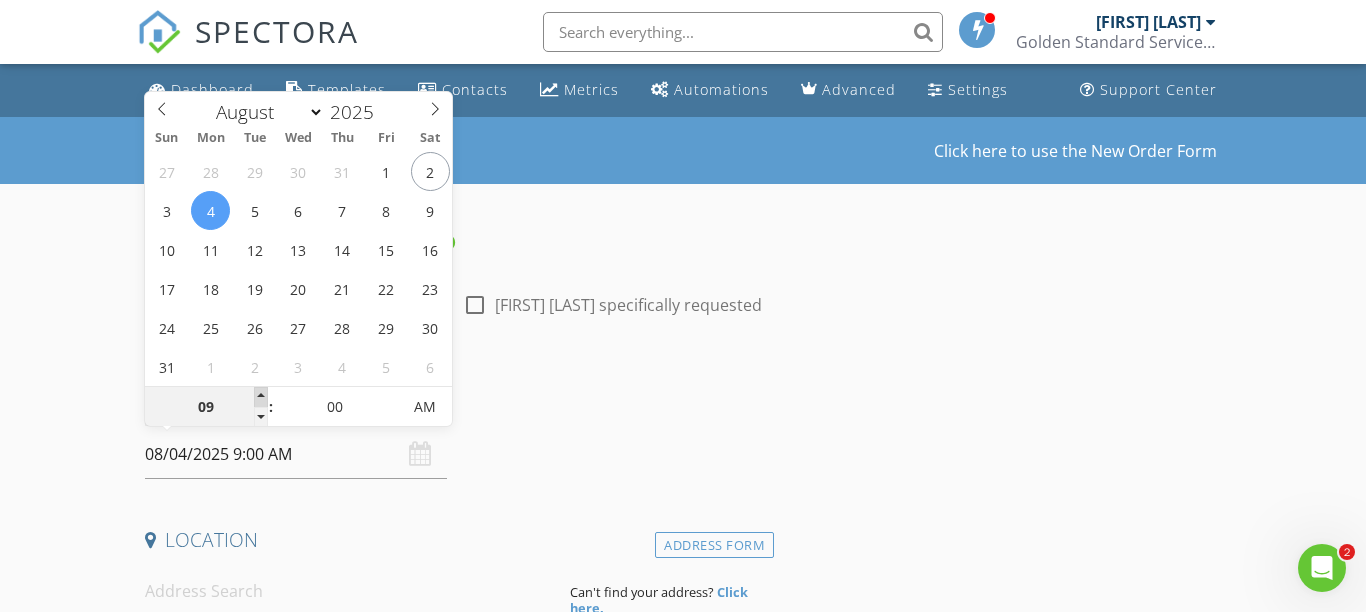 click at bounding box center (261, 397) 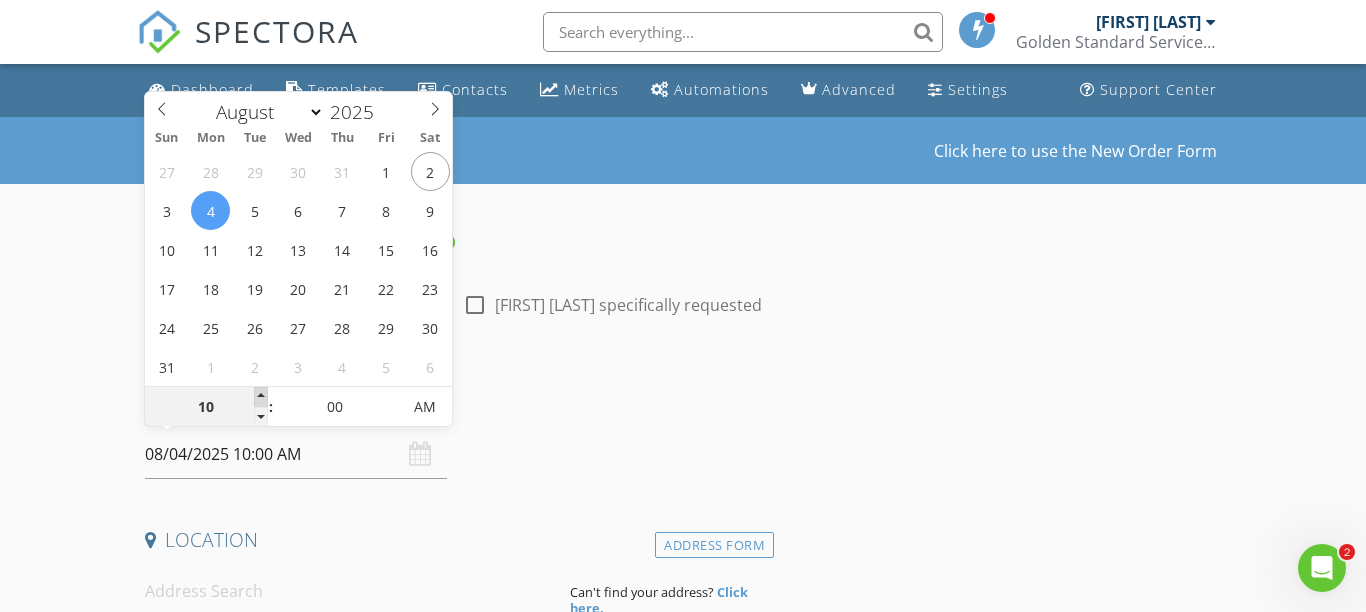 click at bounding box center (261, 397) 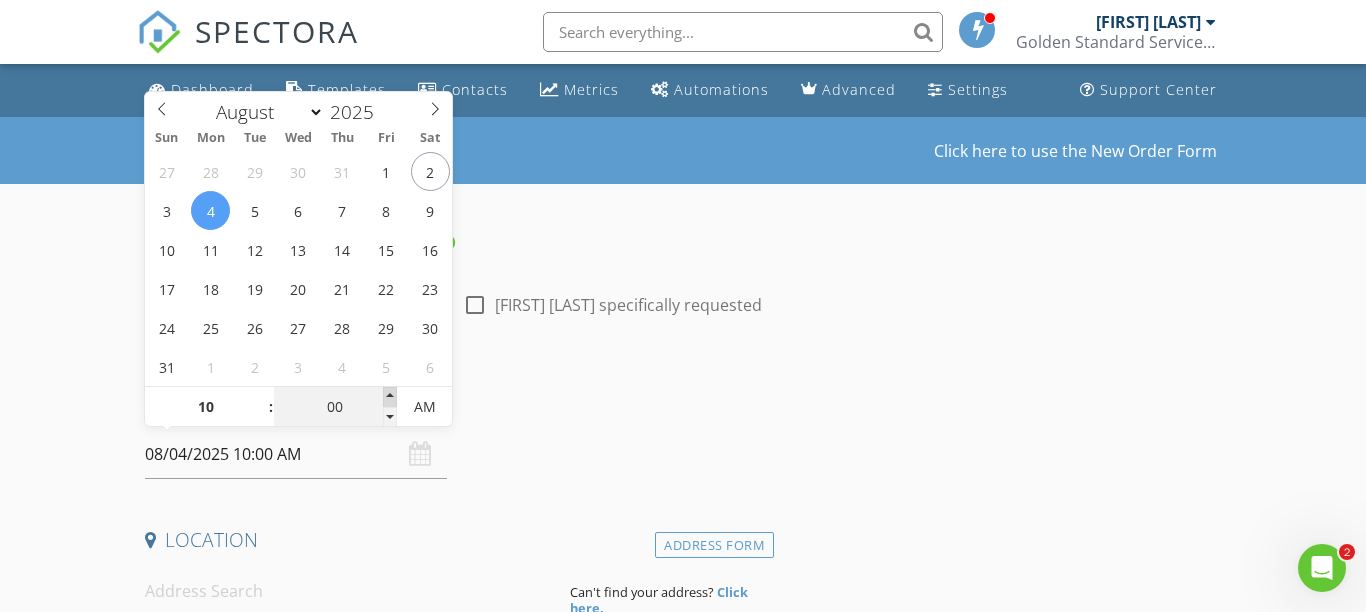 type on "08/04/2025 10:05 AM" 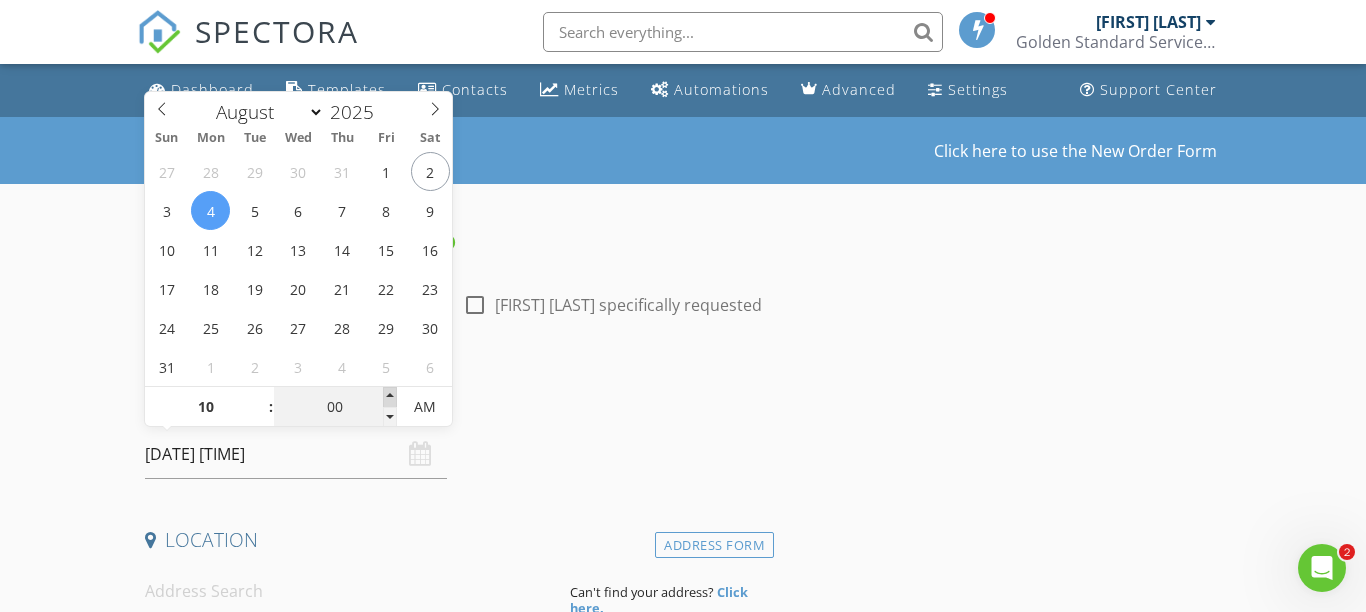 type on "05" 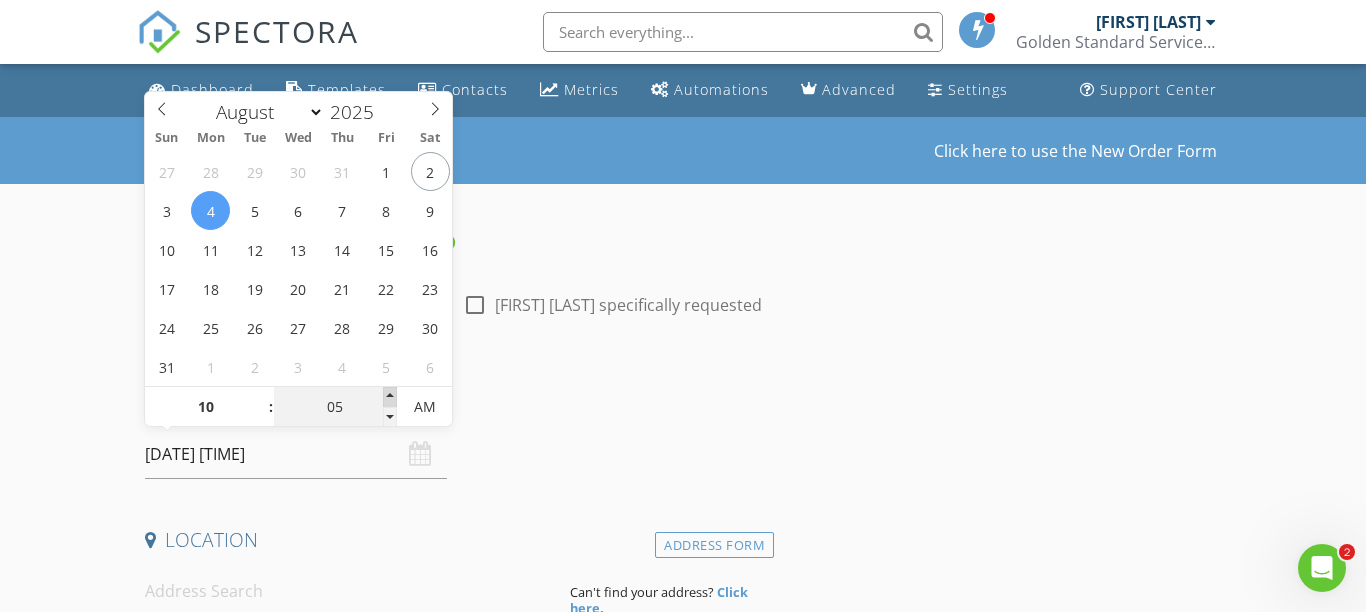 click at bounding box center [390, 397] 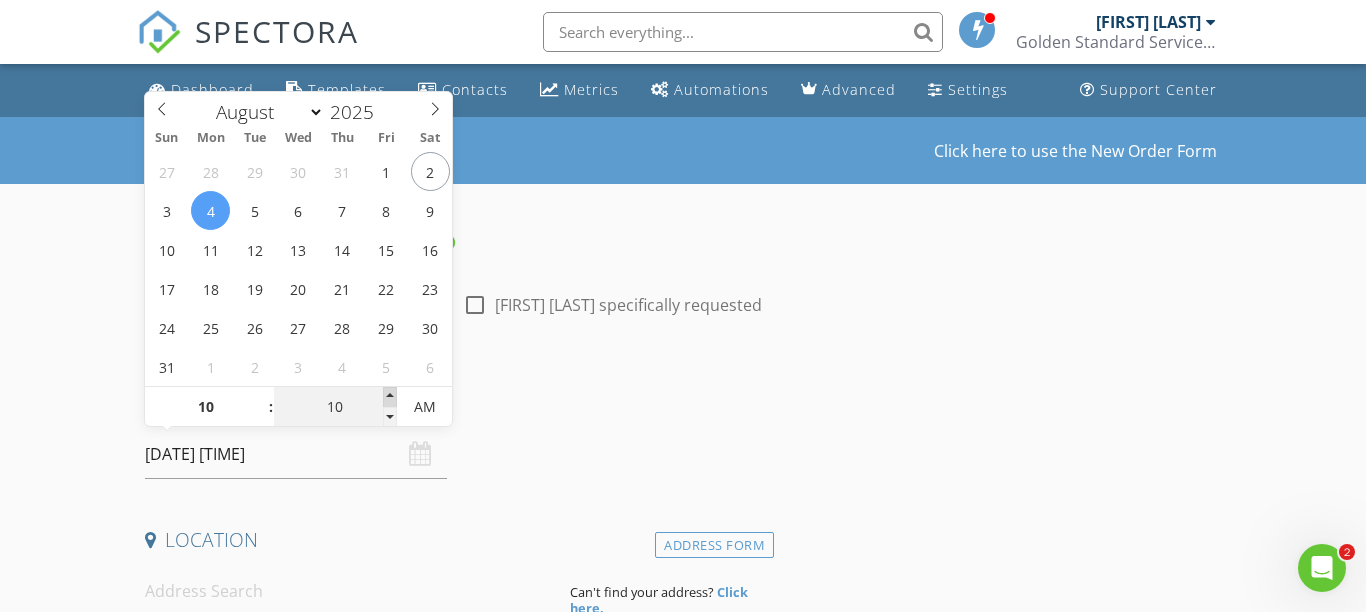 click at bounding box center [390, 397] 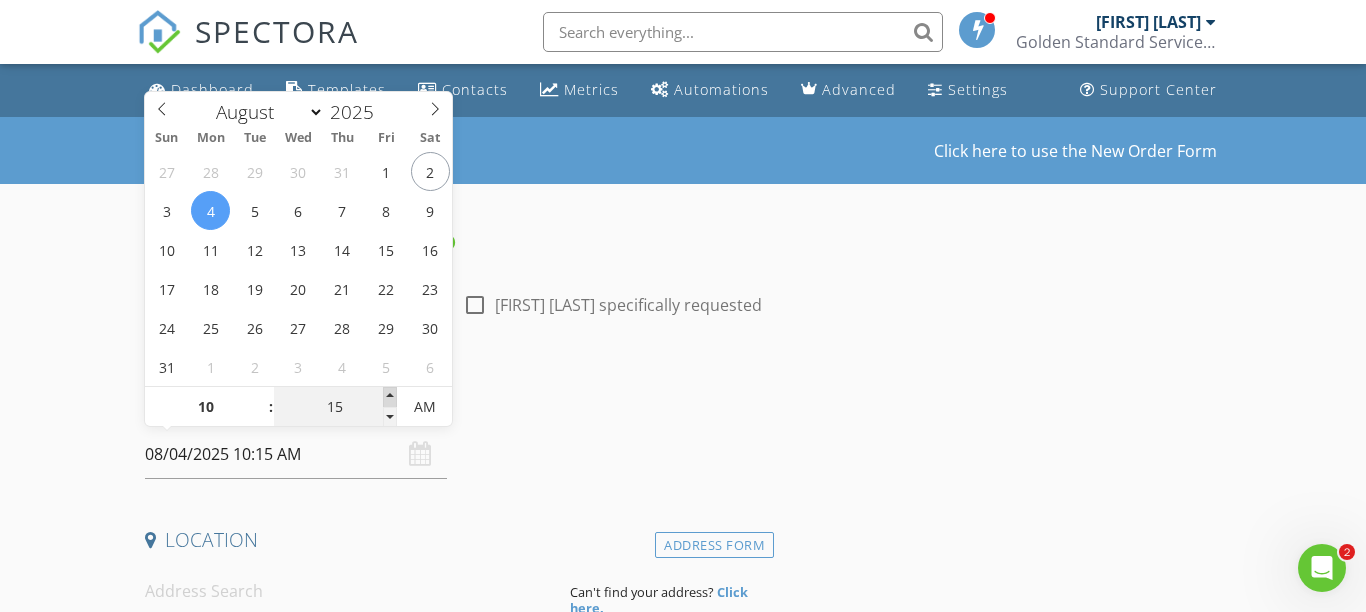 click at bounding box center (390, 397) 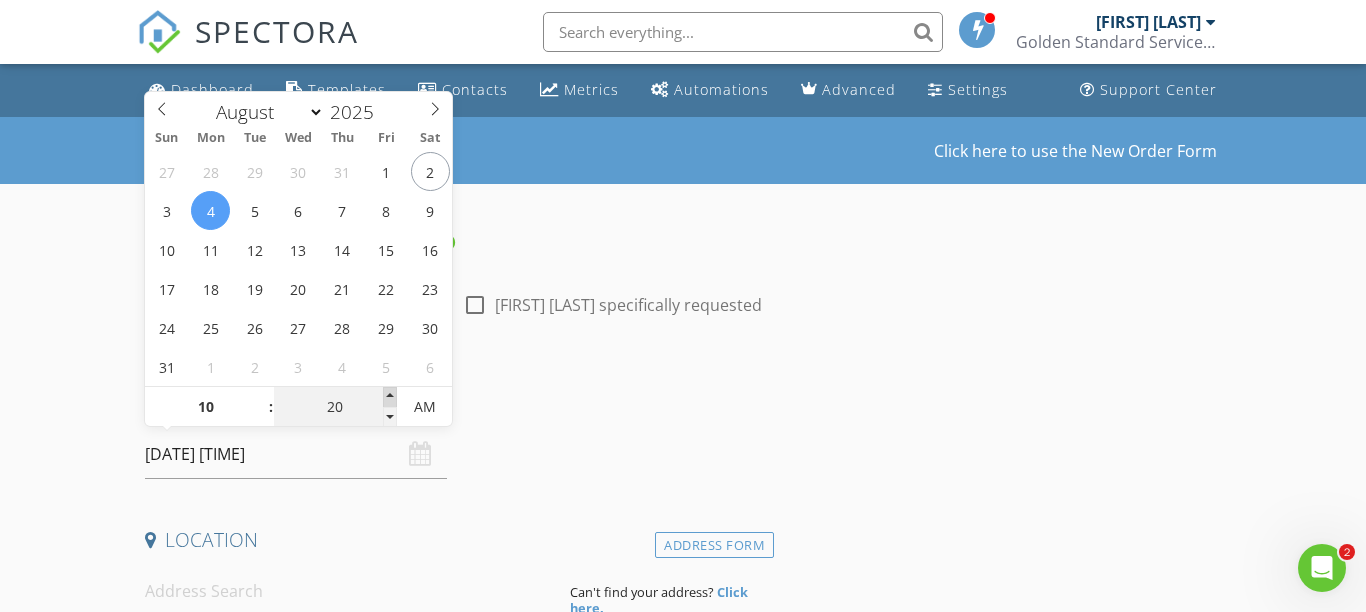 click at bounding box center [390, 397] 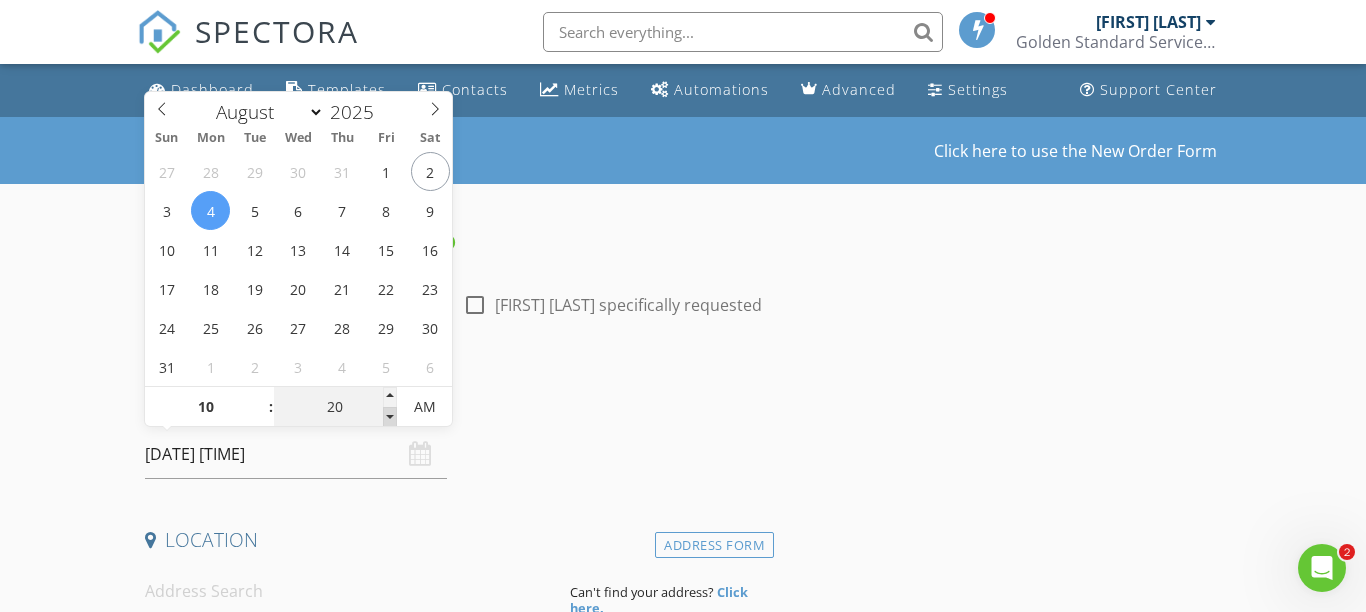 type on "08/04/2025 10:15 AM" 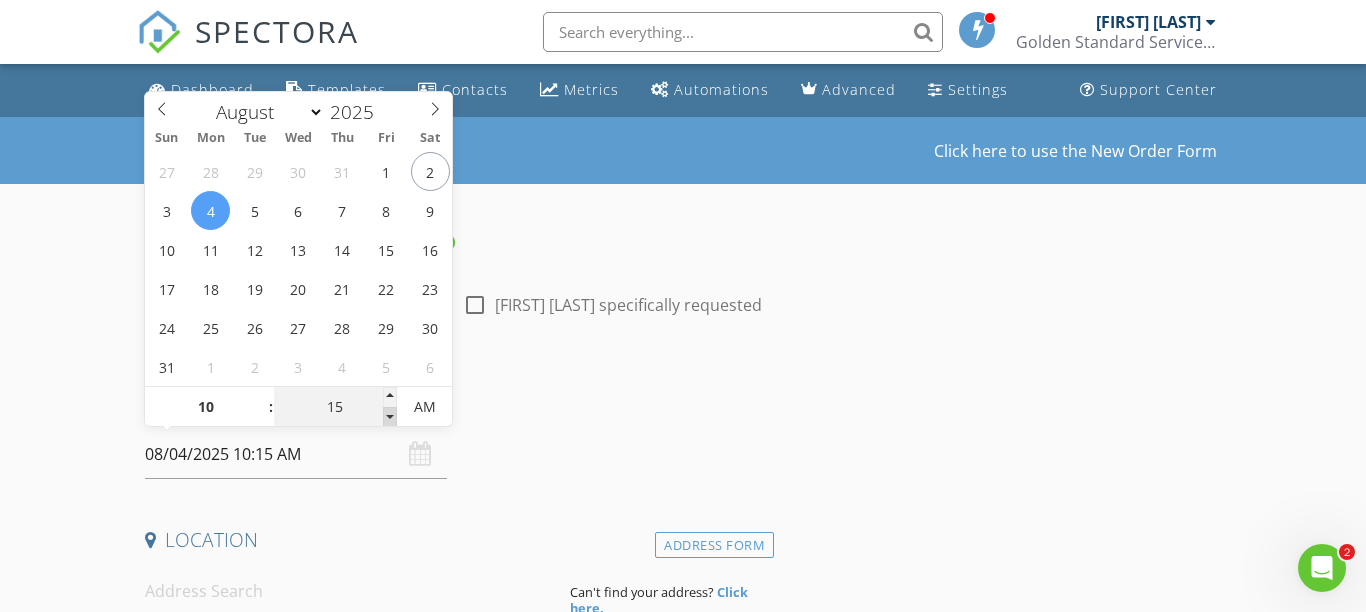 click at bounding box center [390, 417] 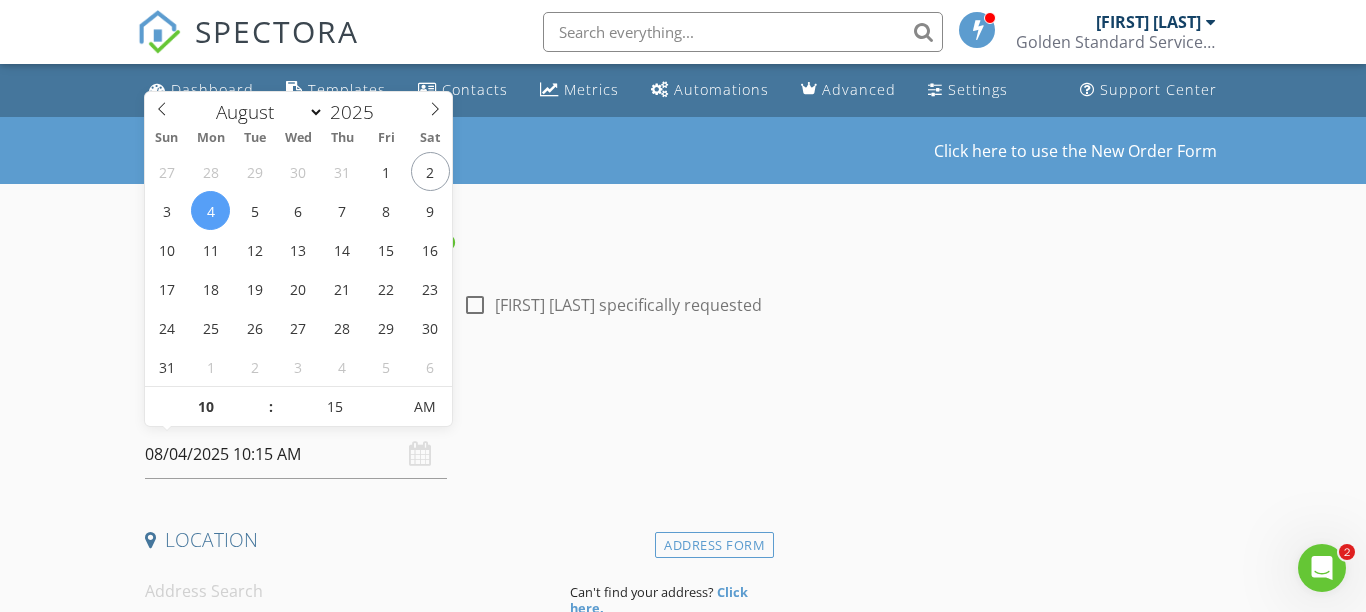 click on "08/04/2025 10:15 AM" at bounding box center (296, 454) 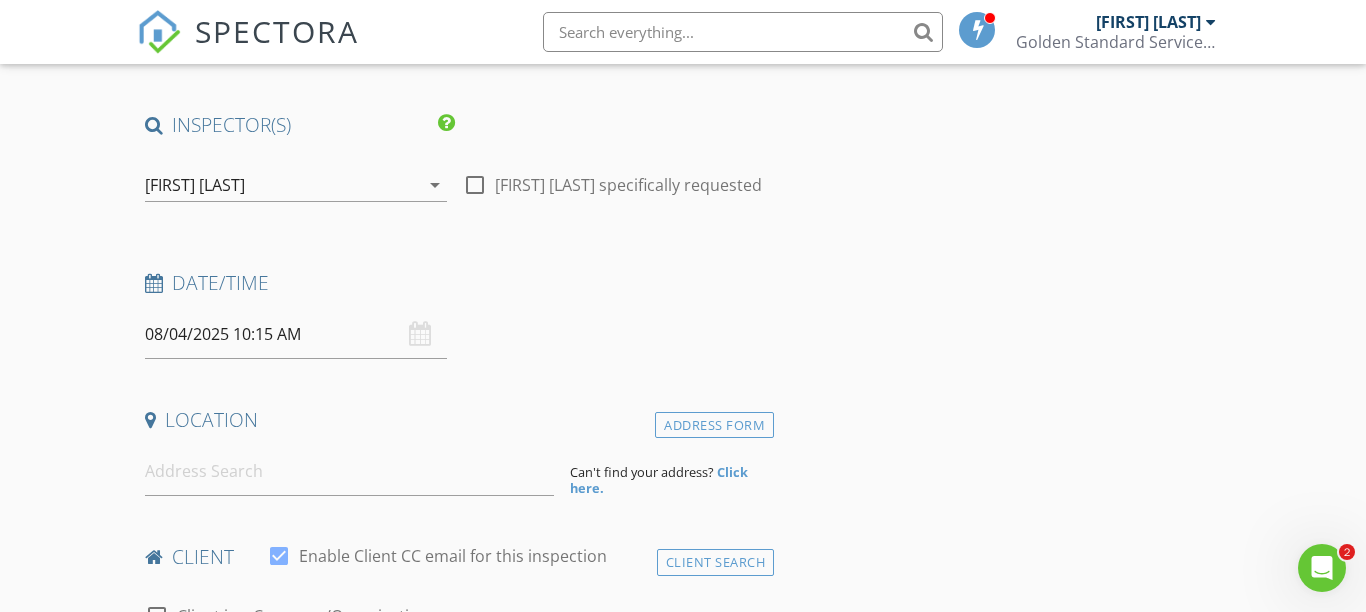 scroll, scrollTop: 126, scrollLeft: 0, axis: vertical 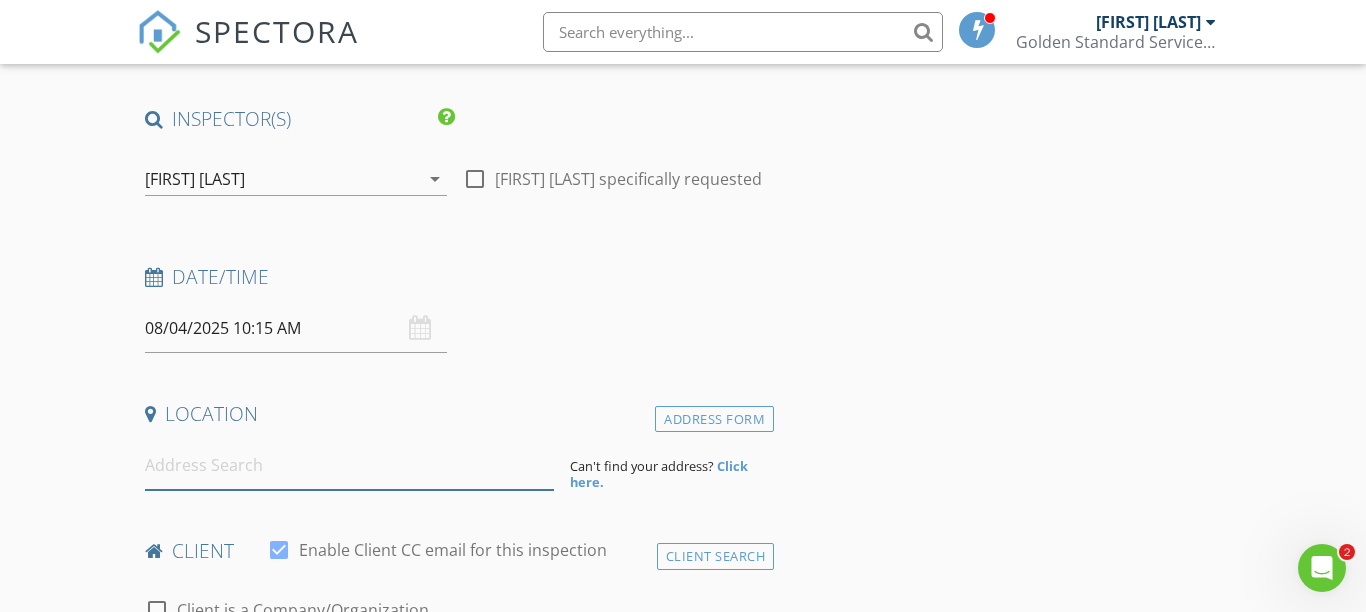 click at bounding box center [349, 465] 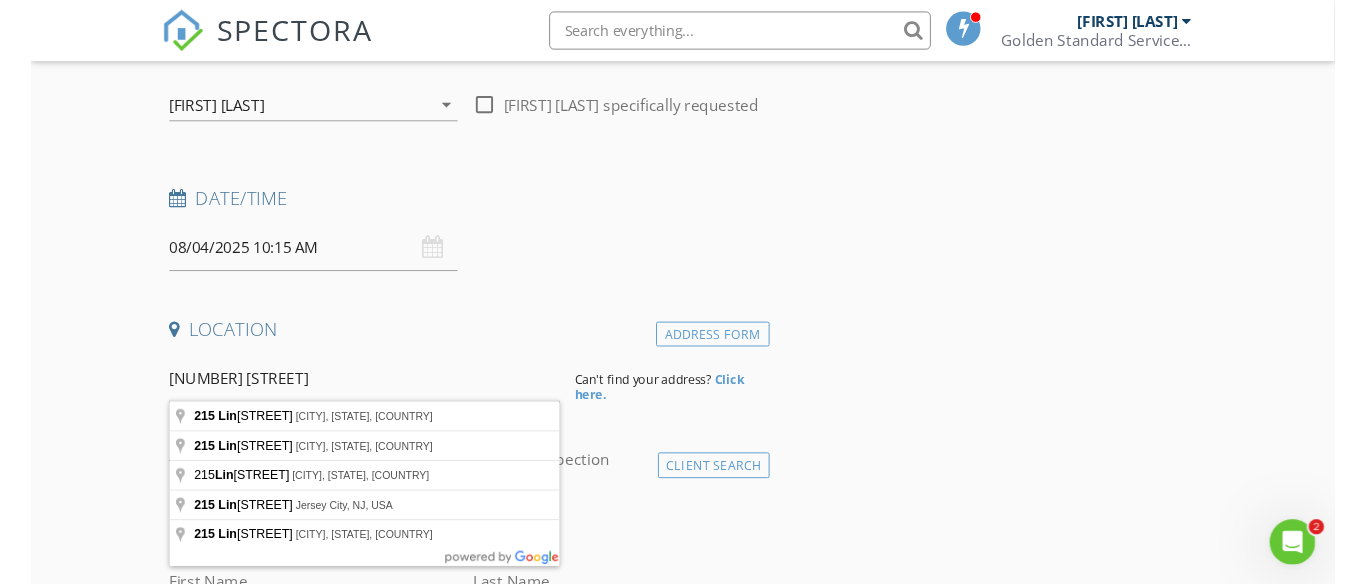 scroll, scrollTop: 215, scrollLeft: 0, axis: vertical 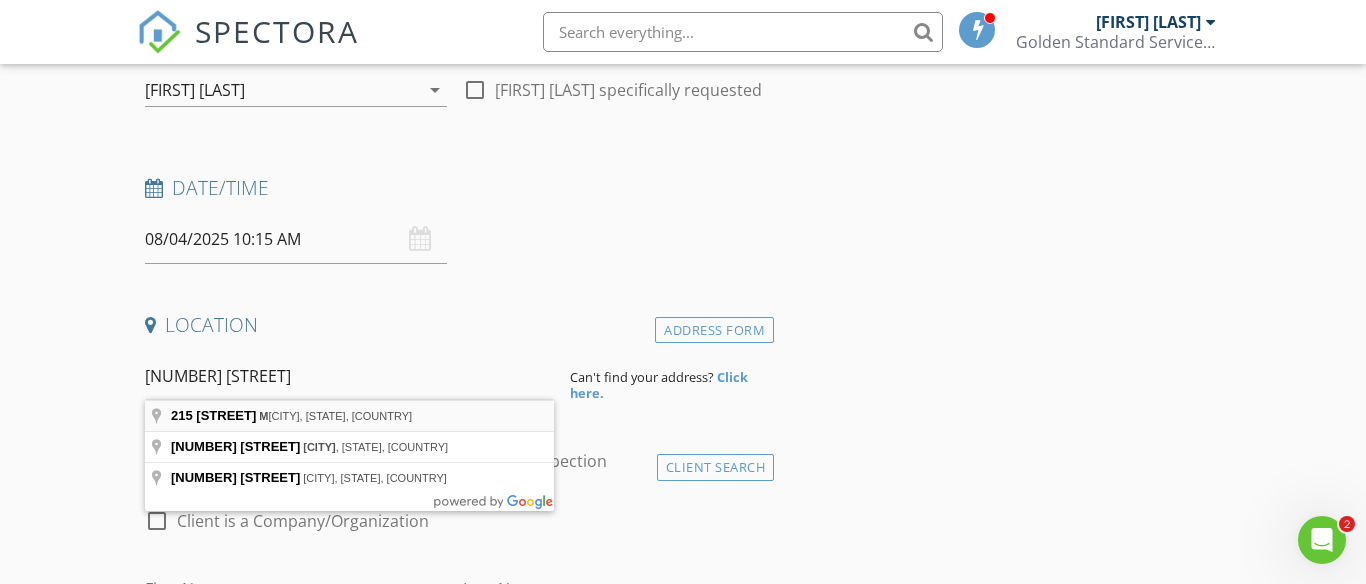 type on "215 Lina Berry Road, Montrose, PA, USA" 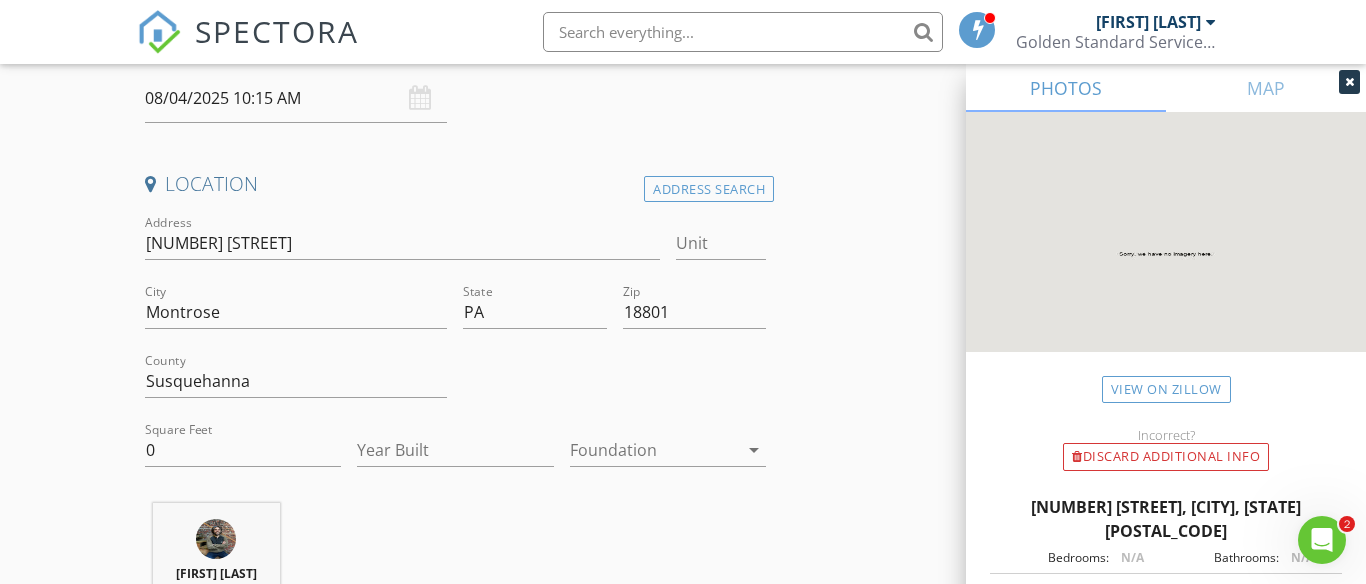 scroll, scrollTop: 386, scrollLeft: 0, axis: vertical 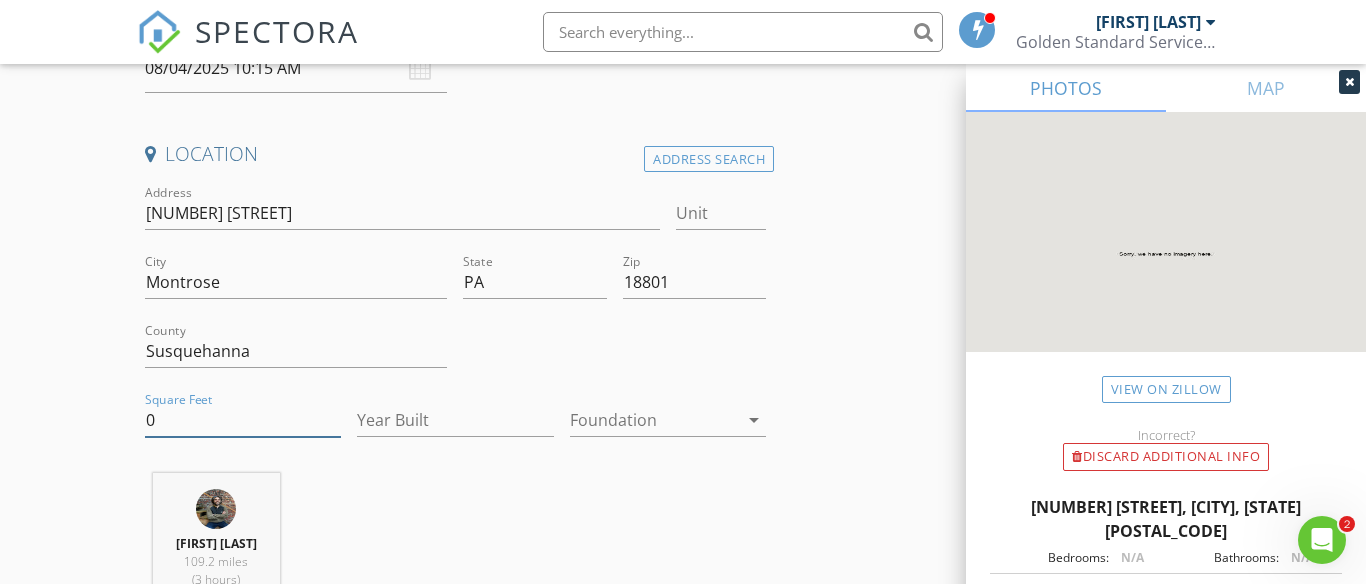click on "0" at bounding box center (243, 420) 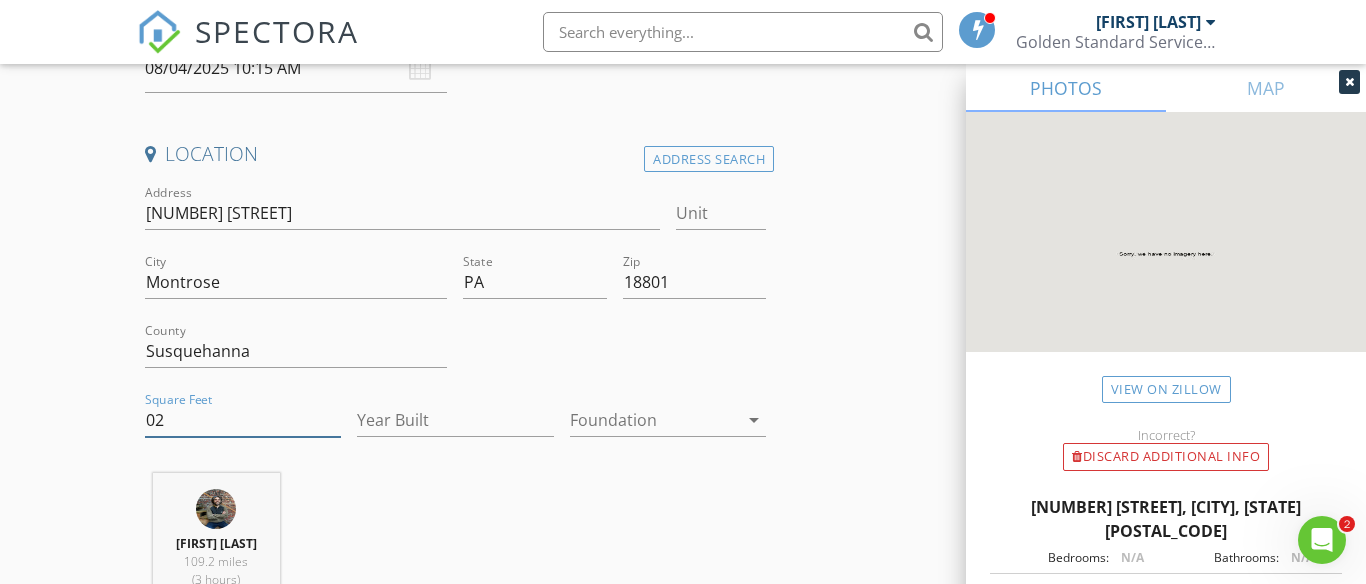 type on "0" 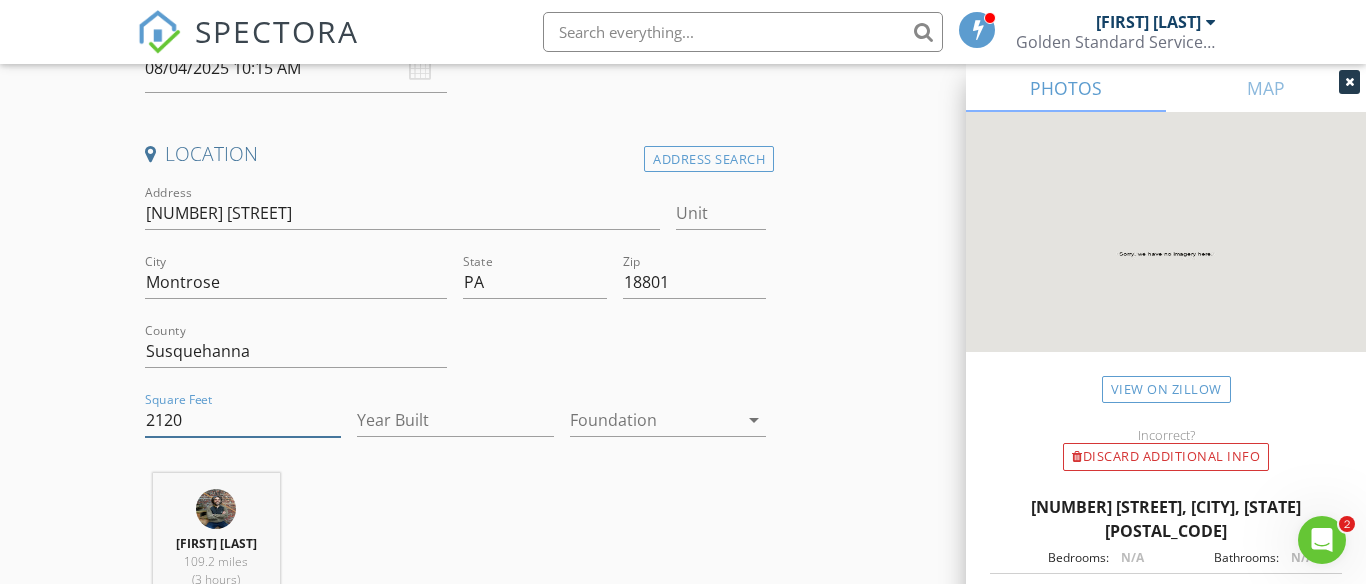 type on "2120" 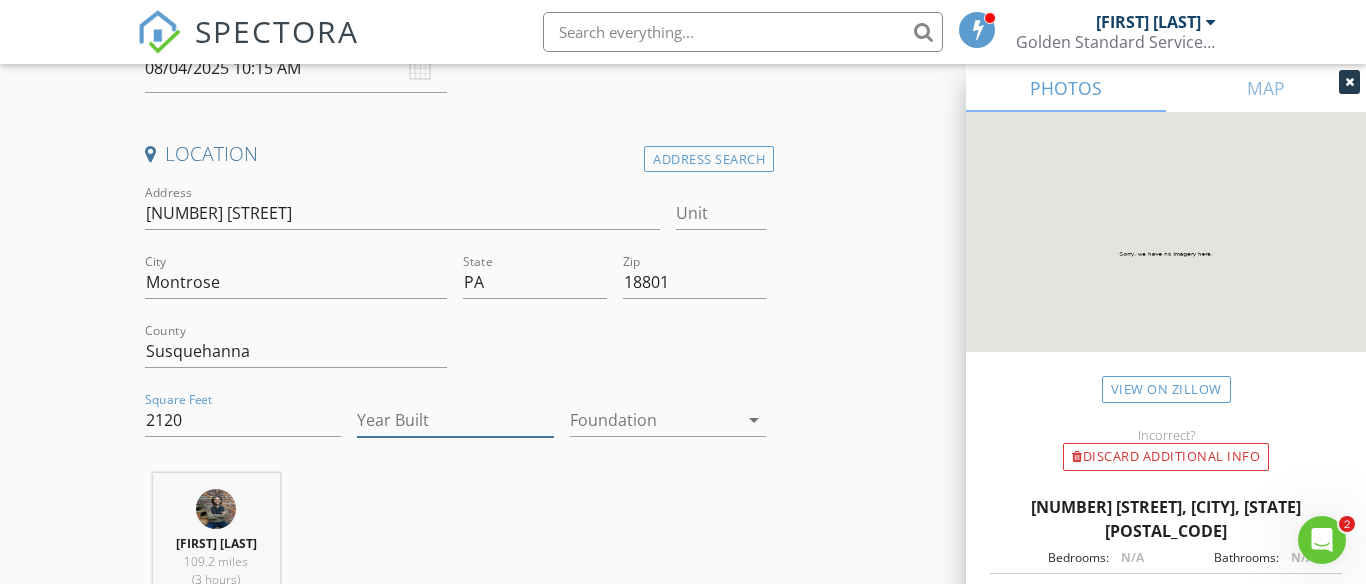click on "Year Built" at bounding box center (455, 420) 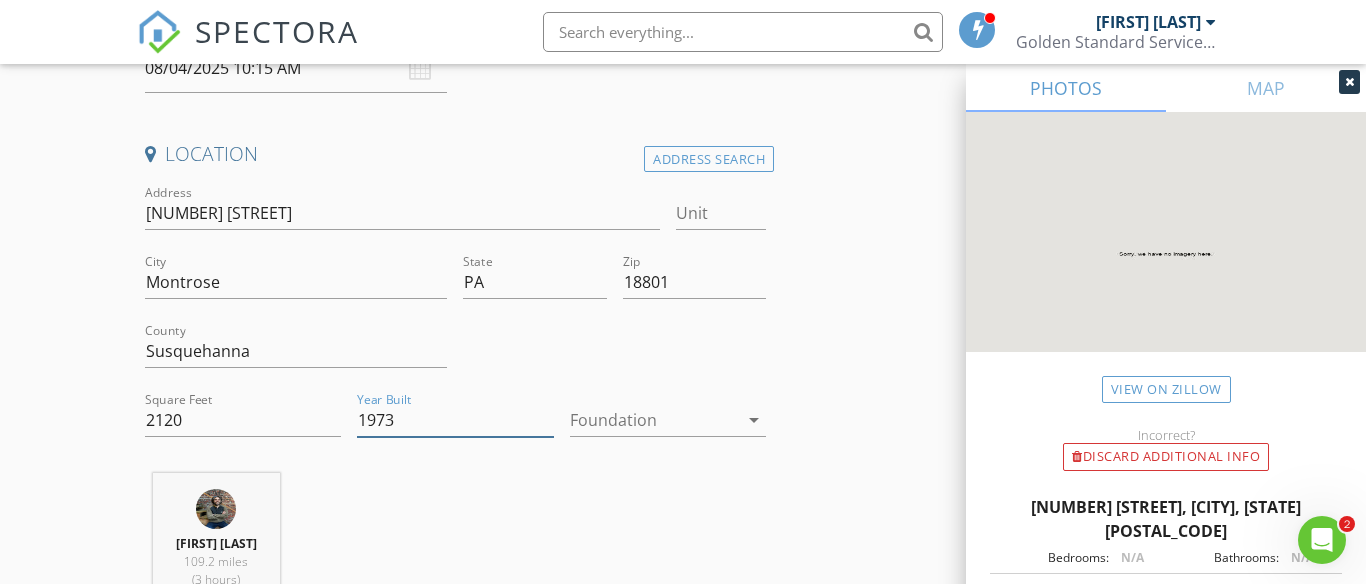 type on "1973" 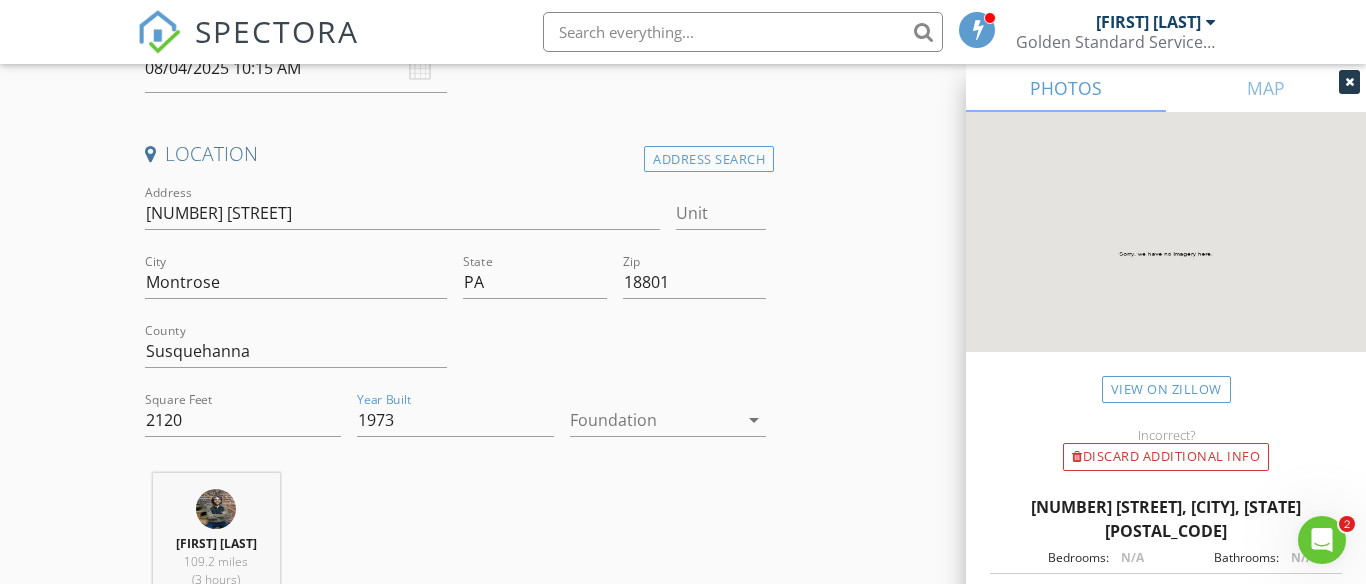 click on "Foundation arrow_drop_down" at bounding box center [668, 430] 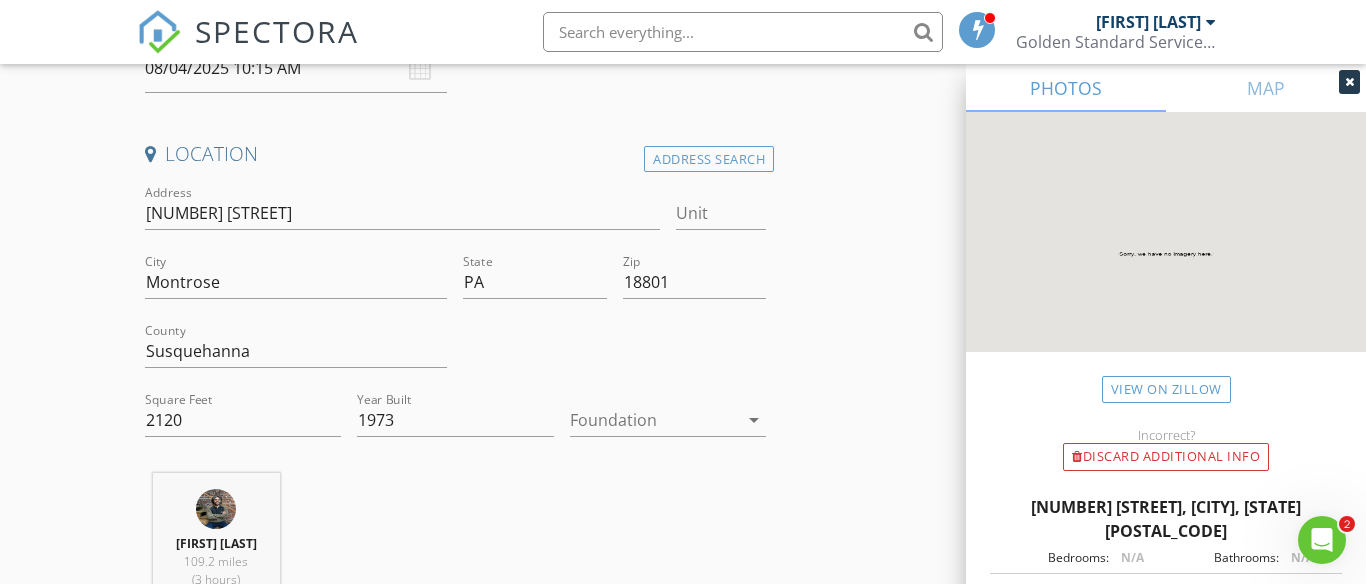 click at bounding box center (654, 420) 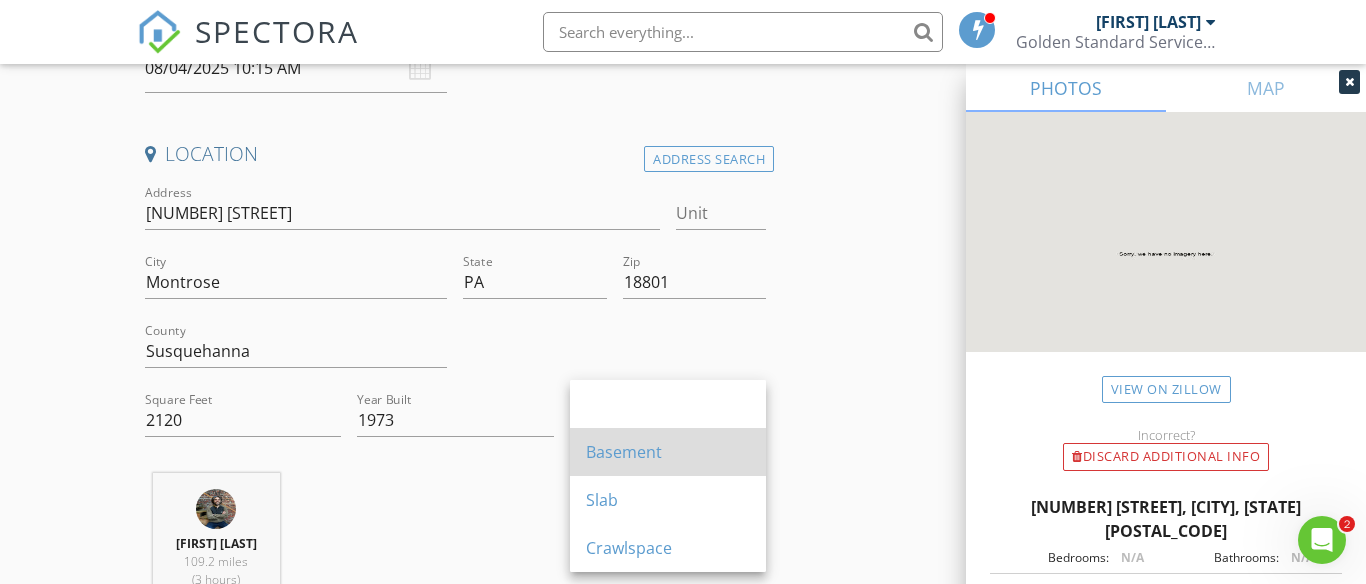 click on "Basement" at bounding box center [668, 452] 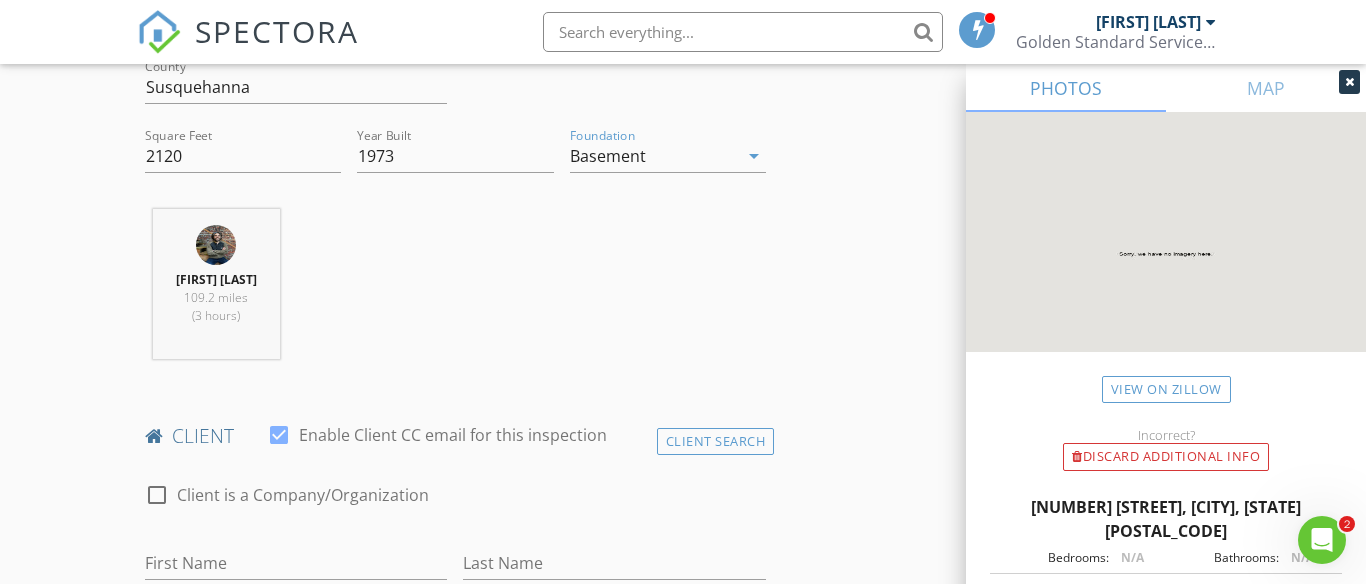 scroll, scrollTop: 855, scrollLeft: 0, axis: vertical 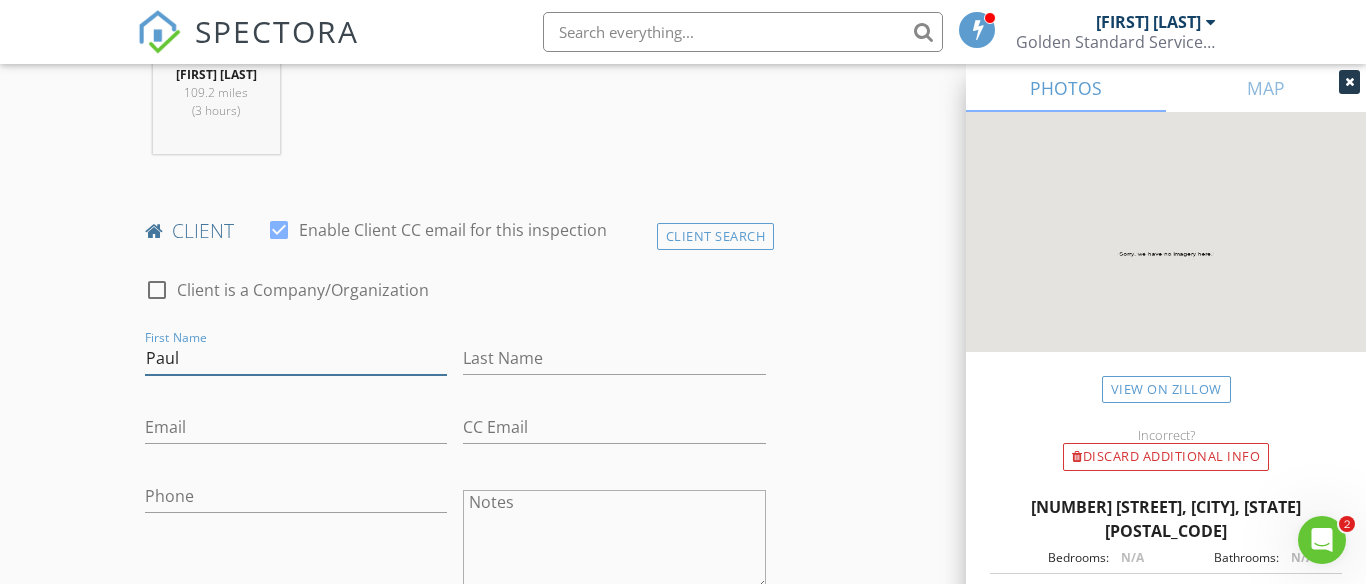 type on "Paul" 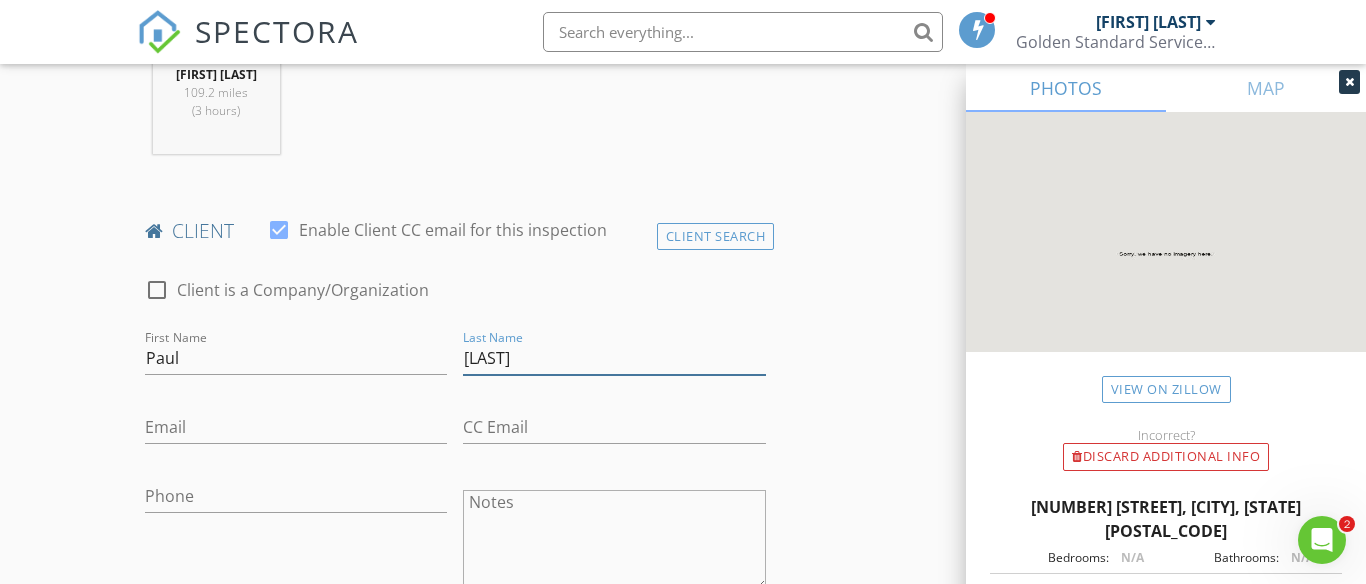type on "Disanto" 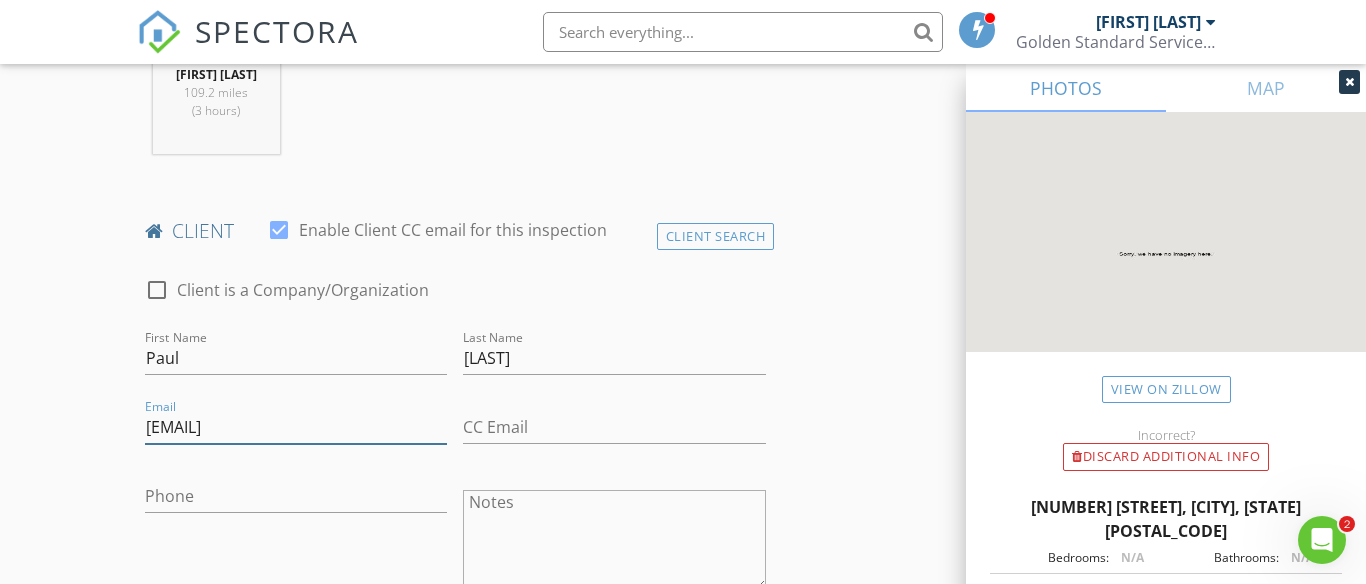 type on "paudi1059@msn.com" 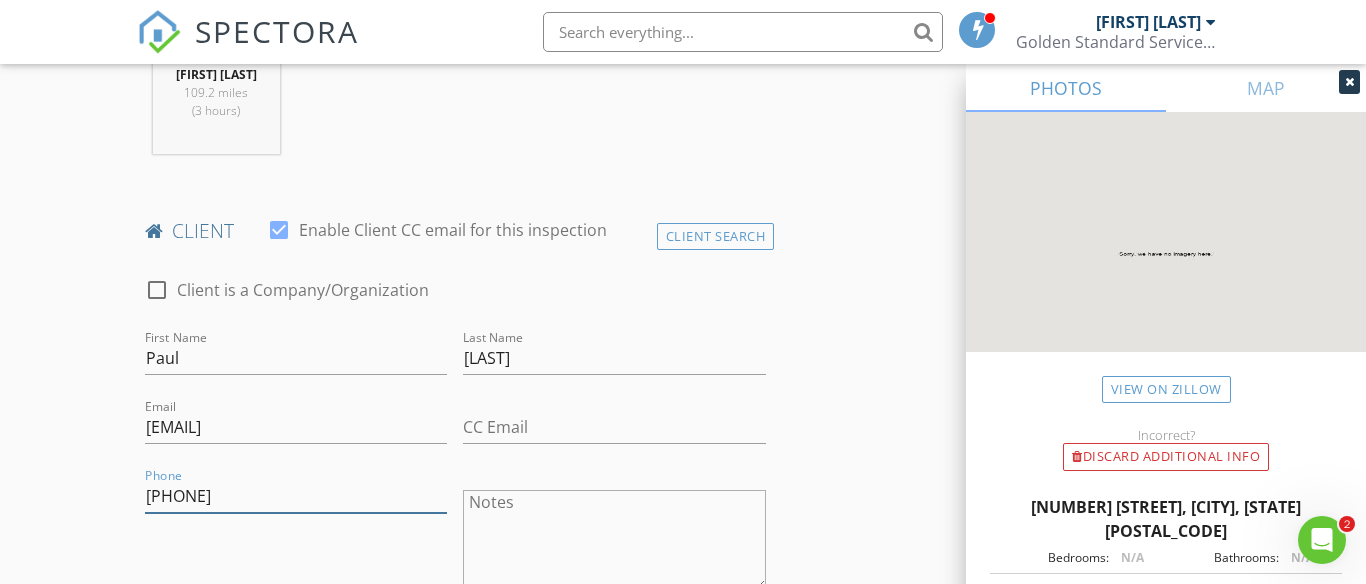 type on "610-633-0860" 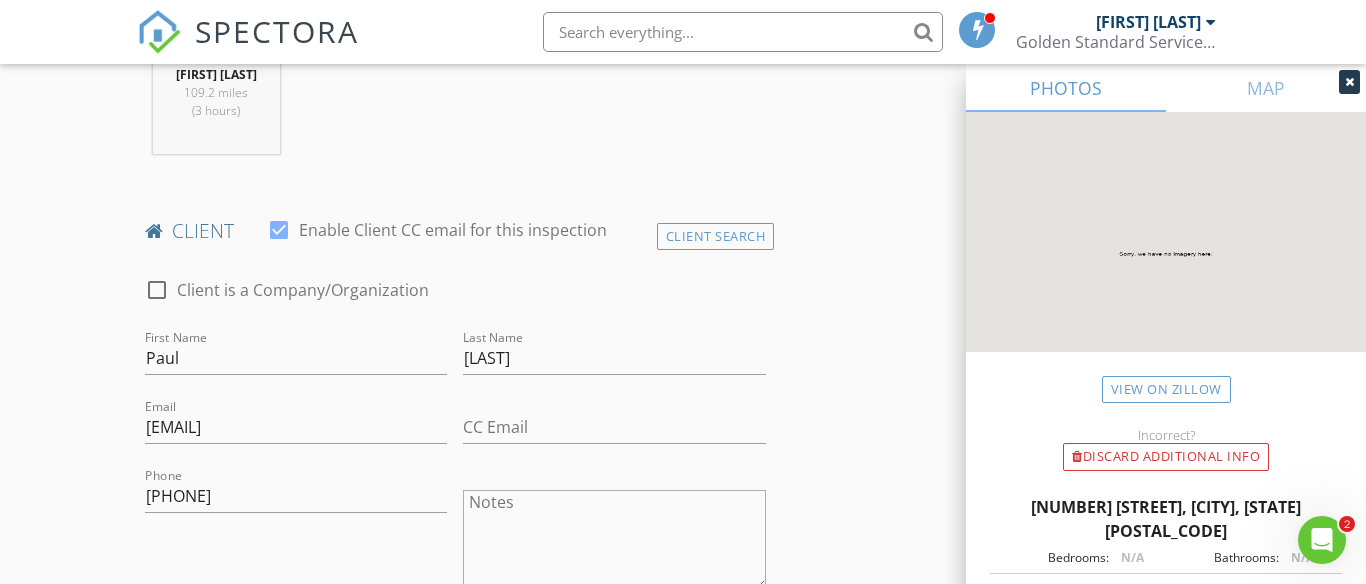 click on "New Inspection
Click here to use the New Order Form
INSPECTOR(S)
check_box   Benjamin Augustine   PRIMARY   Benjamin Augustine arrow_drop_down   check_box_outline_blank Benjamin Augustine specifically requested
Date/Time
08/04/2025 10:15 AM
Location
Address Search       Address 215 Lina Berry Rd   Unit   City Montrose   State PA   Zip 18801   County Susquehanna     Square Feet 2120   Year Built 1973   Foundation Basement arrow_drop_down     Benjamin Augustine     109.2 miles     (3 hours)
client
check_box Enable Client CC email for this inspection   Client Search     check_box_outline_blank Client is a Company/Organization     First Name Paul   Last Name Disanto   Email paudi1059@msn.com   CC Email   Phone 610-633-0860           Notes   Private Notes
ADD ADDITIONAL client
check_box_outline_blank" at bounding box center [683, 1061] 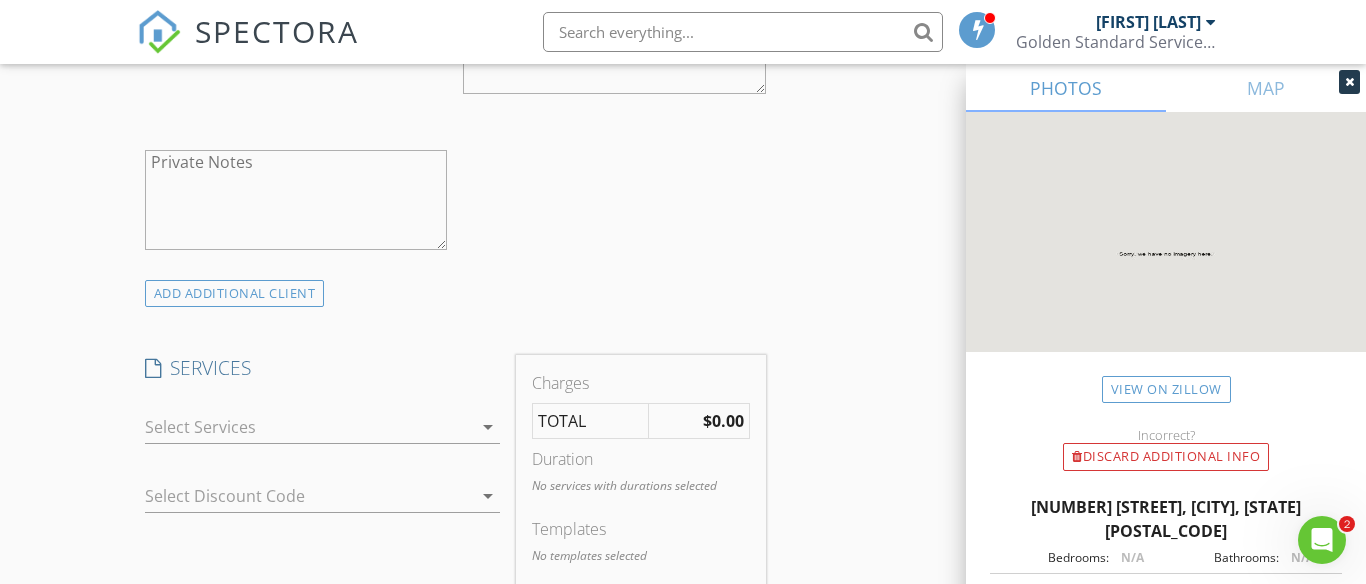 scroll, scrollTop: 1358, scrollLeft: 0, axis: vertical 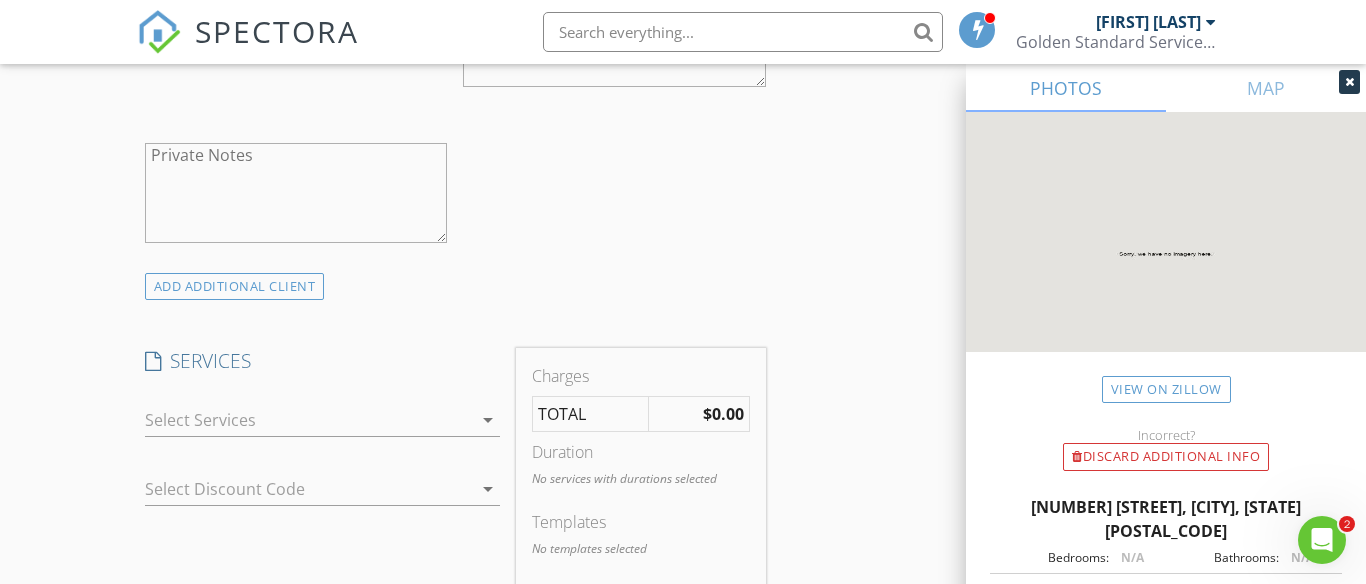 click on "arrow_drop_down" at bounding box center (488, 420) 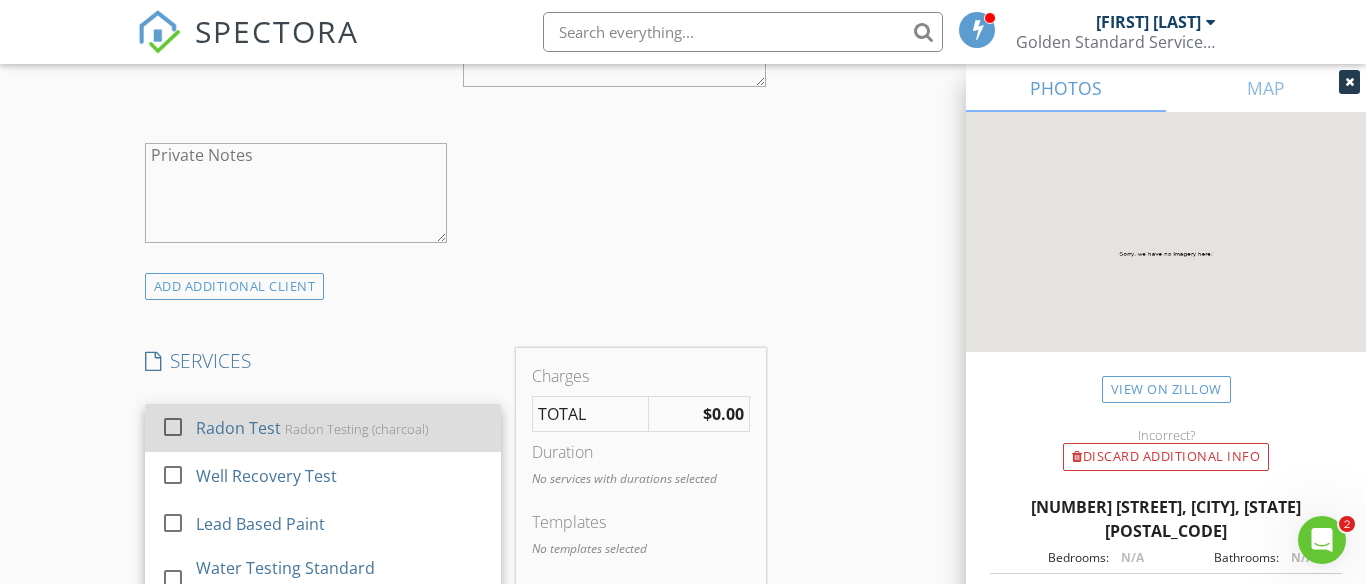 click at bounding box center [173, 427] 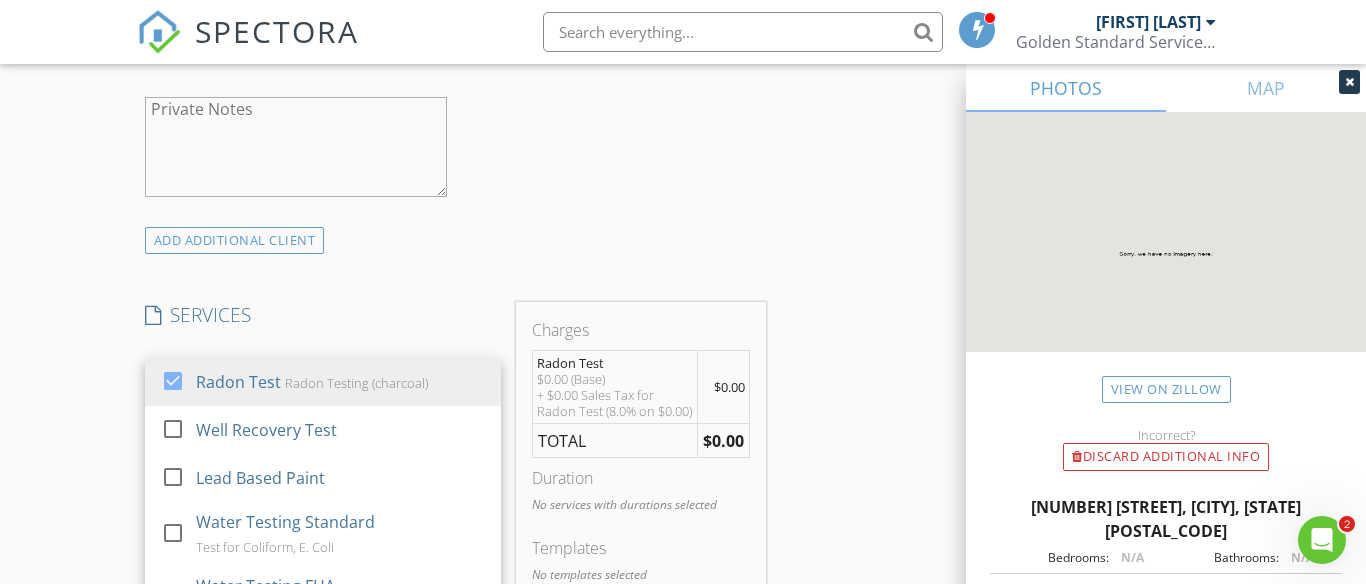 scroll, scrollTop: 1467, scrollLeft: 0, axis: vertical 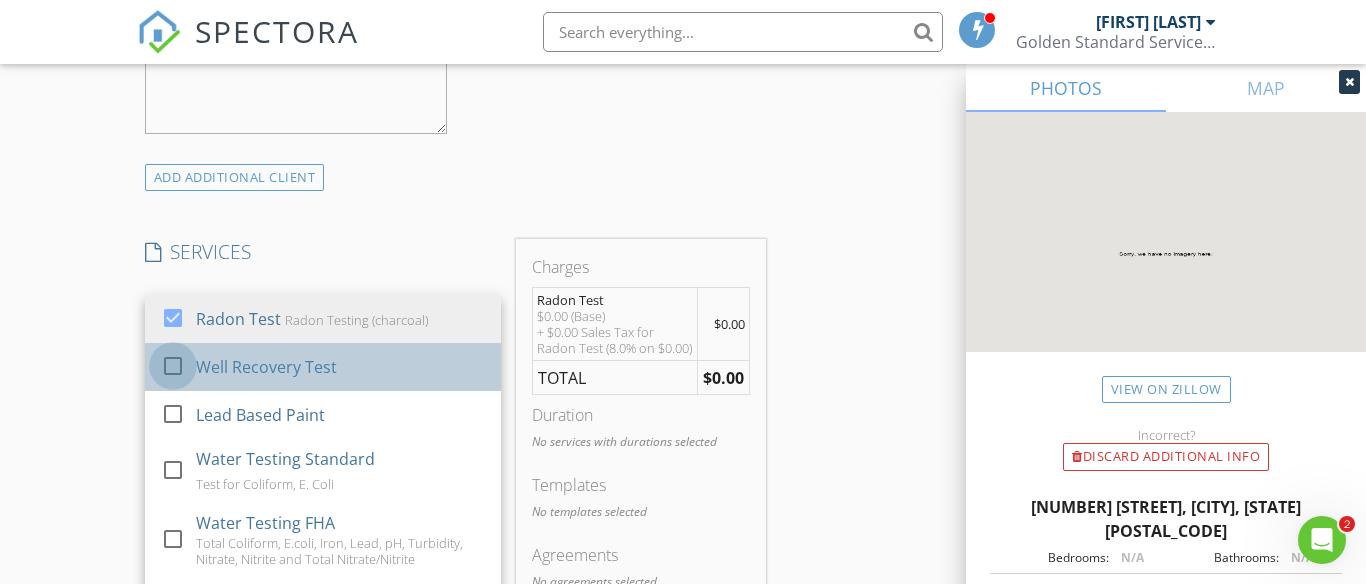 click at bounding box center [173, 366] 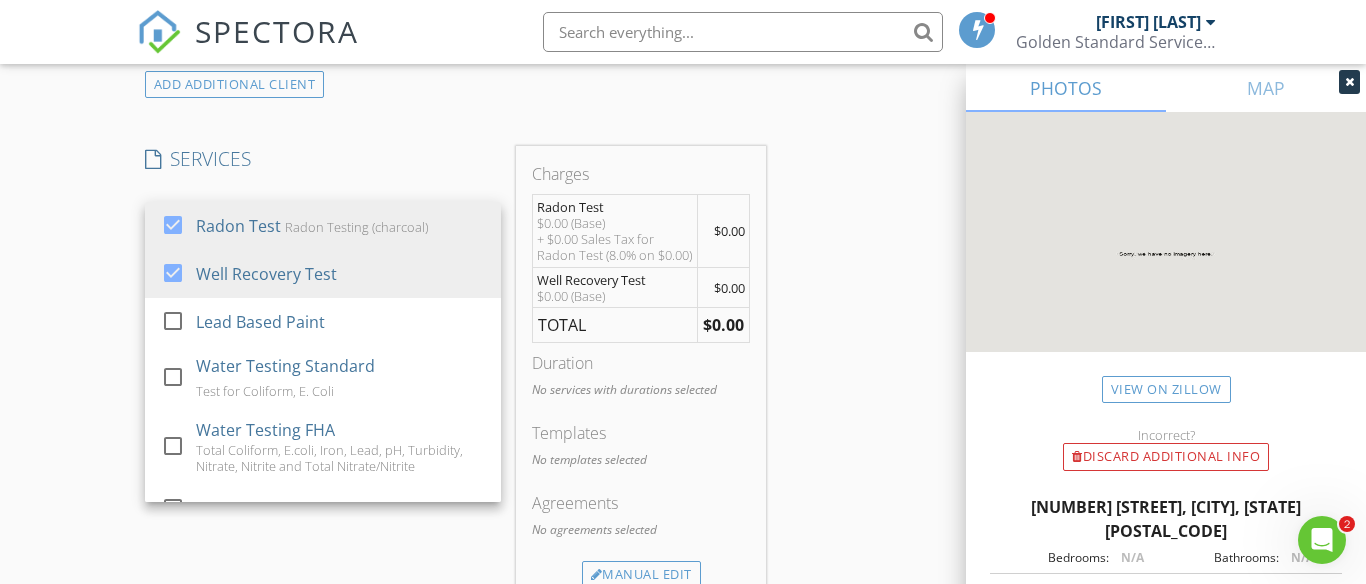 scroll, scrollTop: 1572, scrollLeft: 0, axis: vertical 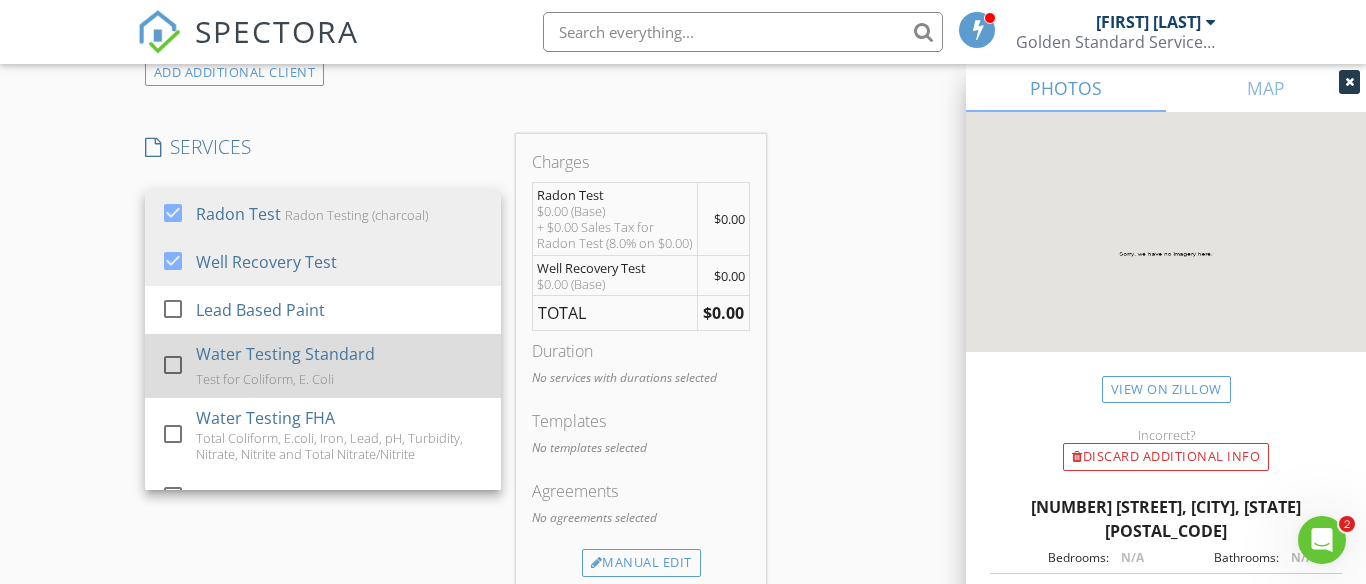 click at bounding box center [173, 365] 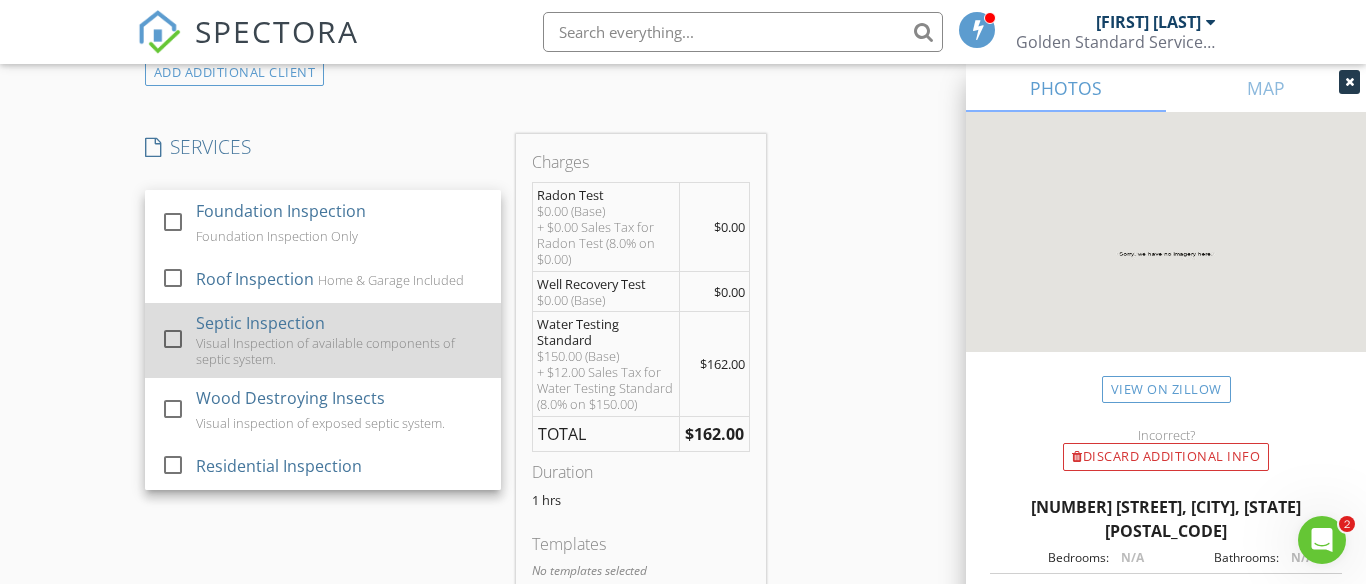 scroll, scrollTop: 330, scrollLeft: 0, axis: vertical 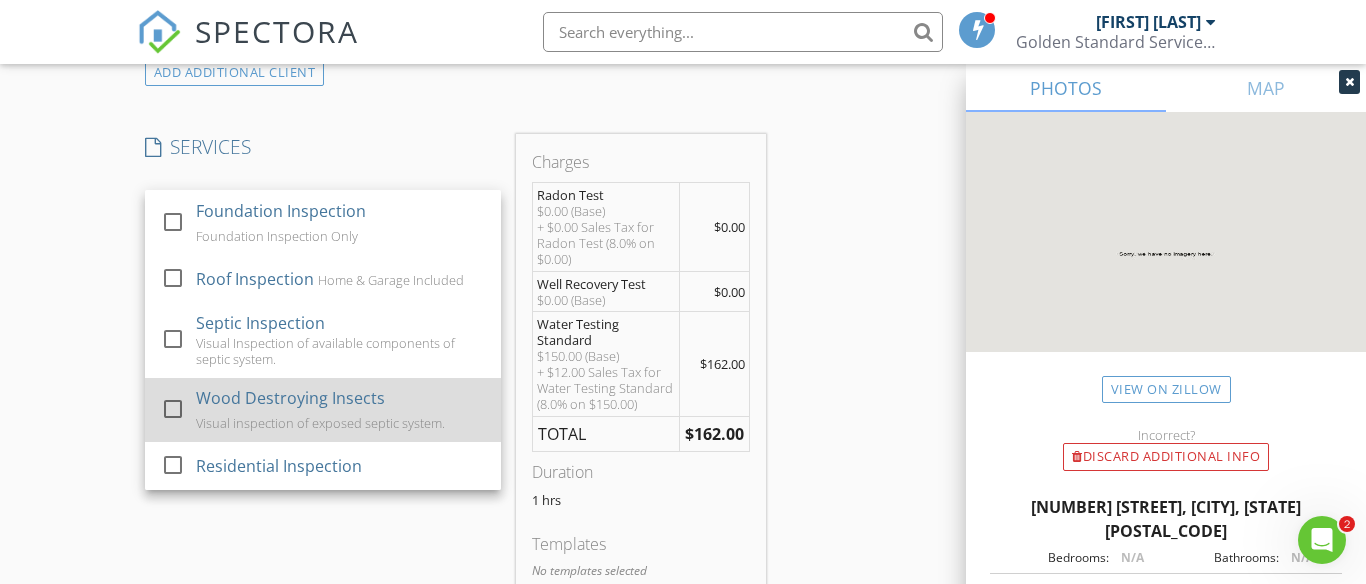 click at bounding box center [173, 409] 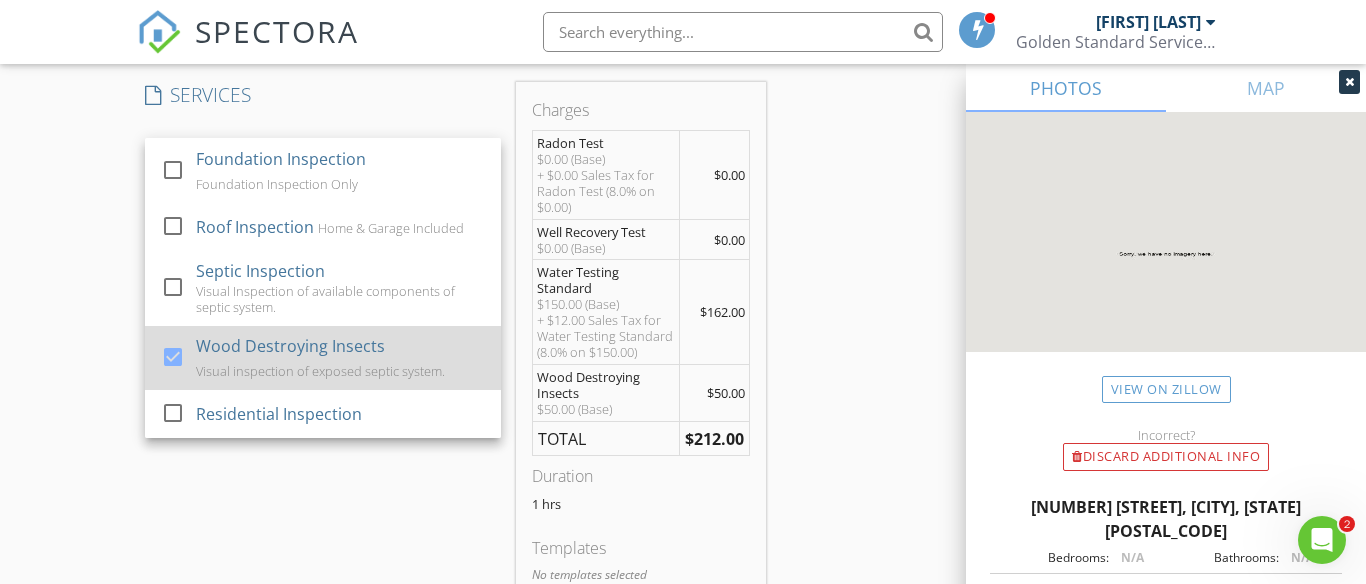 scroll, scrollTop: 1638, scrollLeft: 0, axis: vertical 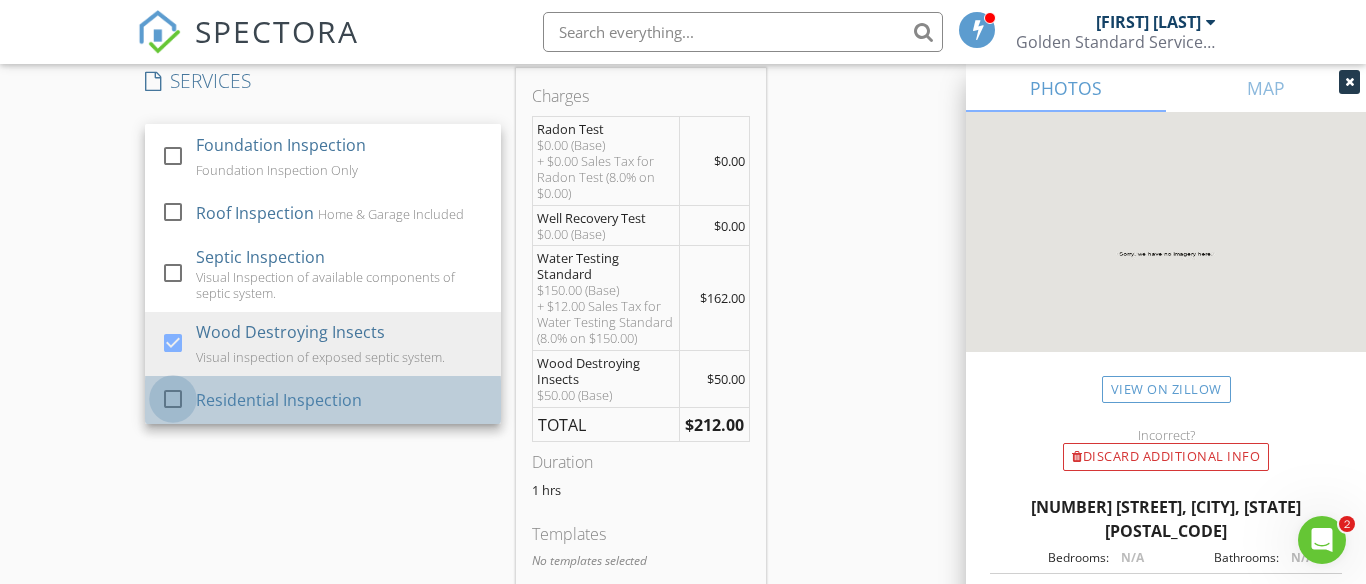 click at bounding box center (173, 399) 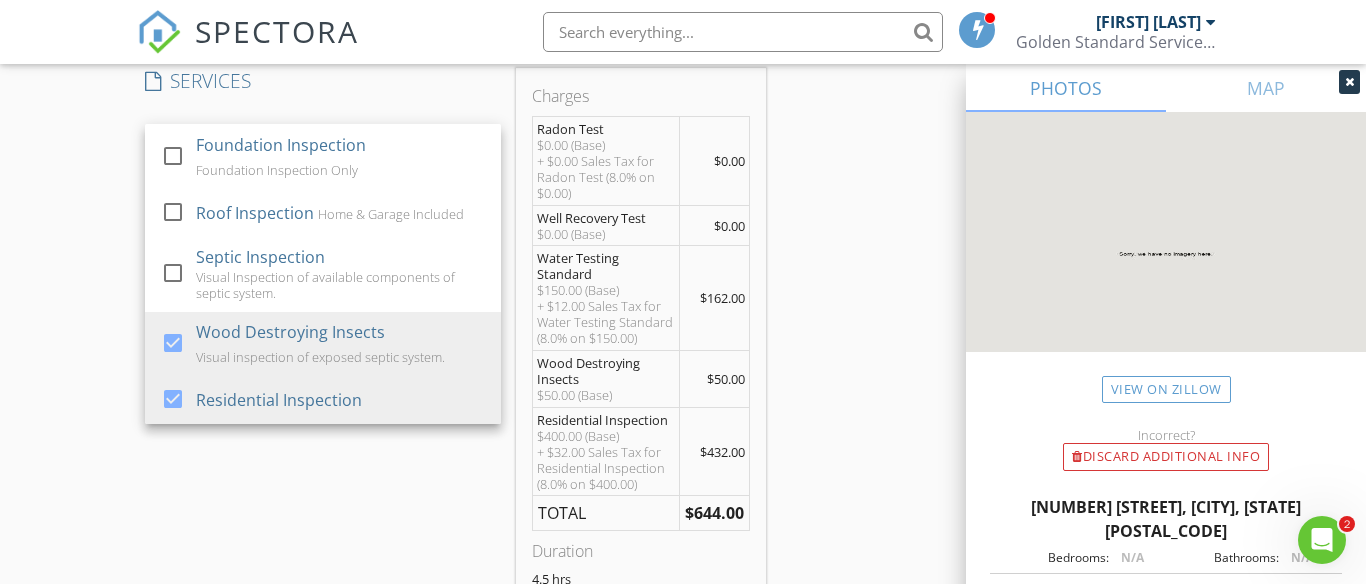 click on "INSPECTOR(S)
check_box   Benjamin Augustine   PRIMARY   Benjamin Augustine arrow_drop_down   check_box_outline_blank Benjamin Augustine specifically requested
Date/Time
08/04/2025 10:15 AM
Location
Address Search       Address 215 Lina Berry Rd   Unit   City Montrose   State PA   Zip 18801   County Susquehanna     Square Feet 2120   Year Built 1973   Foundation Basement arrow_drop_down     Benjamin Augustine     109.2 miles     (3 hours)
client
check_box Enable Client CC email for this inspection   Client Search     check_box_outline_blank Client is a Company/Organization     First Name Paul   Last Name Disanto   Email paudi1059@msn.com   CC Email   Phone 610-633-0860           Notes   Private Notes
ADD ADDITIONAL client
SERVICES
check_box   Radon Test   check_box" at bounding box center [683, 488] 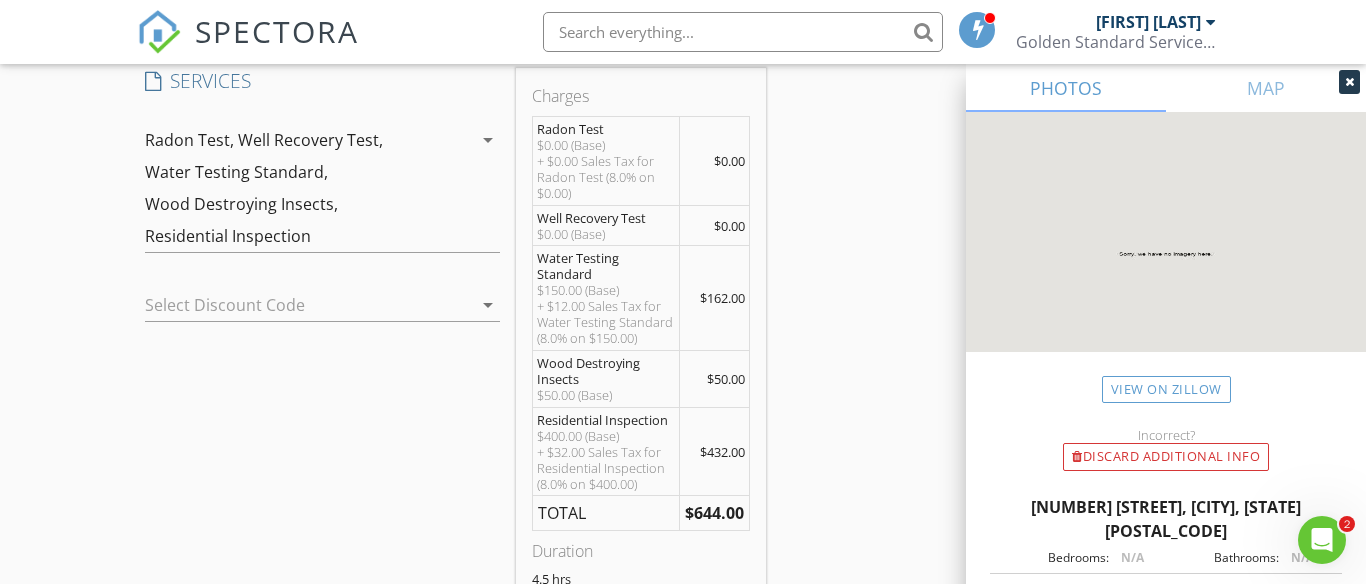 click on "$0.00" at bounding box center [729, 161] 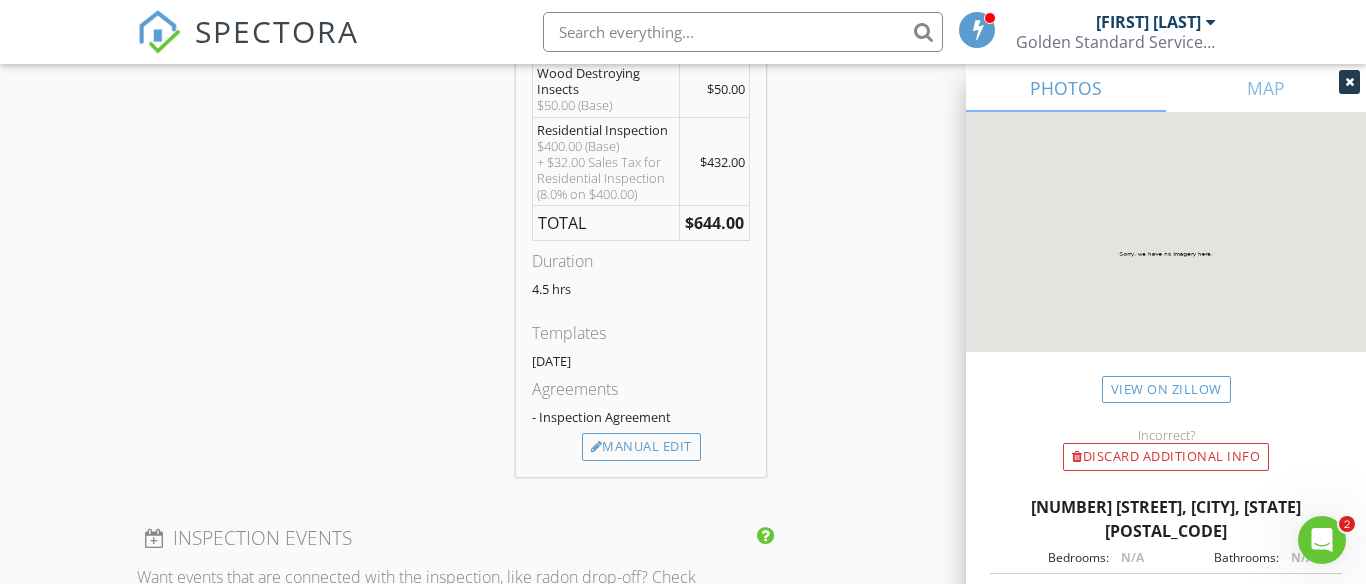 scroll, scrollTop: 1937, scrollLeft: 0, axis: vertical 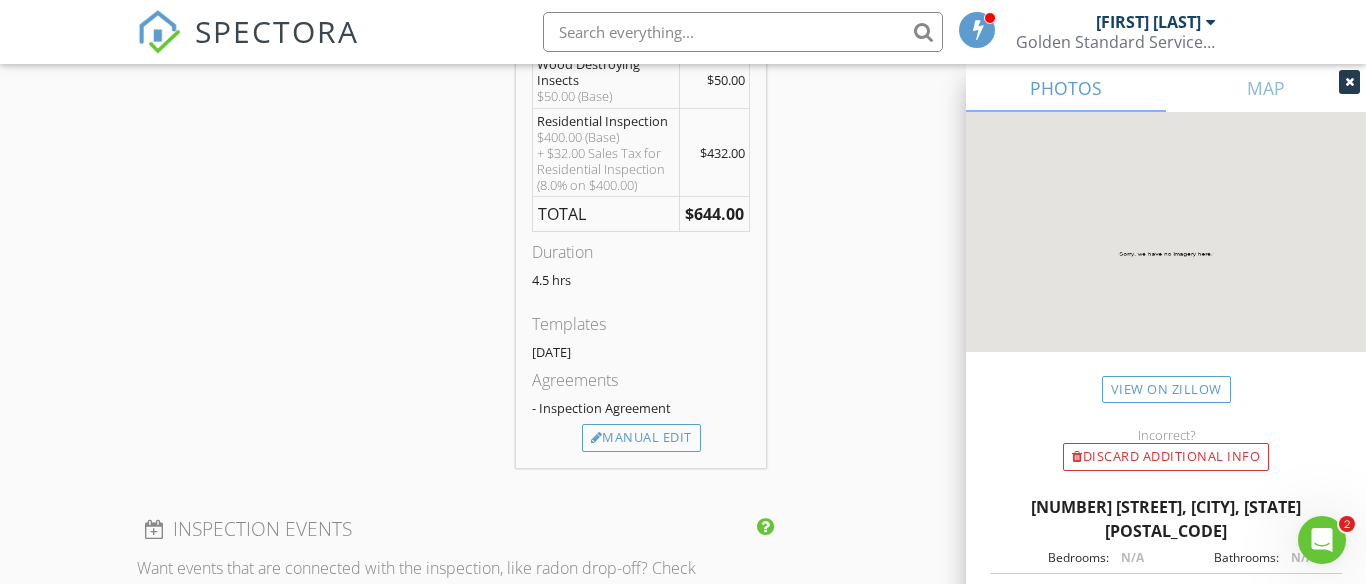 click on "Manual Edit" at bounding box center (641, 438) 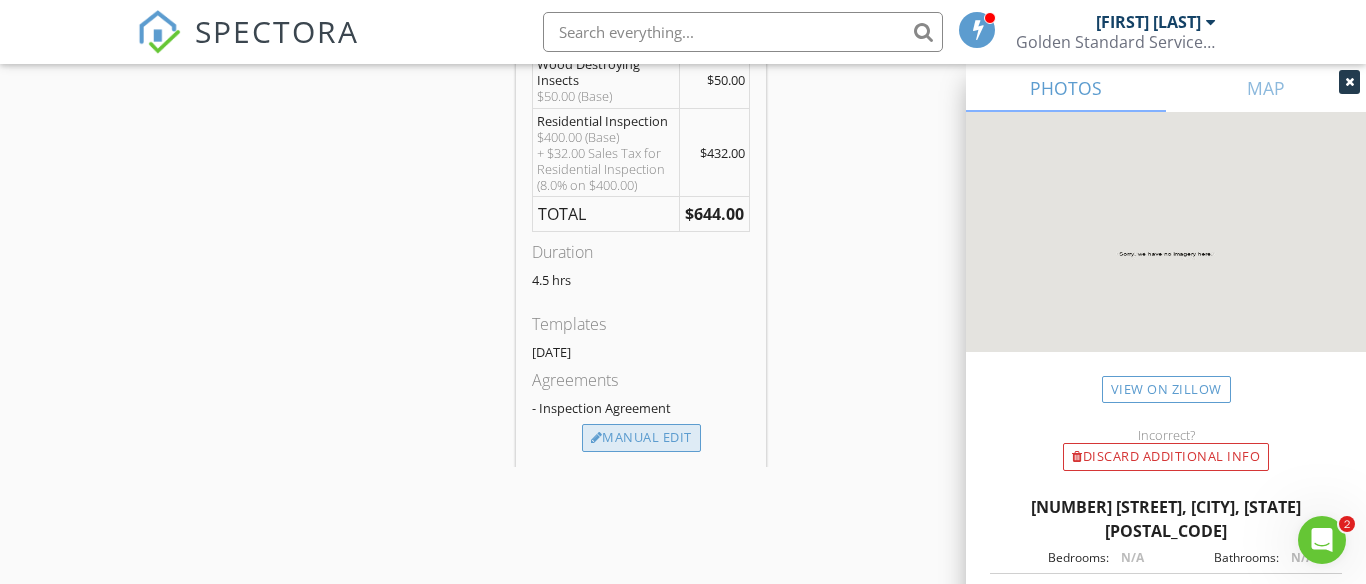 type on "0" 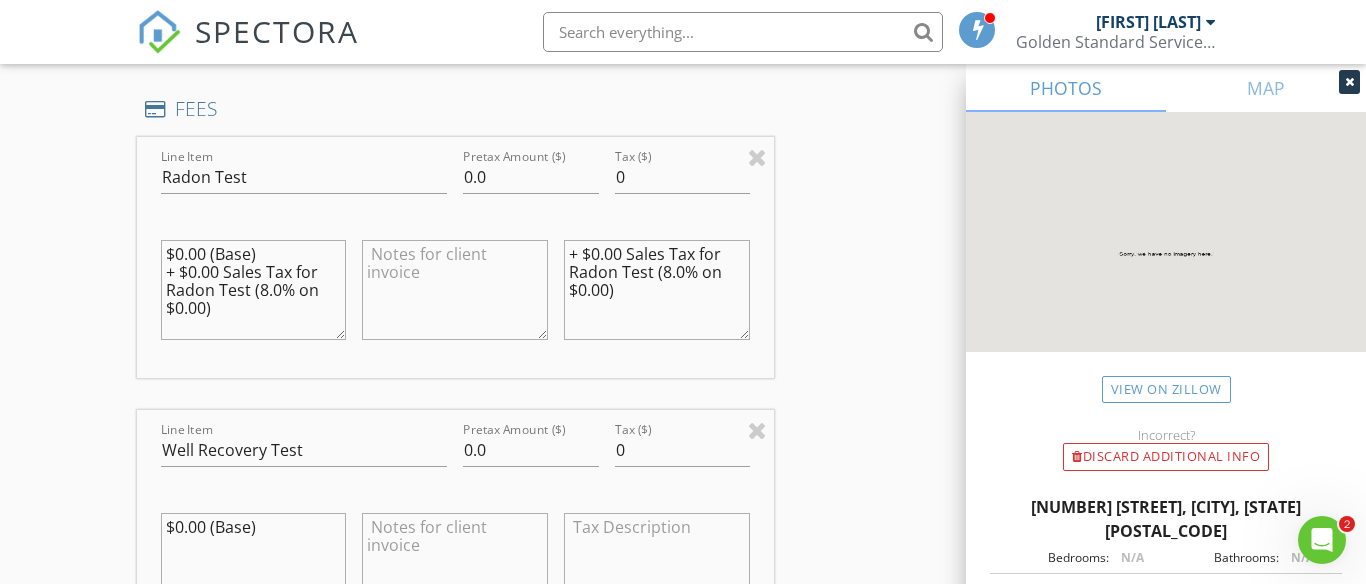scroll, scrollTop: 1766, scrollLeft: 0, axis: vertical 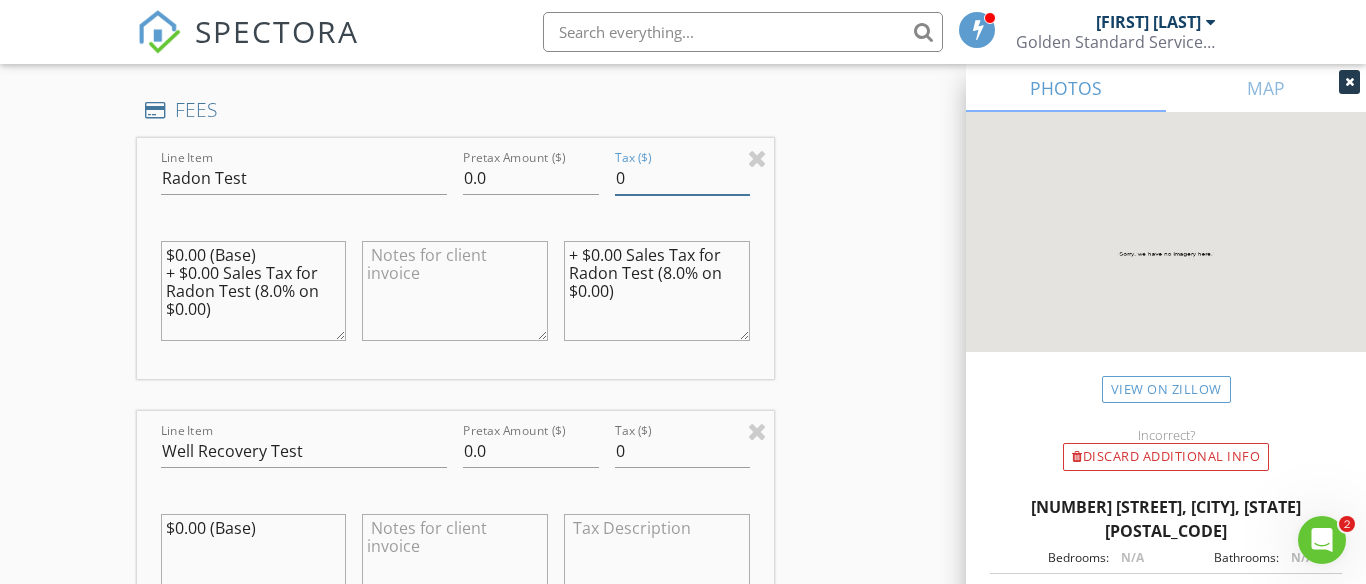 click on "0" at bounding box center [682, 178] 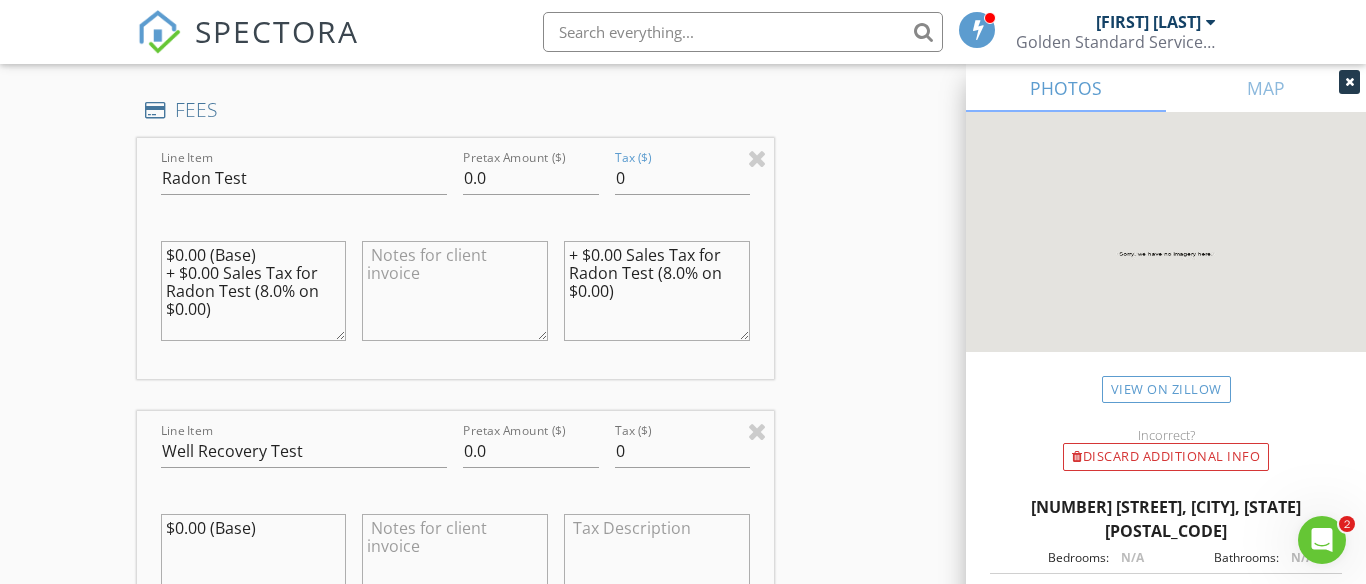 click on "$0.00 (Base)
+ $0.00 Sales Tax for Radon Test (8.0% on $0.00)" at bounding box center [254, 291] 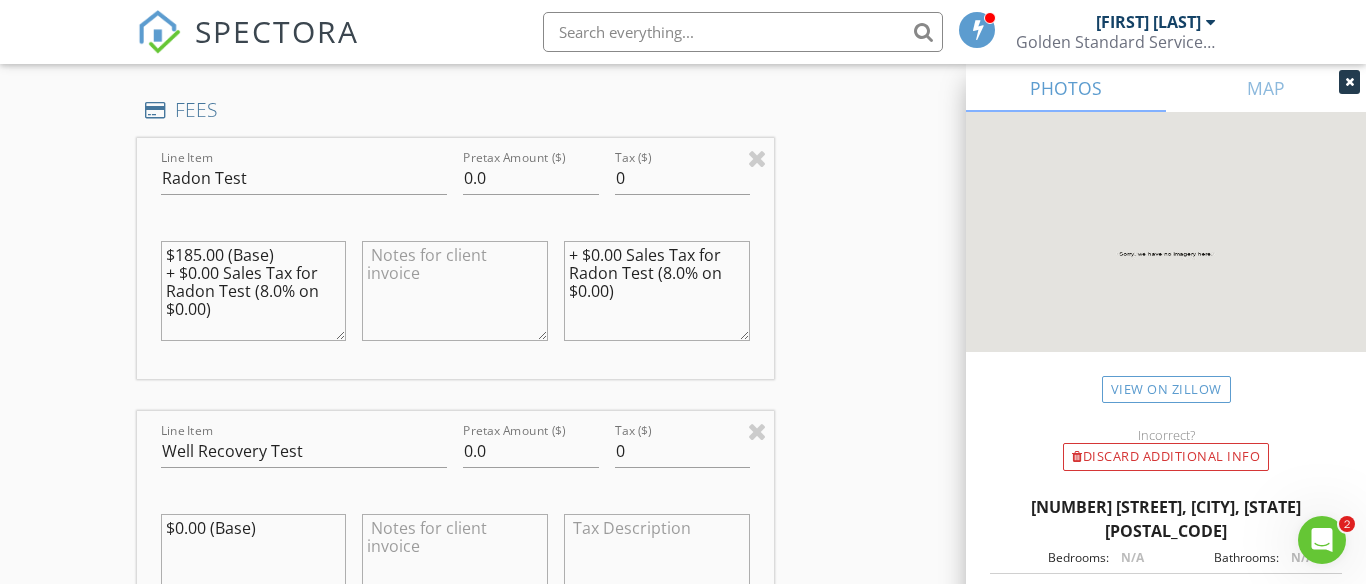 type on "$185.00 (Base)
+ $0.00 Sales Tax for Radon Test (8.0% on $0.00)" 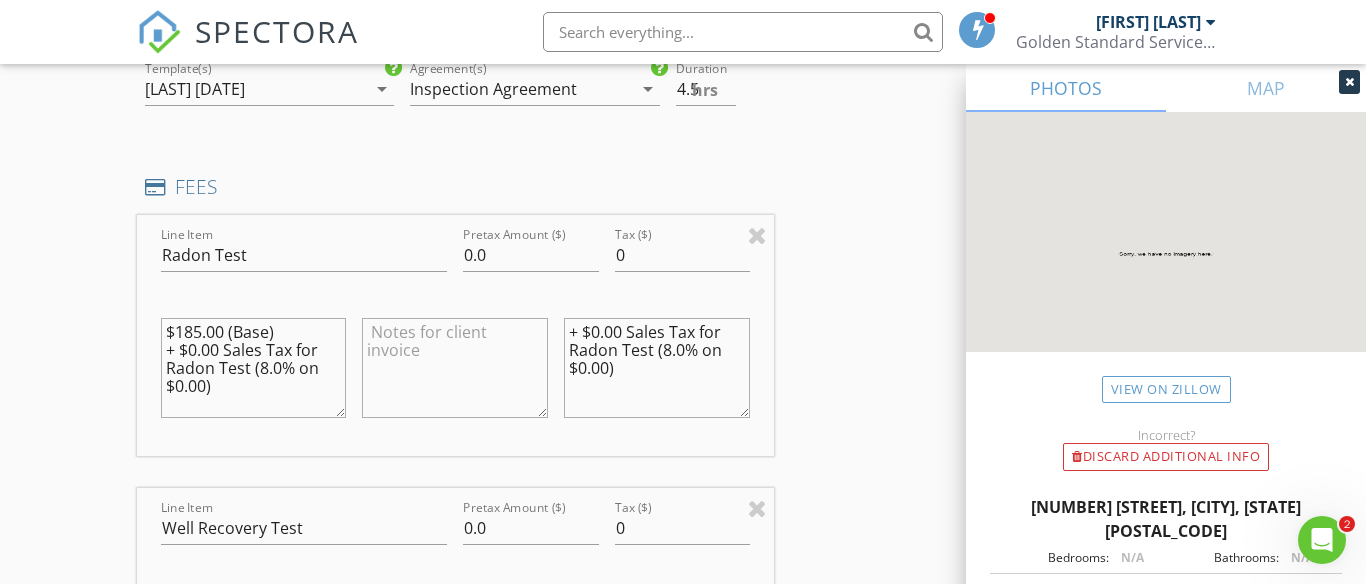 scroll, scrollTop: 1684, scrollLeft: 0, axis: vertical 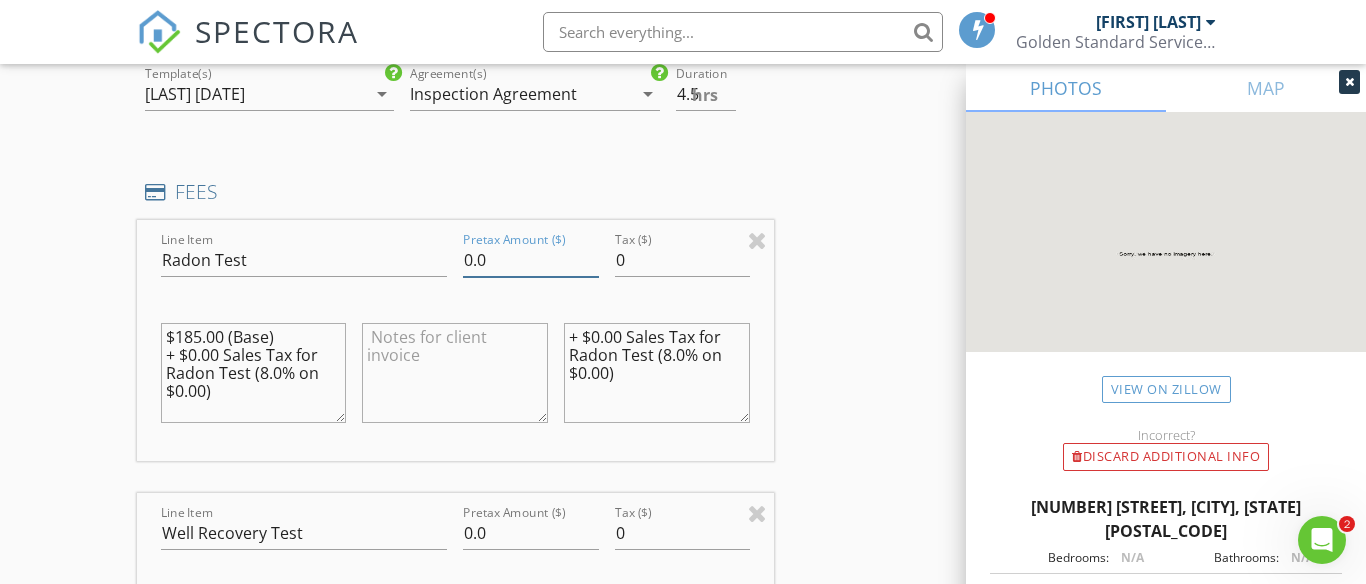 click on "0.0" at bounding box center (530, 260) 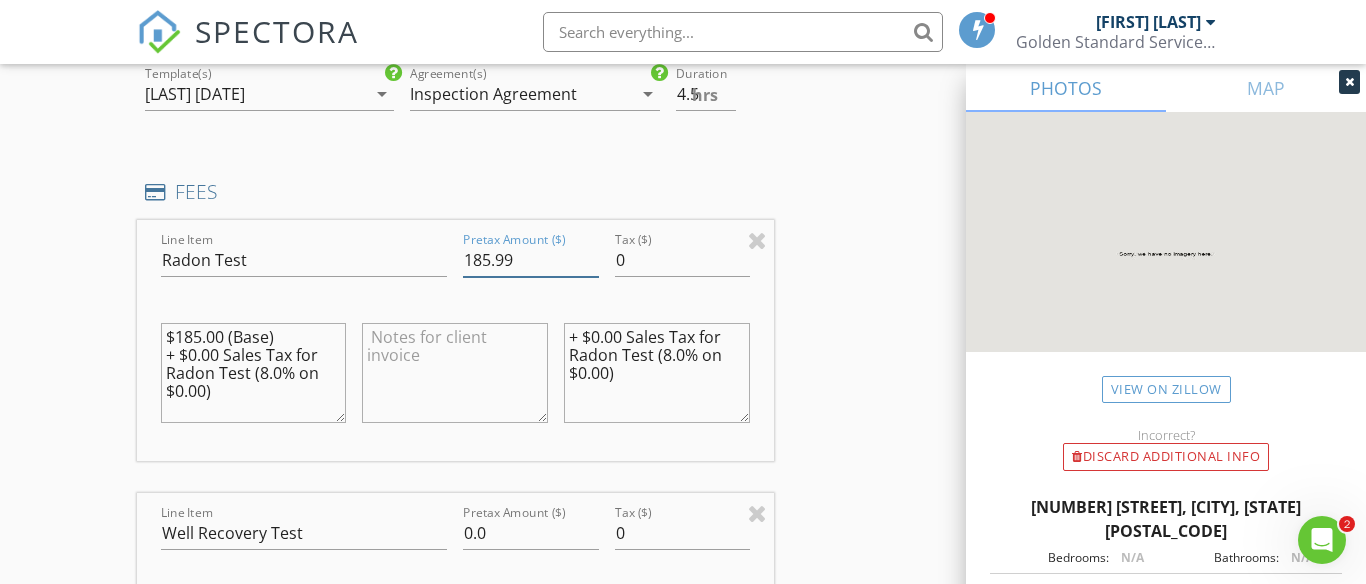 type on "185.99" 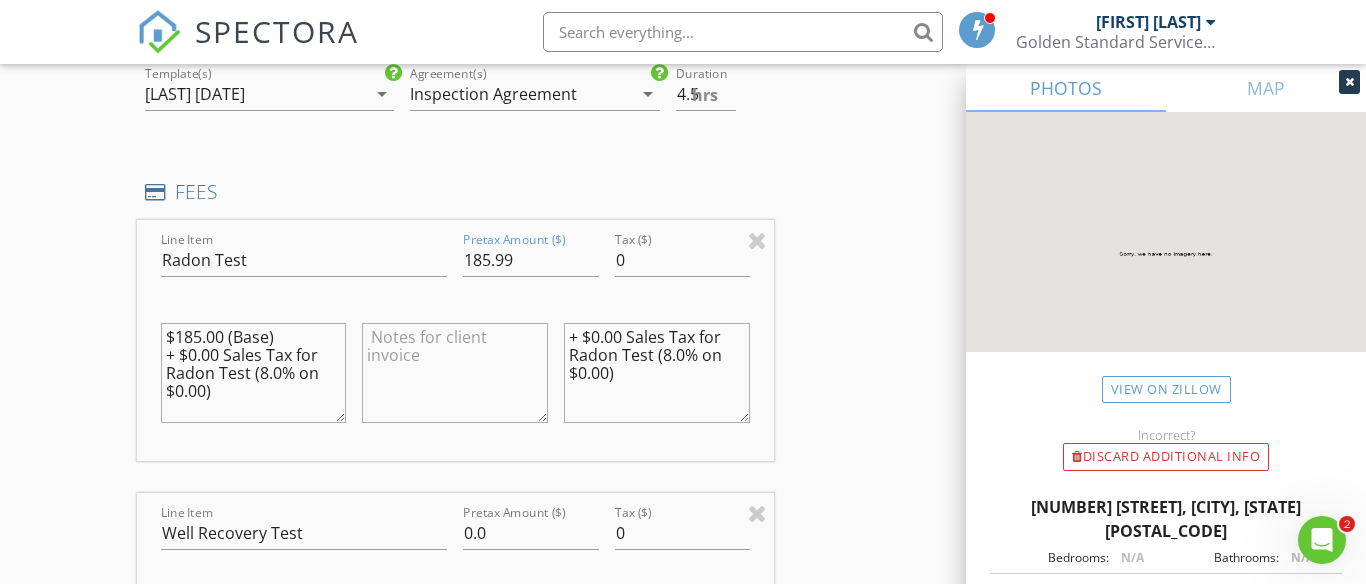 click on "INSPECTOR(S)
check_box   Benjamin Augustine   PRIMARY   Benjamin Augustine arrow_drop_down   check_box_outline_blank Benjamin Augustine specifically requested
Date/Time
08/04/2025 10:15 AM
Location
Address Search       Address 215 Lina Berry Rd   Unit   City Montrose   State PA   Zip 18801   County Susquehanna     Square Feet 2120   Year Built 1973   Foundation Basement arrow_drop_down     Benjamin Augustine     109.2 miles     (3 hours)
client
check_box Enable Client CC email for this inspection   Client Search     check_box_outline_blank Client is a Company/Organization     First Name Paul   Last Name Disanto   Email paudi1059@msn.com   CC Email   Phone 610-633-0860           Notes   Private Notes
ADD ADDITIONAL client
SERVICES
check_box   Radon Test   check_box" at bounding box center (683, 920) 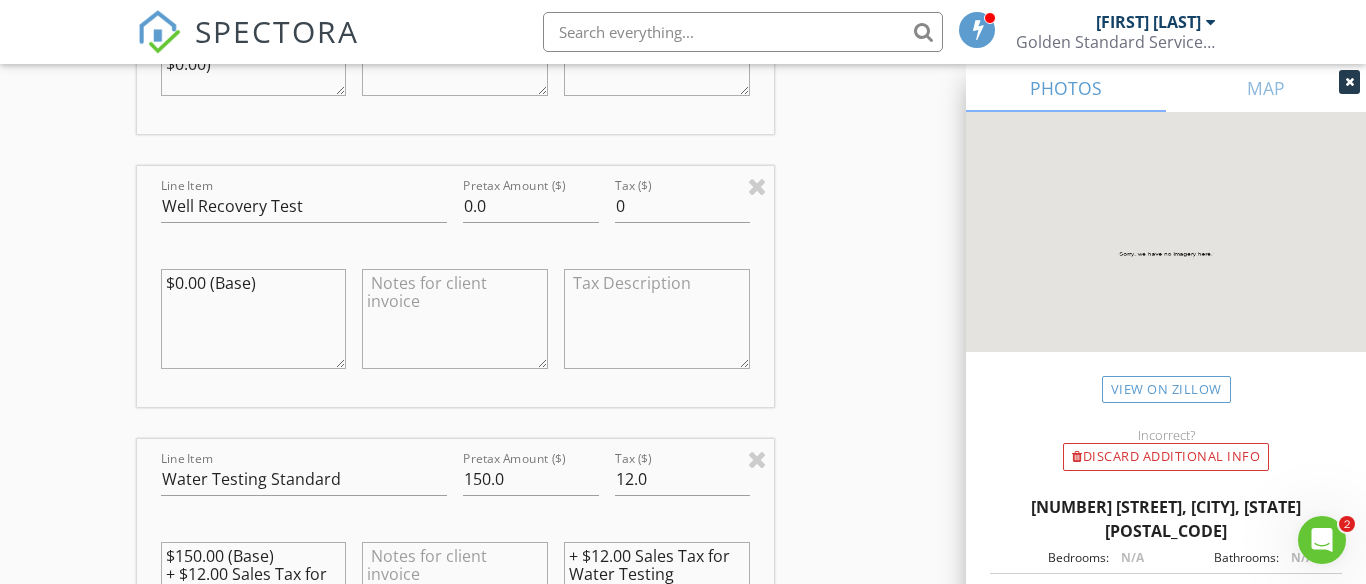 scroll, scrollTop: 2003, scrollLeft: 0, axis: vertical 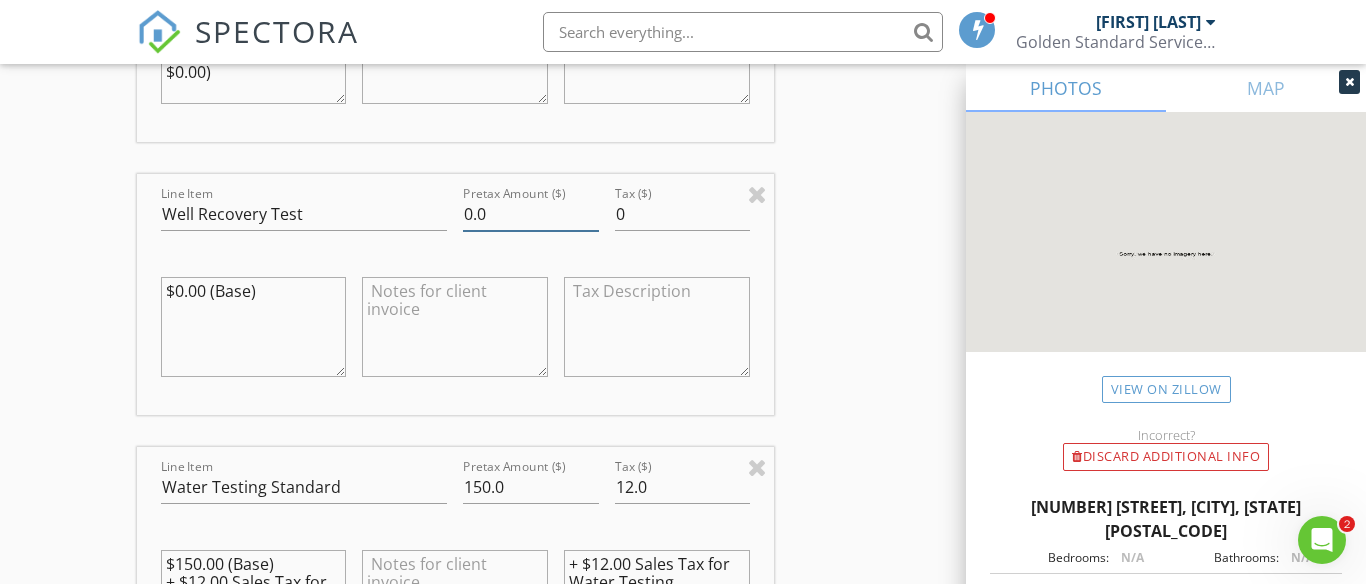 click on "0.0" at bounding box center (530, 214) 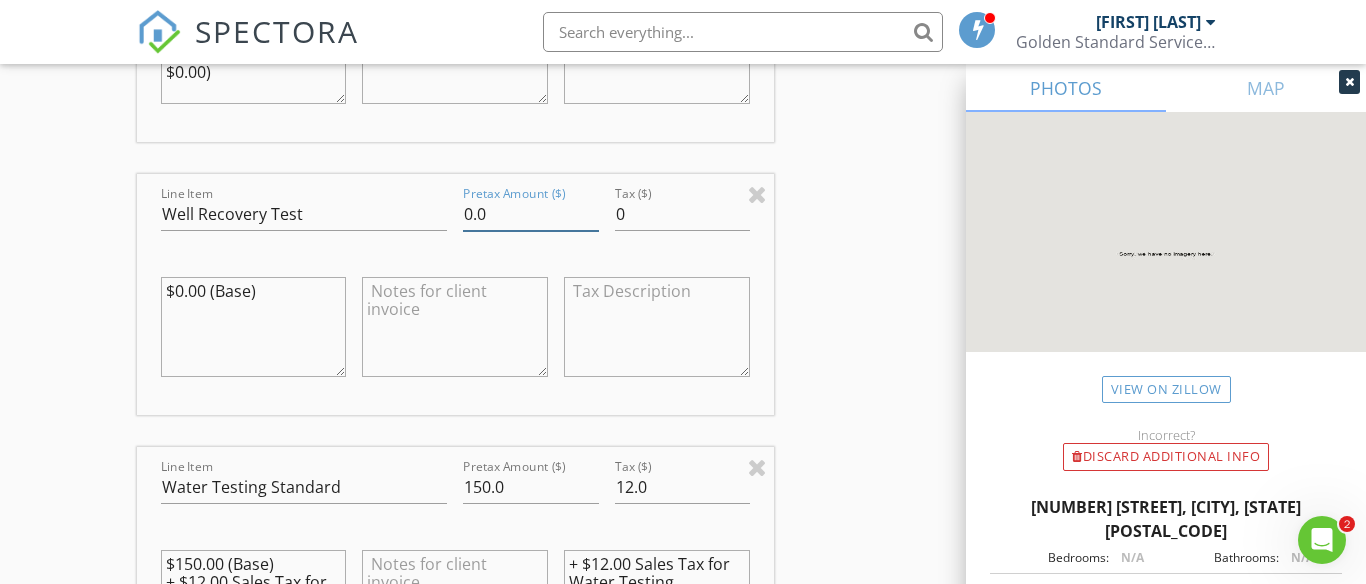 type on "0" 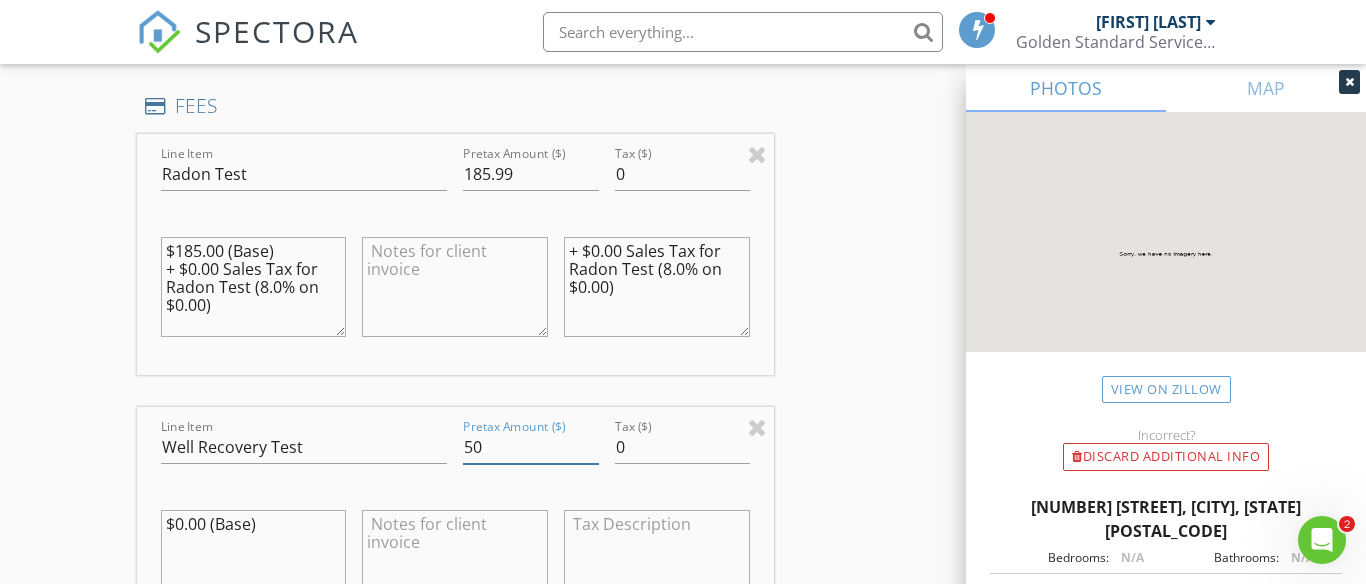 scroll, scrollTop: 1753, scrollLeft: 0, axis: vertical 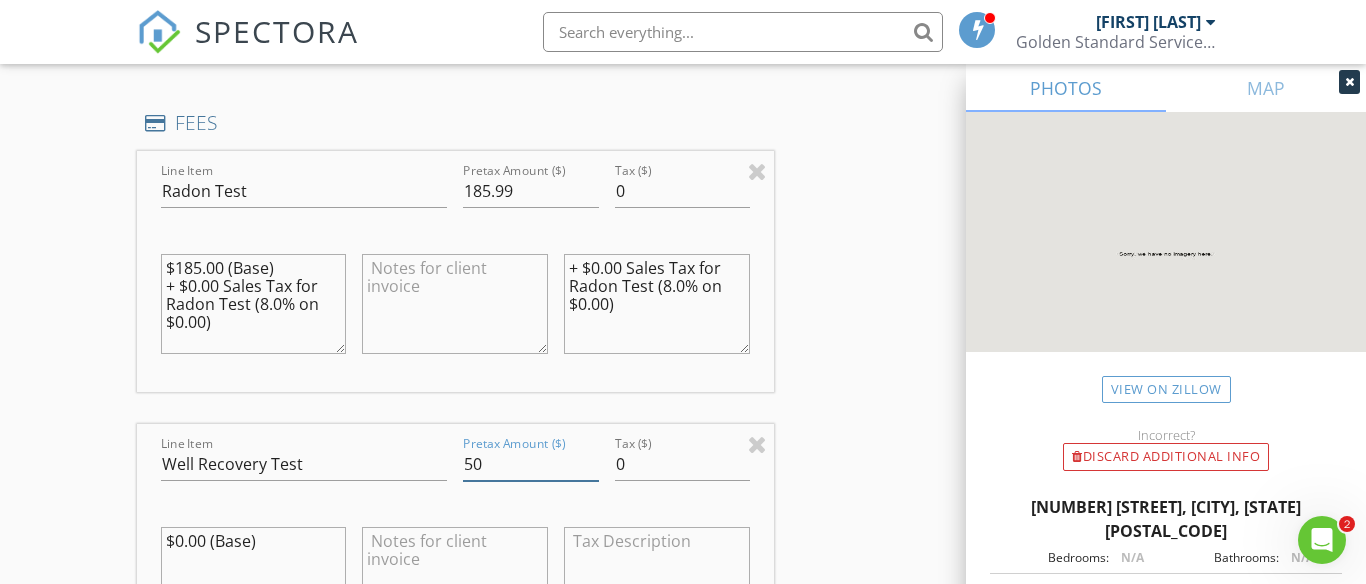 type on "50" 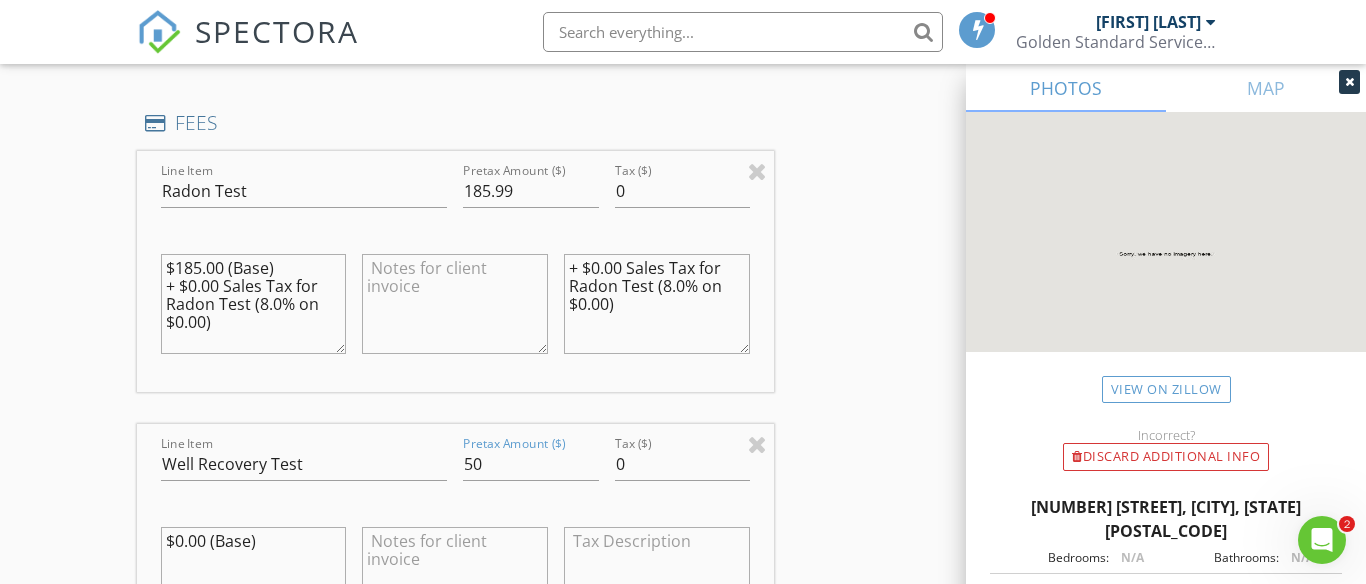 click on "INSPECTOR(S)
check_box   Benjamin Augustine   PRIMARY   Benjamin Augustine arrow_drop_down   check_box_outline_blank Benjamin Augustine specifically requested
Date/Time
08/04/2025 10:15 AM
Location
Address Search       Address 215 Lina Berry Rd   Unit   City Montrose   State PA   Zip 18801   County Susquehanna     Square Feet 2120   Year Built 1973   Foundation Basement arrow_drop_down     Benjamin Augustine     109.2 miles     (3 hours)
client
check_box Enable Client CC email for this inspection   Client Search     check_box_outline_blank Client is a Company/Organization     First Name Paul   Last Name Disanto   Email paudi1059@msn.com   CC Email   Phone 610-633-0860           Notes   Private Notes
ADD ADDITIONAL client
SERVICES
check_box   Radon Test   check_box" at bounding box center [683, 851] 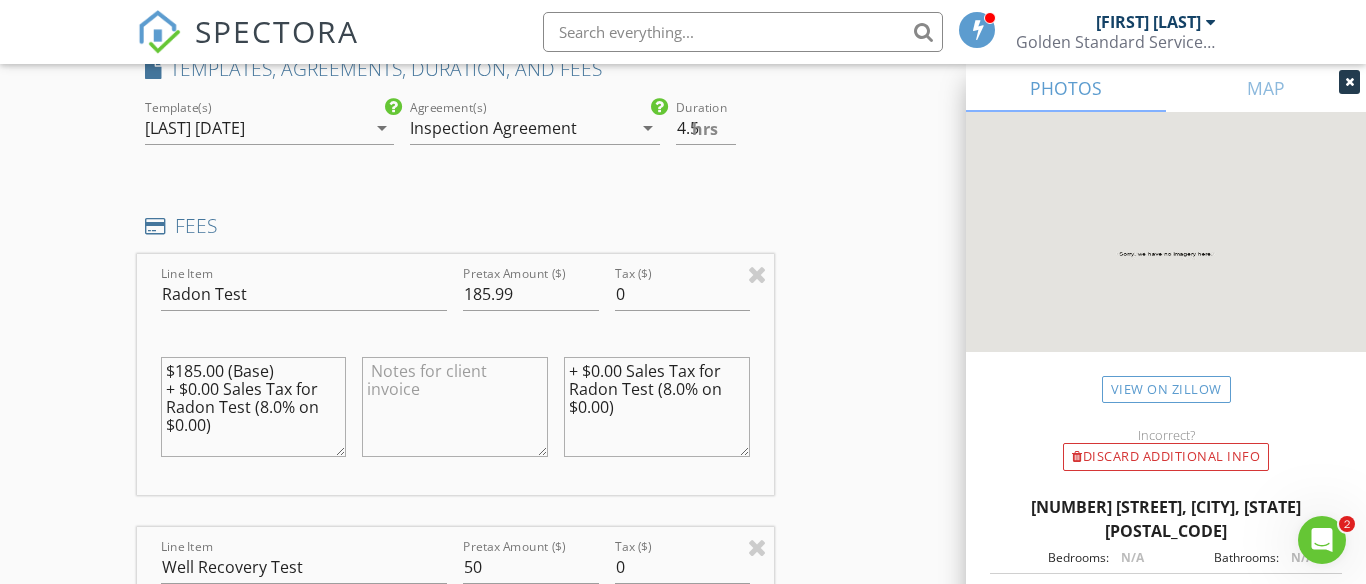 scroll, scrollTop: 1651, scrollLeft: 0, axis: vertical 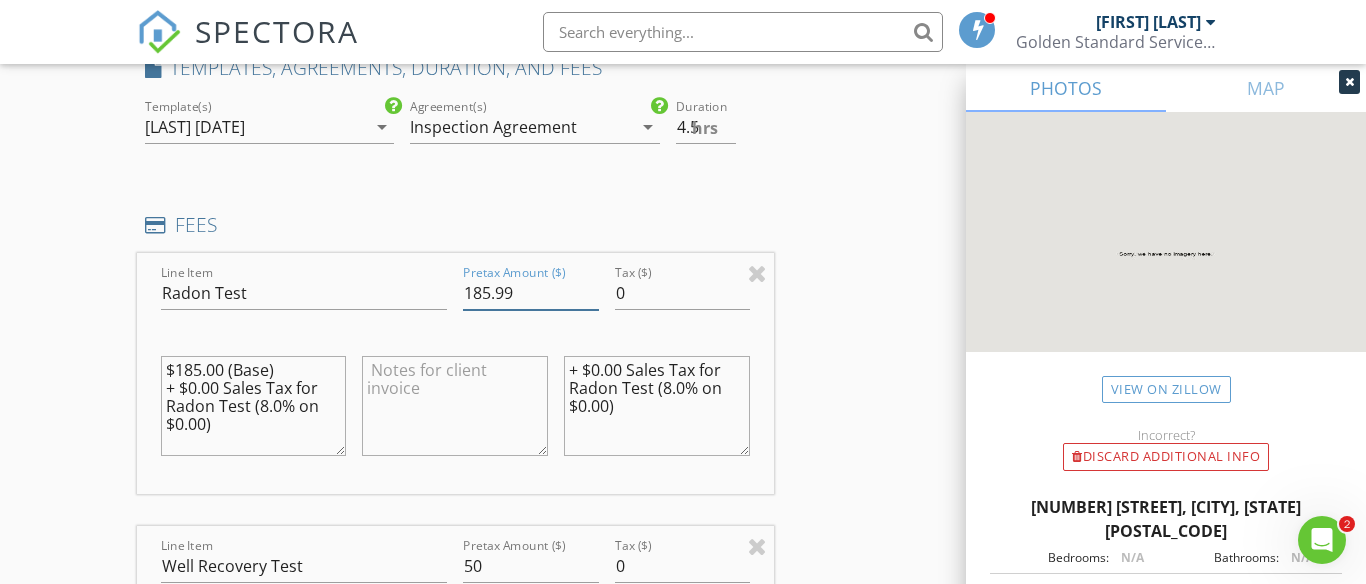 click on "185.99" at bounding box center (530, 293) 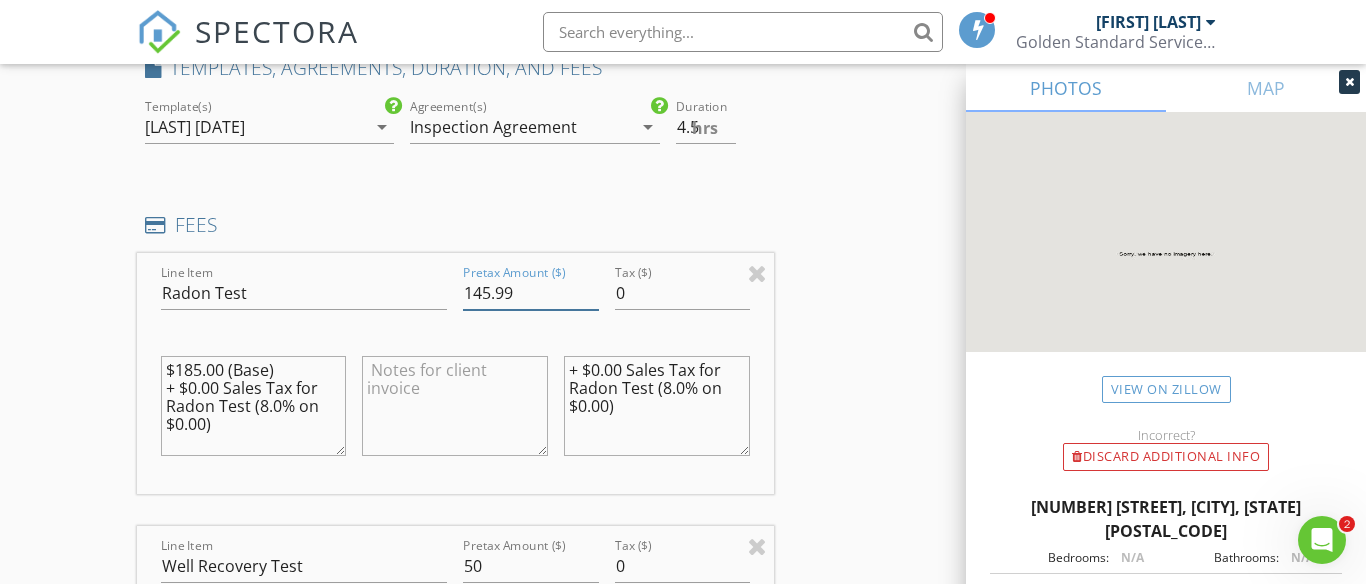type on "145.99" 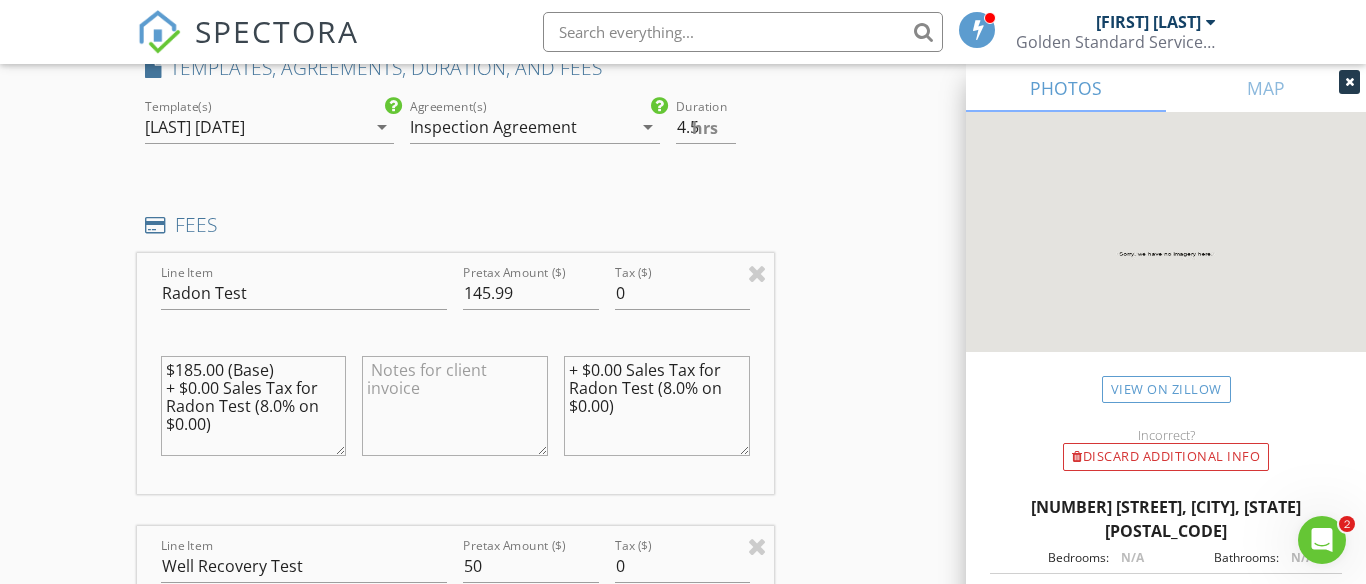 click on "INSPECTOR(S)
check_box   Benjamin Augustine   PRIMARY   Benjamin Augustine arrow_drop_down   check_box_outline_blank Benjamin Augustine specifically requested
Date/Time
08/04/2025 10:15 AM
Location
Address Search       Address 215 Lina Berry Rd   Unit   City Montrose   State PA   Zip 18801   County Susquehanna     Square Feet 2120   Year Built 1973   Foundation Basement arrow_drop_down     Benjamin Augustine     109.2 miles     (3 hours)
client
check_box Enable Client CC email for this inspection   Client Search     check_box_outline_blank Client is a Company/Organization     First Name Paul   Last Name Disanto   Email paudi1059@msn.com   CC Email   Phone 610-633-0860           Notes   Private Notes
ADD ADDITIONAL client
SERVICES
check_box   Radon Test   check_box" at bounding box center (683, 953) 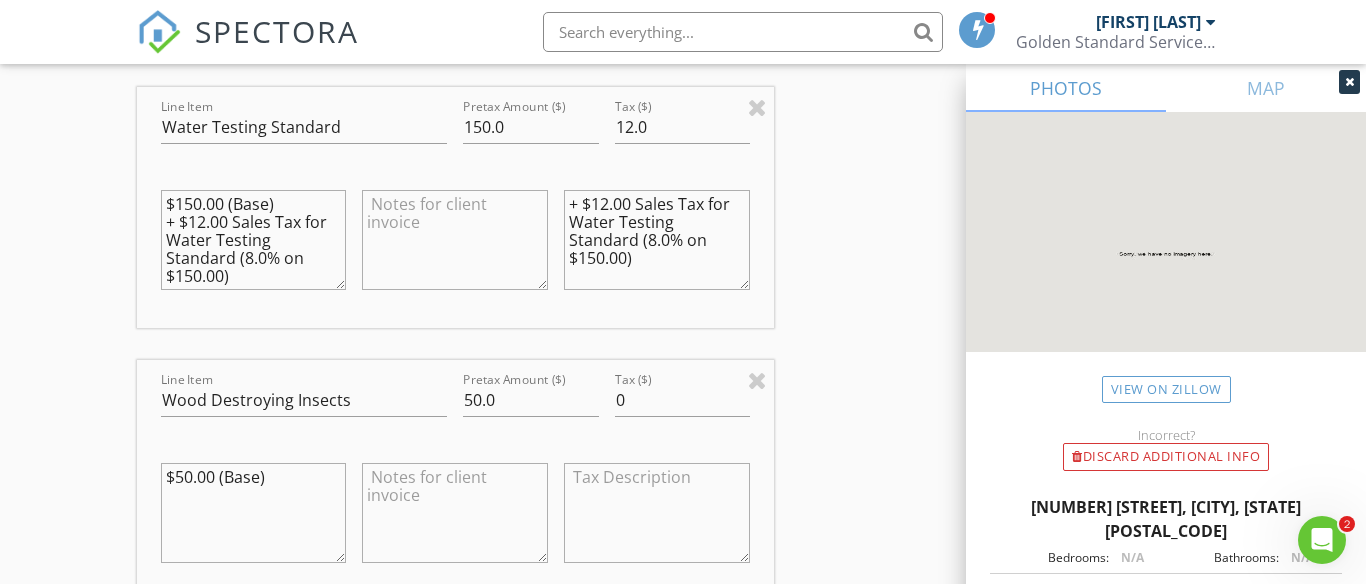 scroll, scrollTop: 2365, scrollLeft: 0, axis: vertical 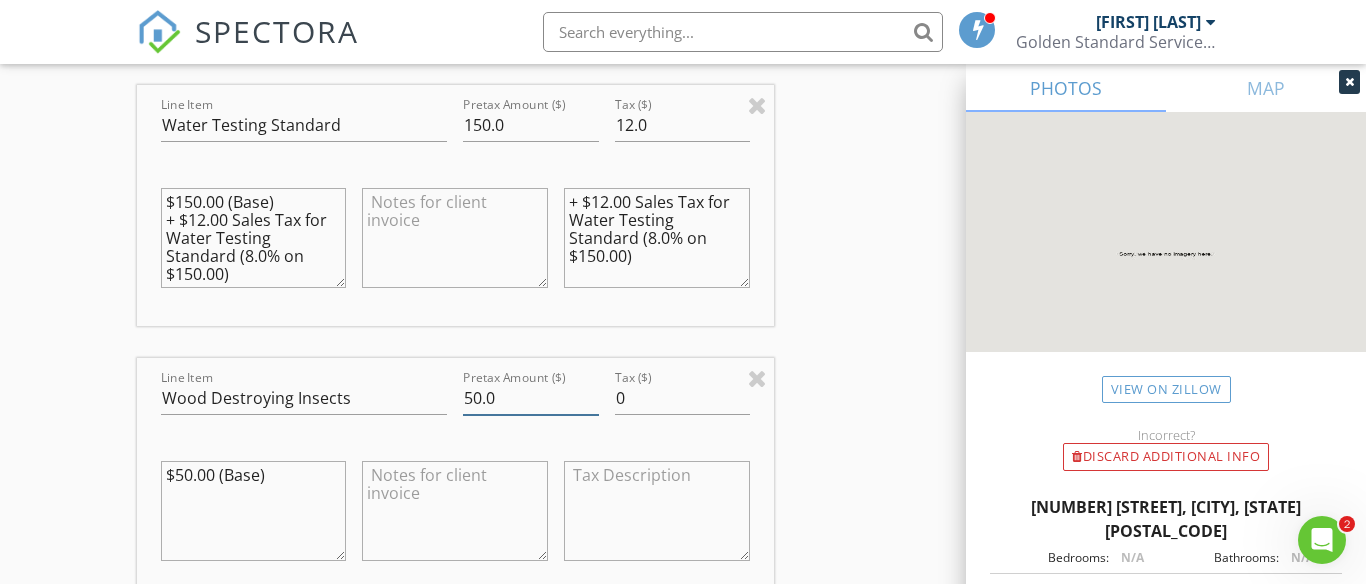 click on "50.0" at bounding box center (530, 398) 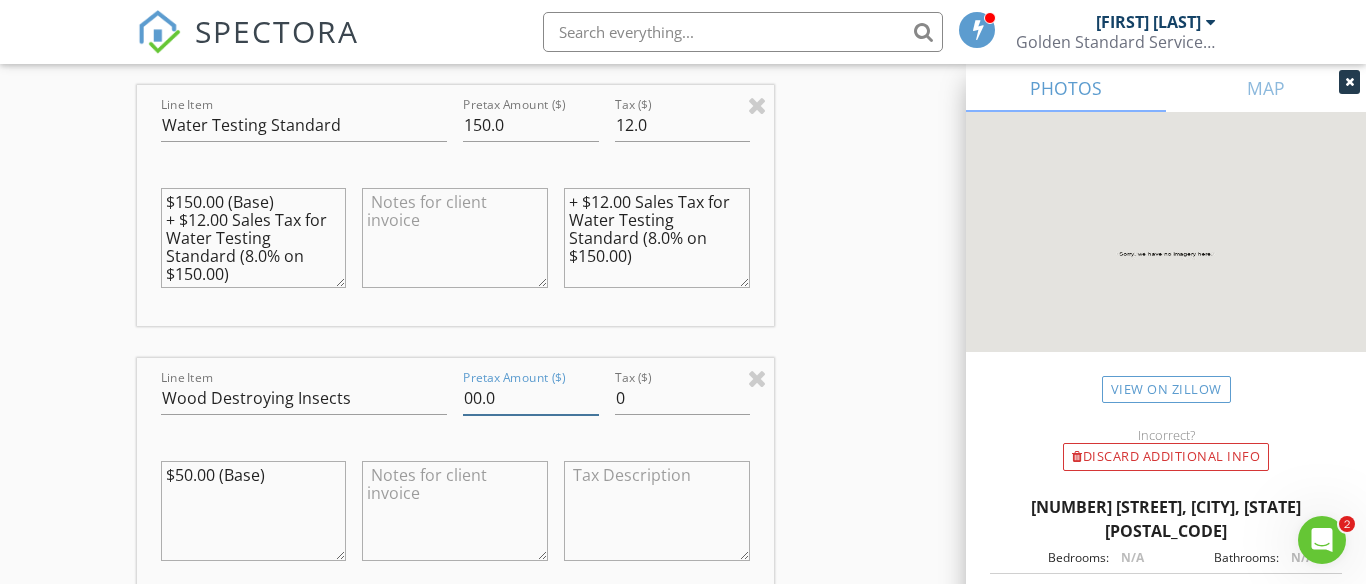 type on "00.0" 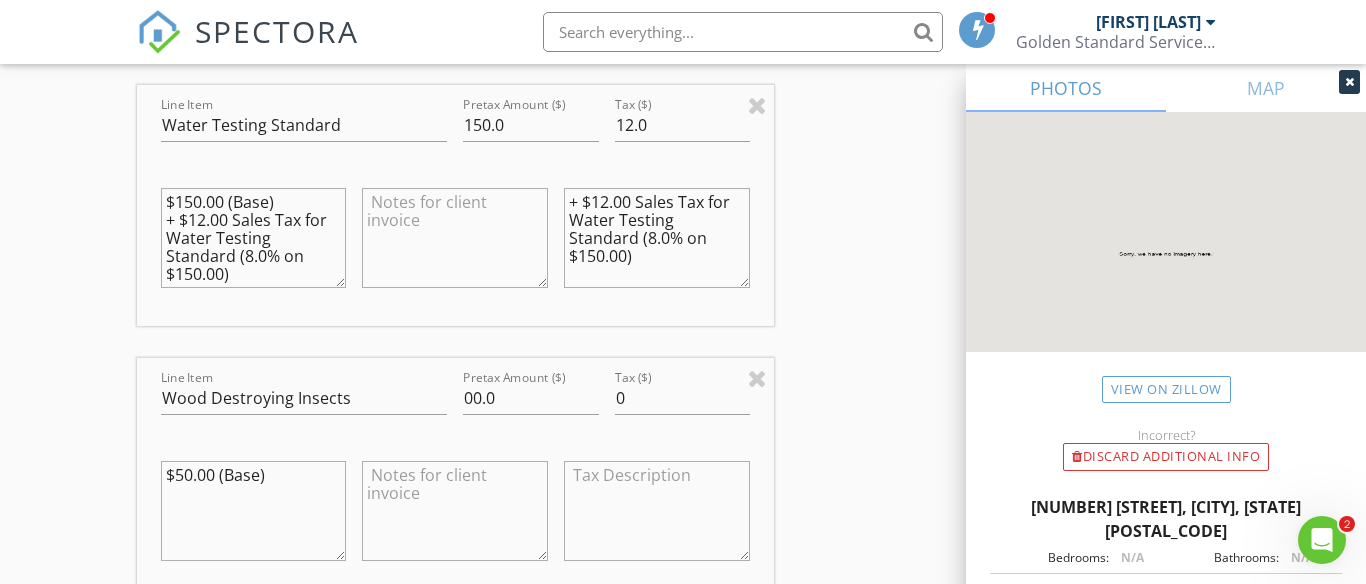 click on "INSPECTOR(S)
check_box   Benjamin Augustine   PRIMARY   Benjamin Augustine arrow_drop_down   check_box_outline_blank Benjamin Augustine specifically requested
Date/Time
08/04/2025 10:15 AM
Location
Address Search       Address 215 Lina Berry Rd   Unit   City Montrose   State PA   Zip 18801   County Susquehanna     Square Feet 2120   Year Built 1973   Foundation Basement arrow_drop_down     Benjamin Augustine     109.2 miles     (3 hours)
client
check_box Enable Client CC email for this inspection   Client Search     check_box_outline_blank Client is a Company/Organization     First Name Paul   Last Name Disanto   Email paudi1059@msn.com   CC Email   Phone 610-633-0860           Notes   Private Notes
ADD ADDITIONAL client
SERVICES
check_box   Radon Test   check_box" at bounding box center (683, 239) 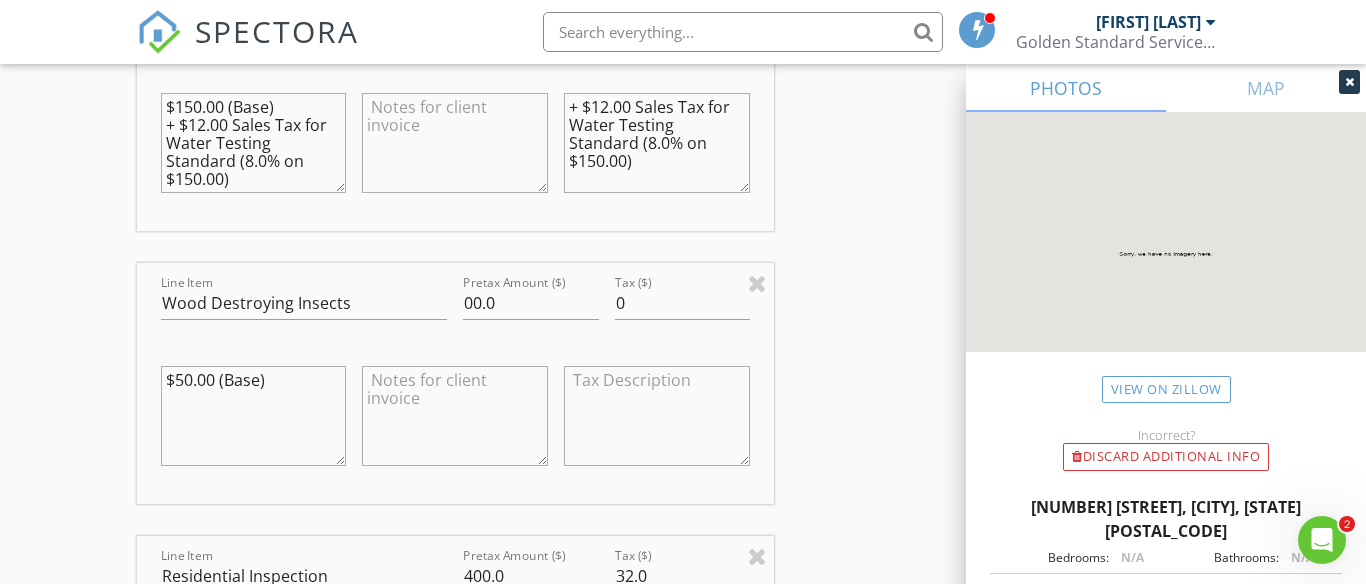 scroll, scrollTop: 2432, scrollLeft: 0, axis: vertical 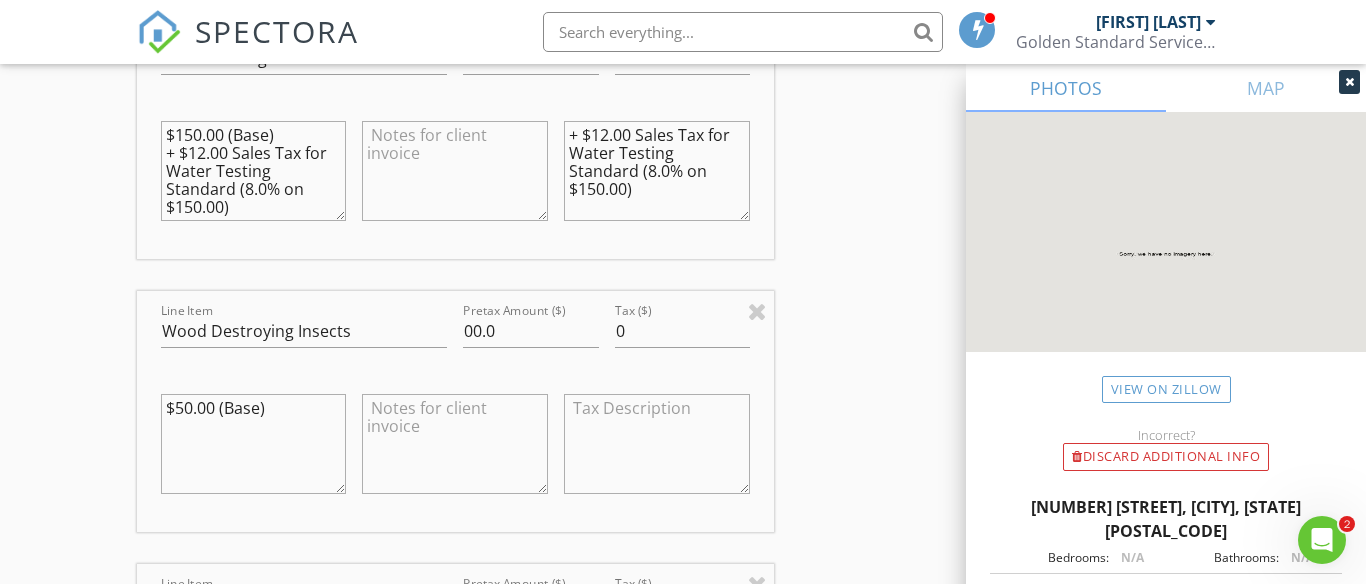 click at bounding box center [455, 444] 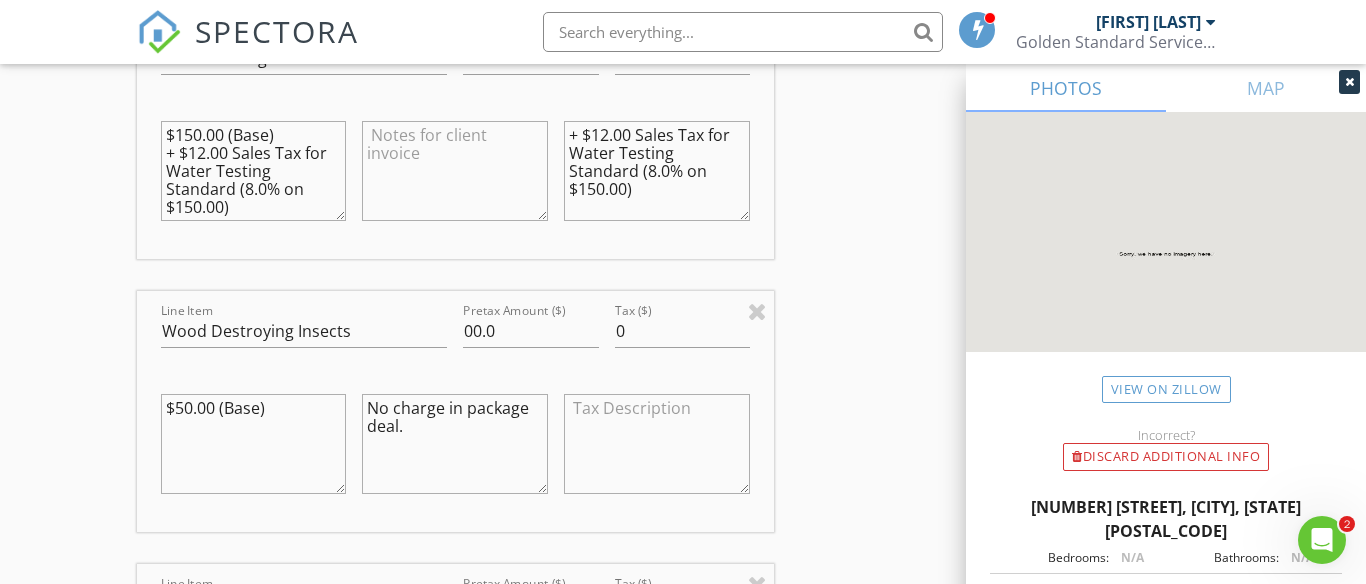 click on "No charge in package deal." at bounding box center [455, 444] 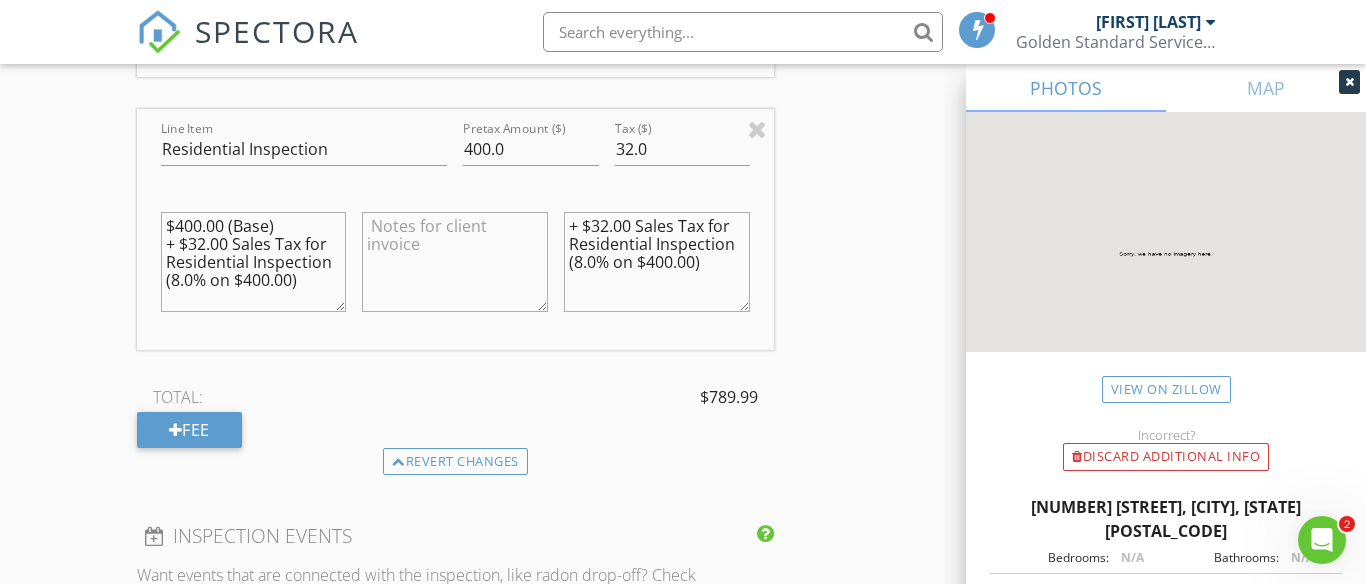 scroll, scrollTop: 2885, scrollLeft: 0, axis: vertical 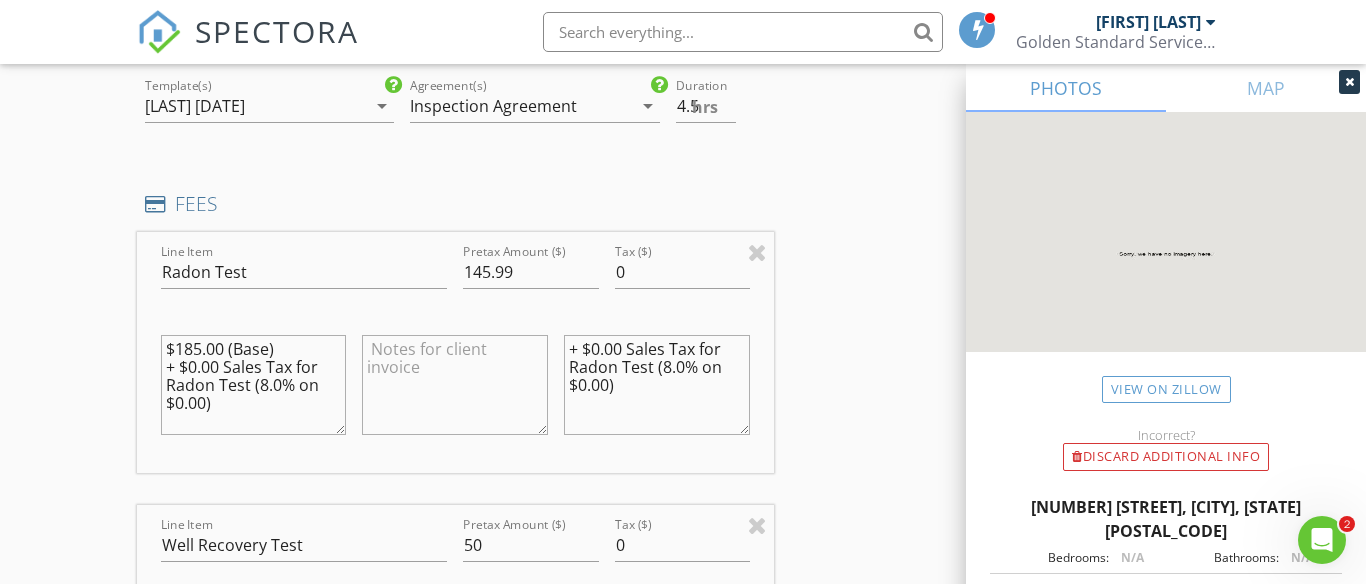 type on "No charge--package deal." 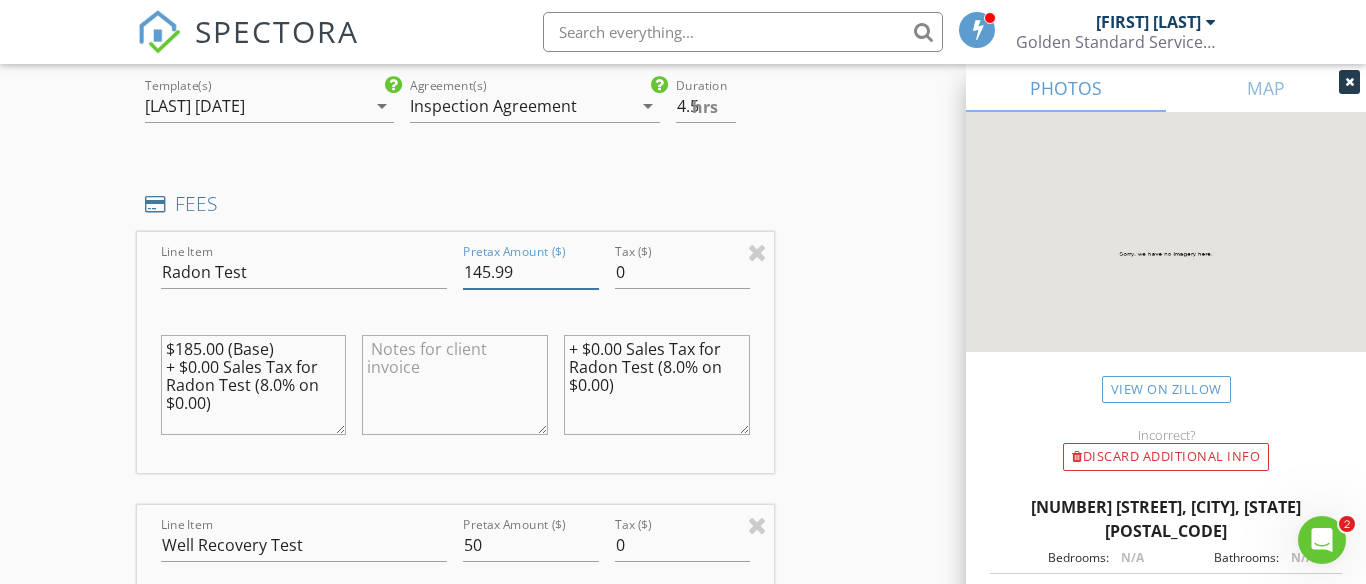 click on "145.99" at bounding box center [530, 272] 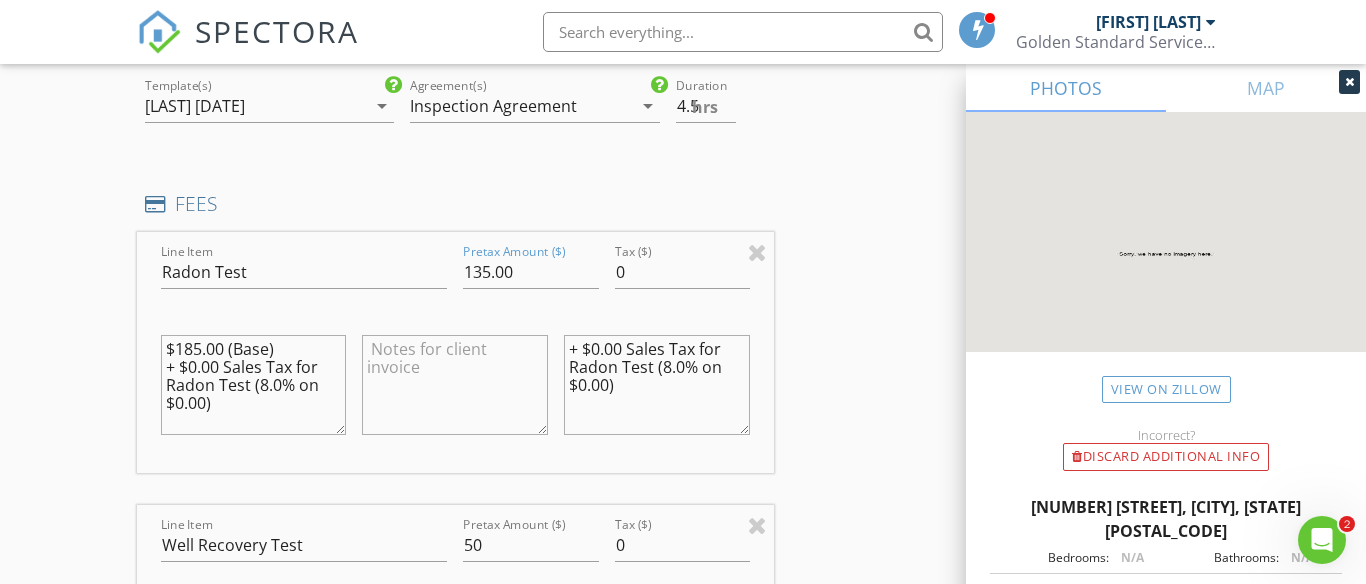 click on "INSPECTOR(S)
check_box   Benjamin Augustine   PRIMARY   Benjamin Augustine arrow_drop_down   check_box_outline_blank Benjamin Augustine specifically requested
Date/Time
08/04/2025 10:15 AM
Location
Address Search       Address 215 Lina Berry Rd   Unit   City Montrose   State PA   Zip 18801   County Susquehanna     Square Feet 2120   Year Built 1973   Foundation Basement arrow_drop_down     Benjamin Augustine     109.2 miles     (3 hours)
client
check_box Enable Client CC email for this inspection   Client Search     check_box_outline_blank Client is a Company/Organization     First Name Paul   Last Name Disanto   Email paudi1059@msn.com   CC Email   Phone 610-633-0860           Notes   Private Notes
ADD ADDITIONAL client
SERVICES
check_box   Radon Test   check_box" at bounding box center (683, 932) 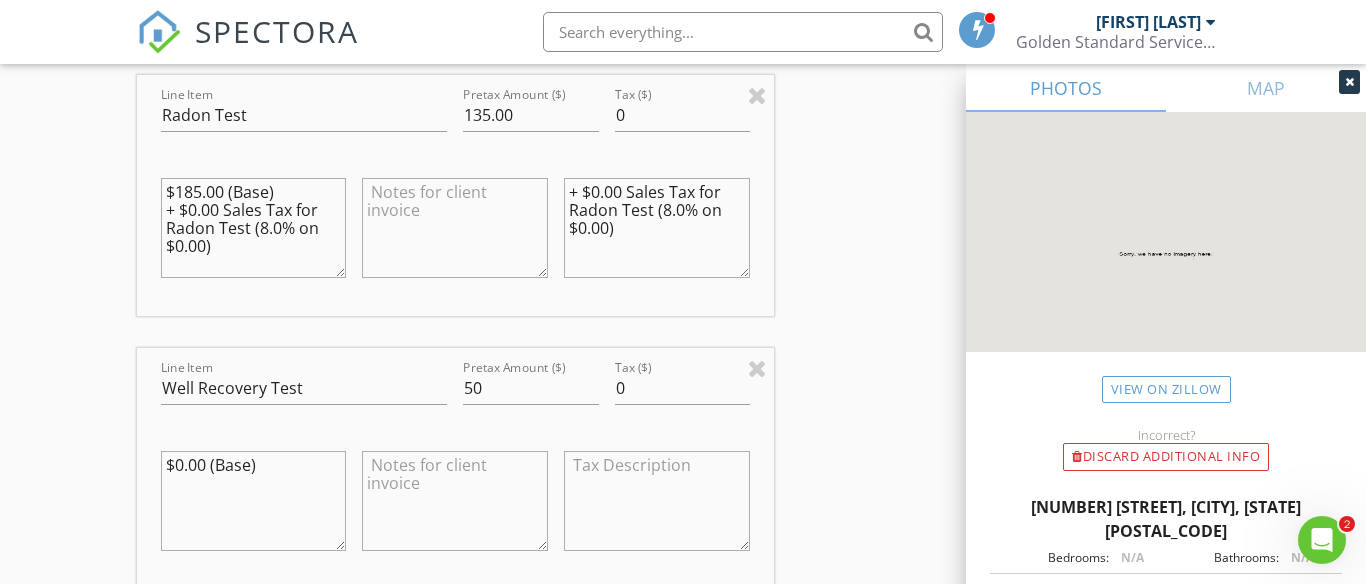 scroll, scrollTop: 1710, scrollLeft: 0, axis: vertical 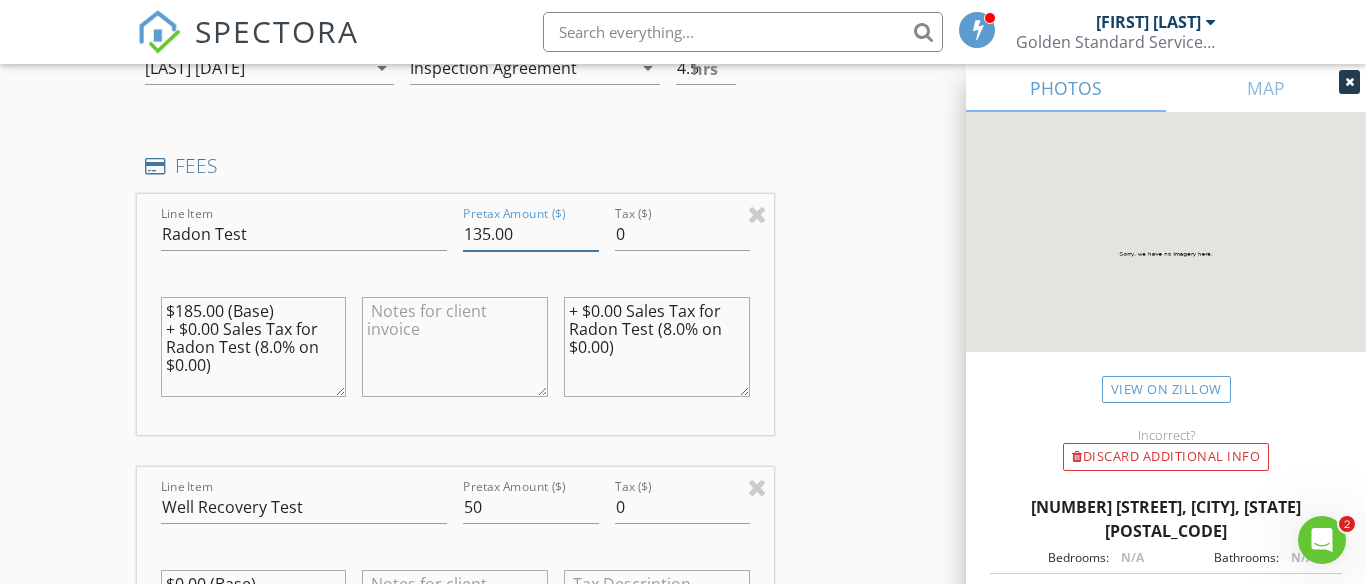 click on "135.00" at bounding box center [530, 234] 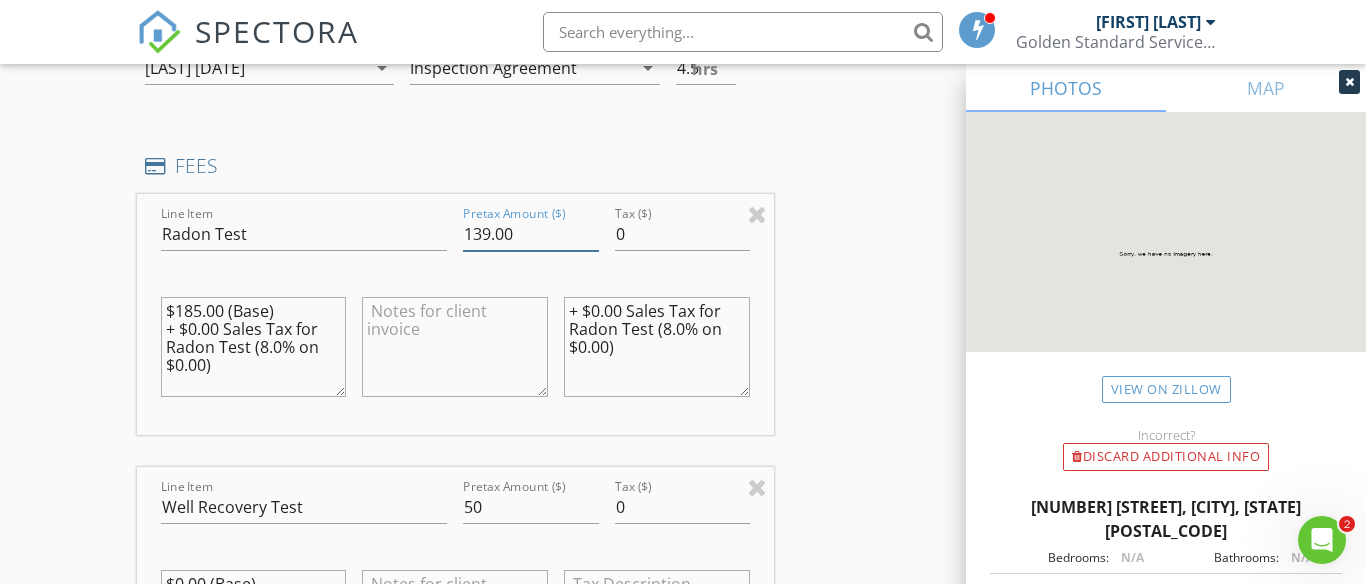 click on "139.00" at bounding box center [530, 234] 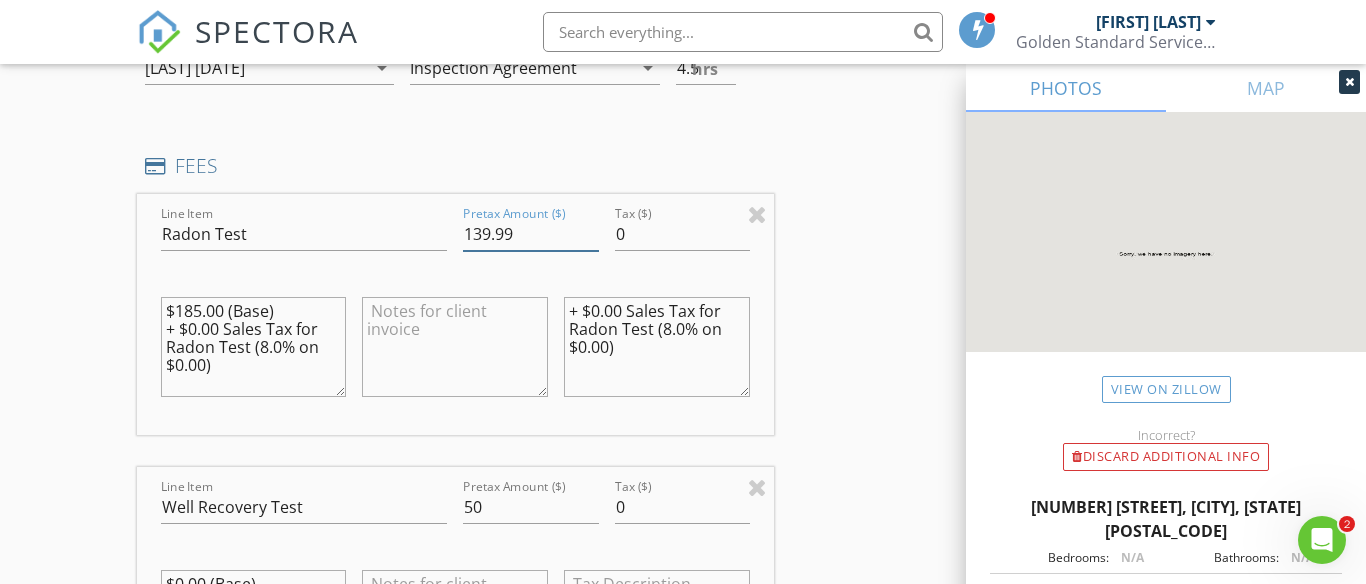 type on "139.99" 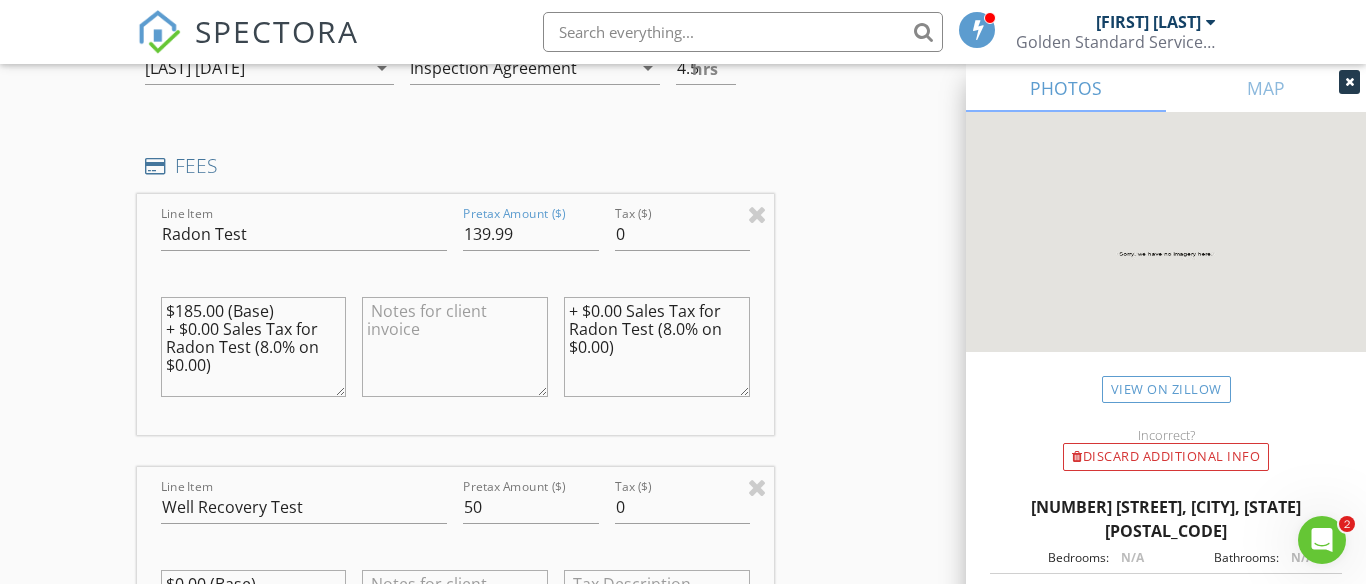 click on "INSPECTOR(S)
check_box   Benjamin Augustine   PRIMARY   Benjamin Augustine arrow_drop_down   check_box_outline_blank Benjamin Augustine specifically requested
Date/Time
08/04/2025 10:15 AM
Location
Address Search       Address 215 Lina Berry Rd   Unit   City Montrose   State PA   Zip 18801   County Susquehanna     Square Feet 2120   Year Built 1973   Foundation Basement arrow_drop_down     Benjamin Augustine     109.2 miles     (3 hours)
client
check_box Enable Client CC email for this inspection   Client Search     check_box_outline_blank Client is a Company/Organization     First Name Paul   Last Name Disanto   Email paudi1059@msn.com   CC Email   Phone 610-633-0860           Notes   Private Notes
ADD ADDITIONAL client
SERVICES
check_box   Radon Test   check_box" at bounding box center (683, 894) 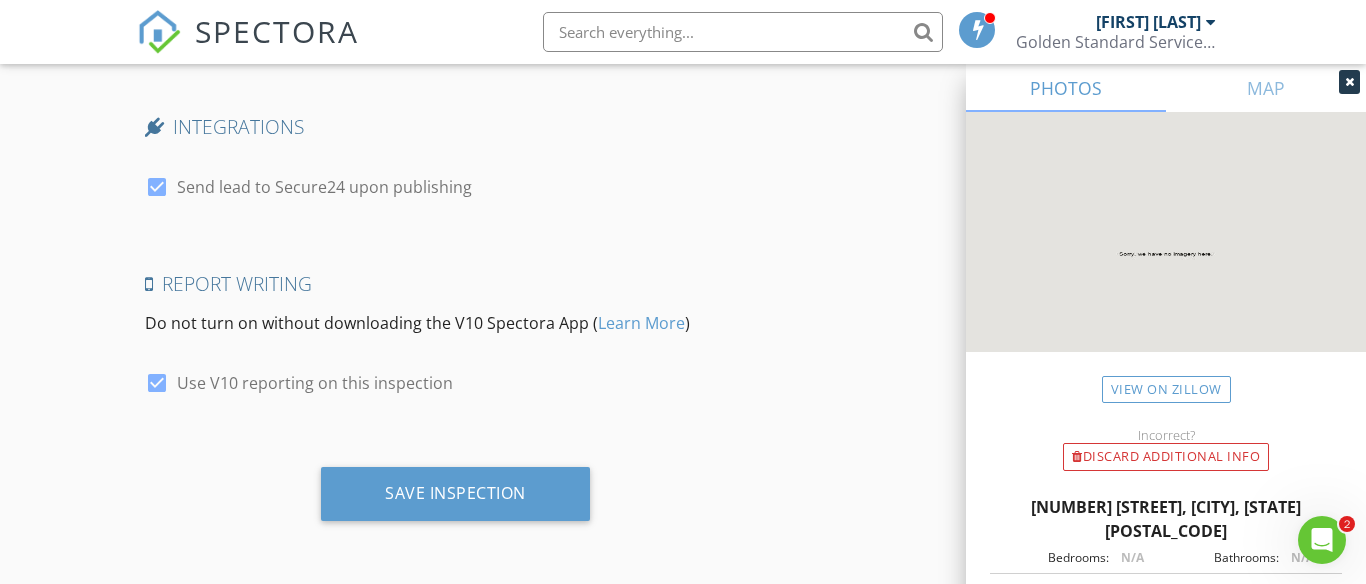 scroll, scrollTop: 4450, scrollLeft: 0, axis: vertical 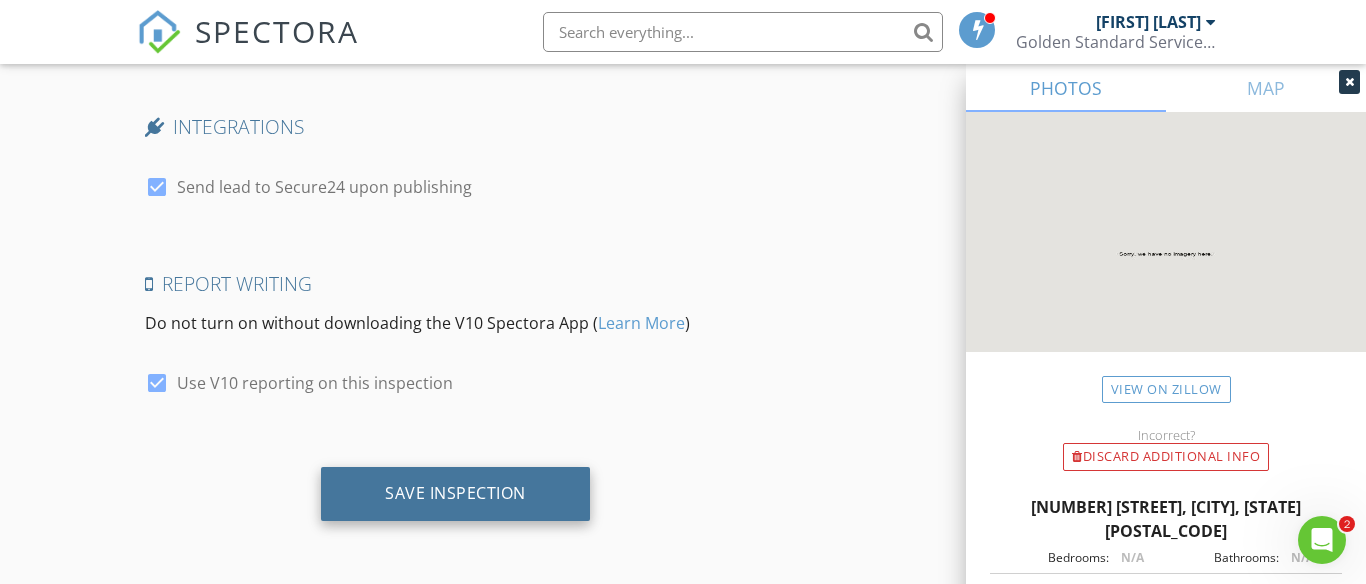 click on "Save Inspection" at bounding box center [455, 493] 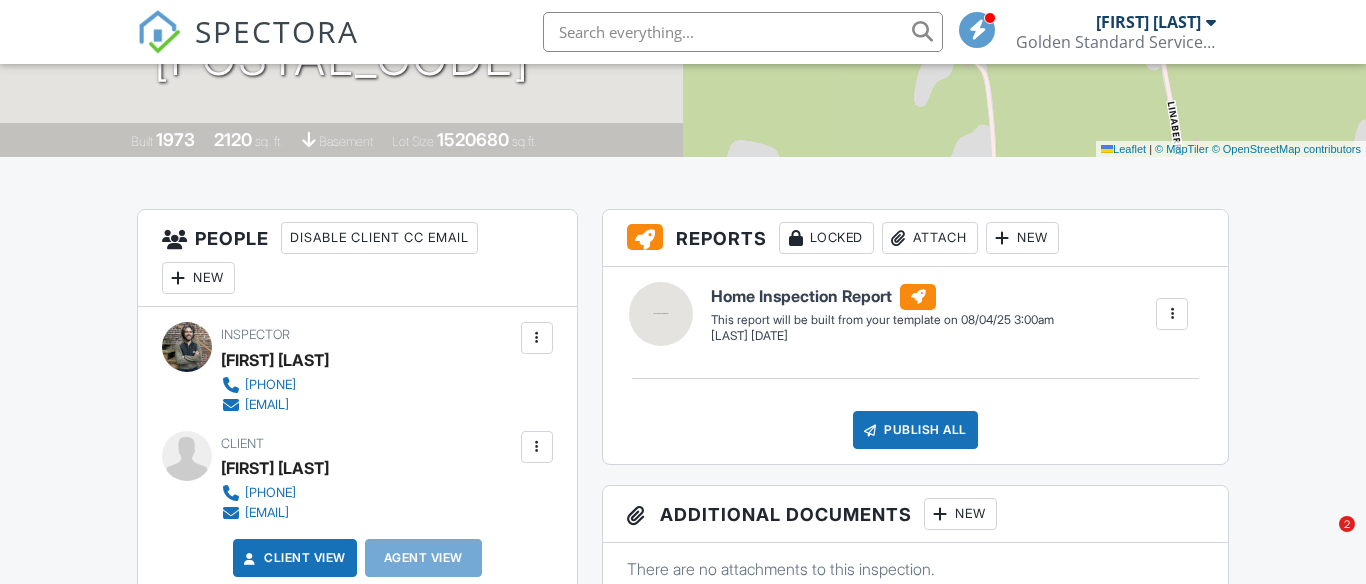 scroll, scrollTop: 377, scrollLeft: 0, axis: vertical 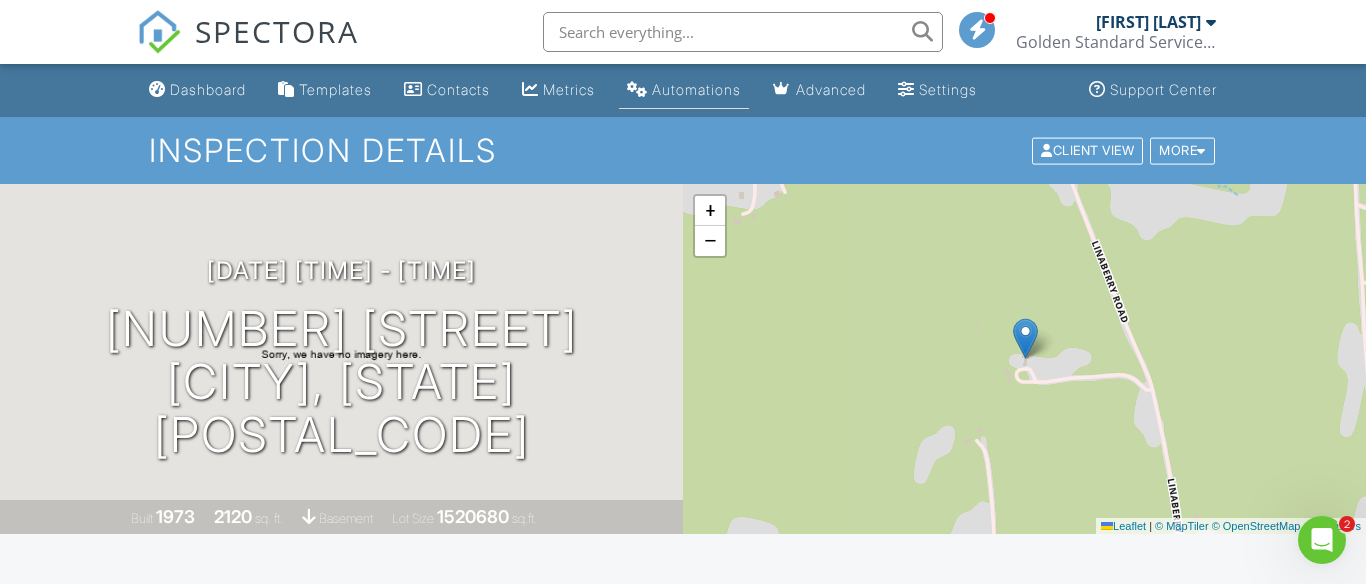 click on "Automations" at bounding box center (684, 90) 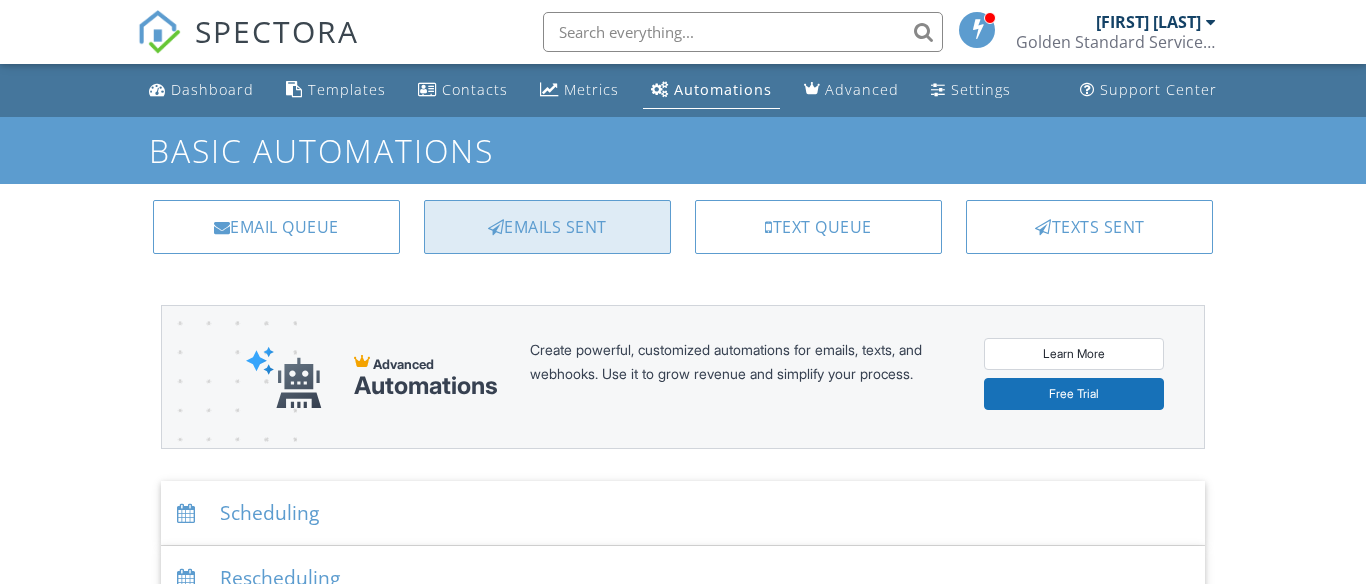 scroll, scrollTop: 0, scrollLeft: 0, axis: both 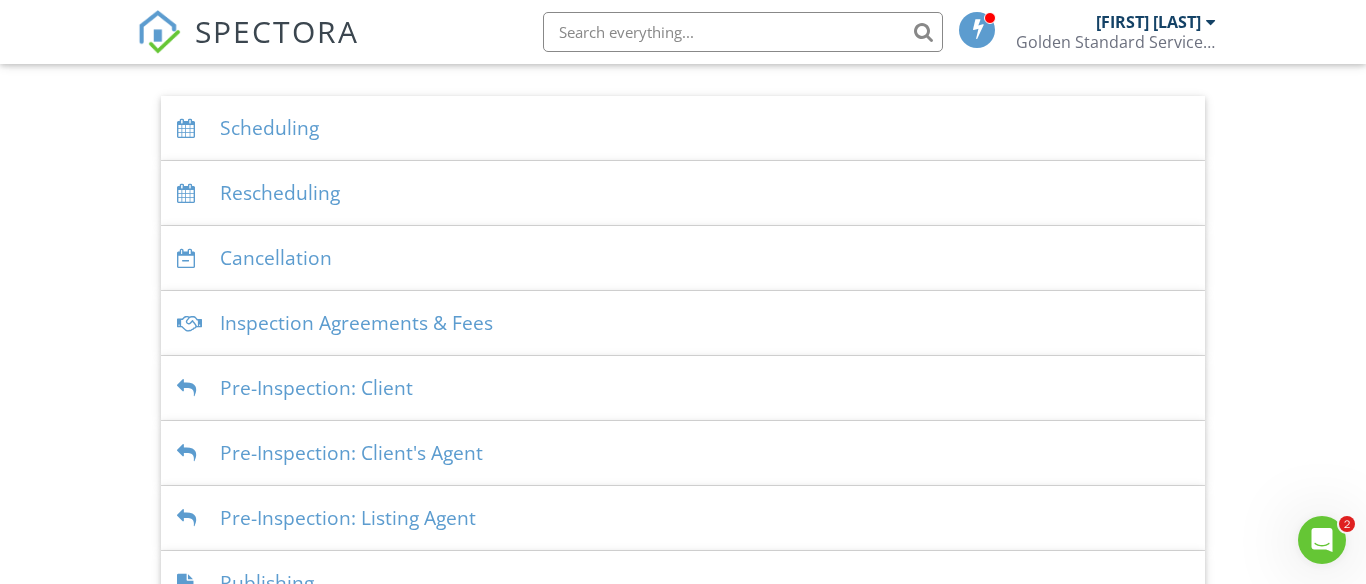 click on "Inspection Agreements & Fees" at bounding box center (683, 323) 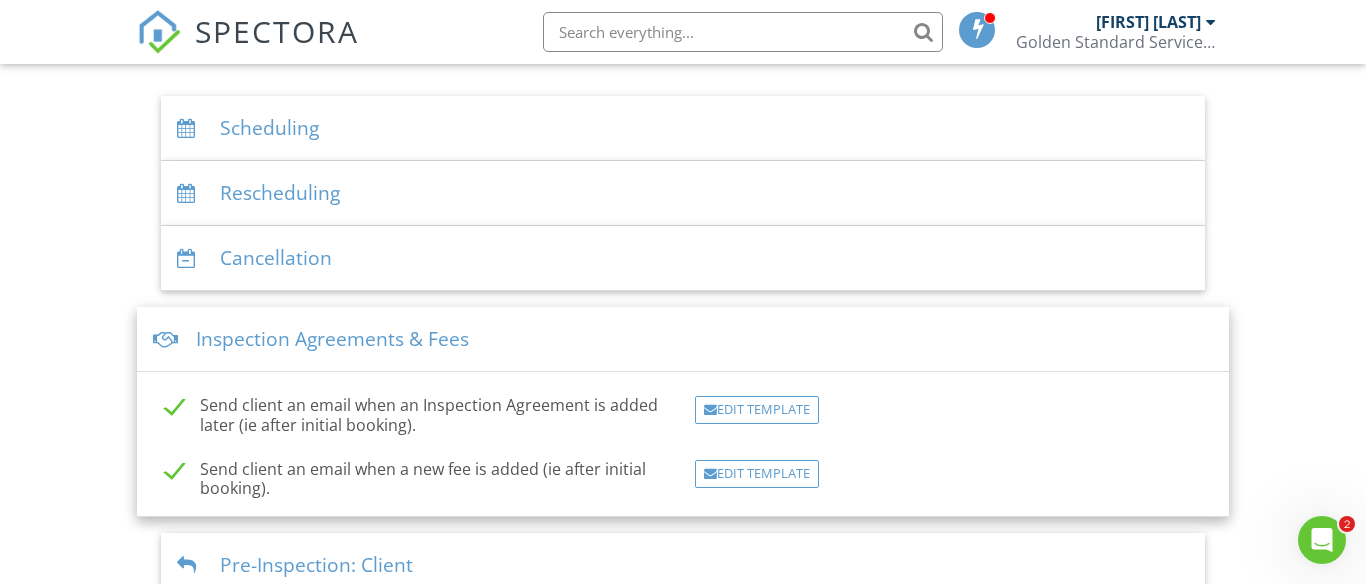 click on "Inspection Agreements & Fees" at bounding box center (683, 339) 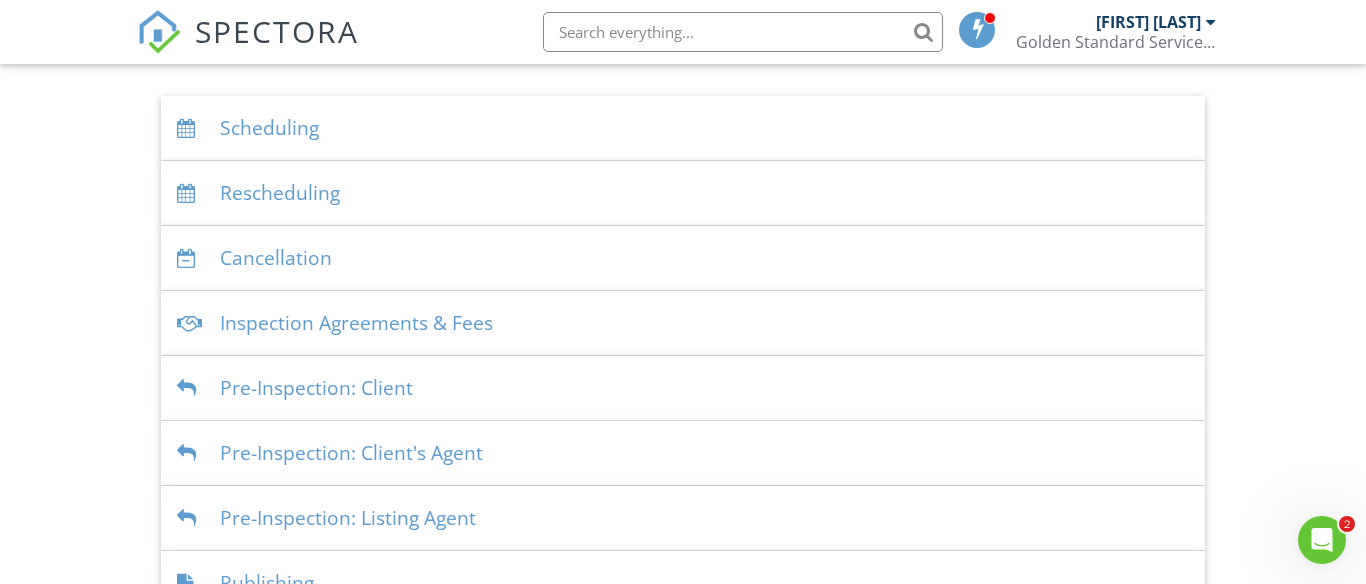 click on "Inspection Agreements & Fees" at bounding box center [683, 323] 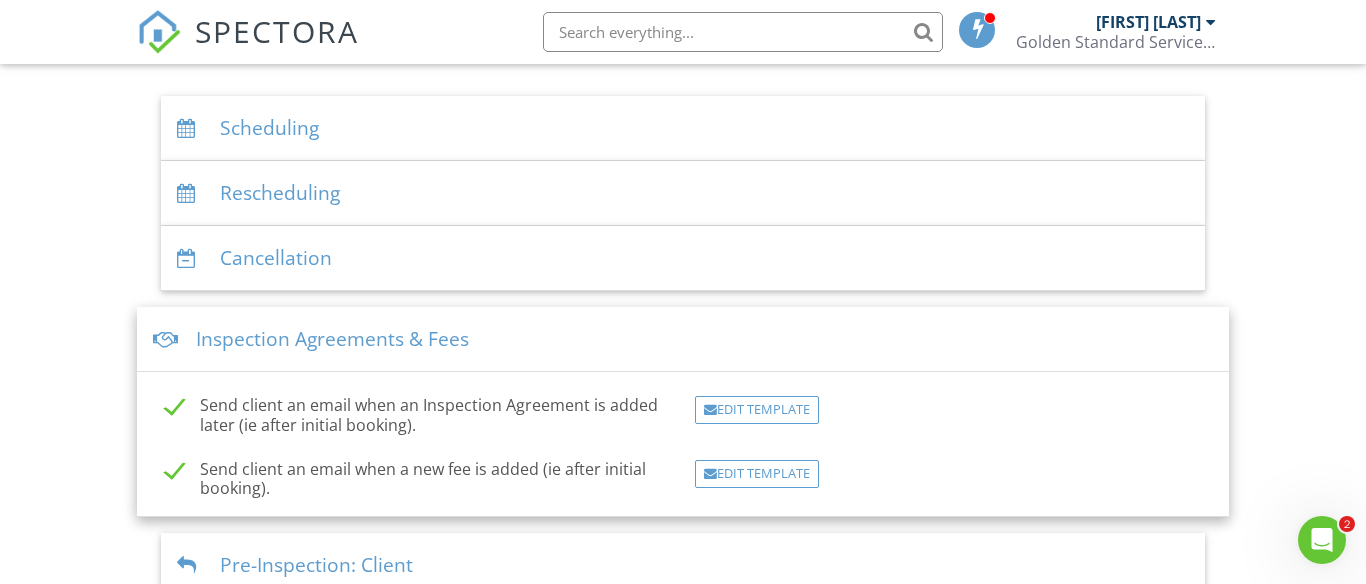 click on "Inspection Agreements & Fees" at bounding box center (683, 339) 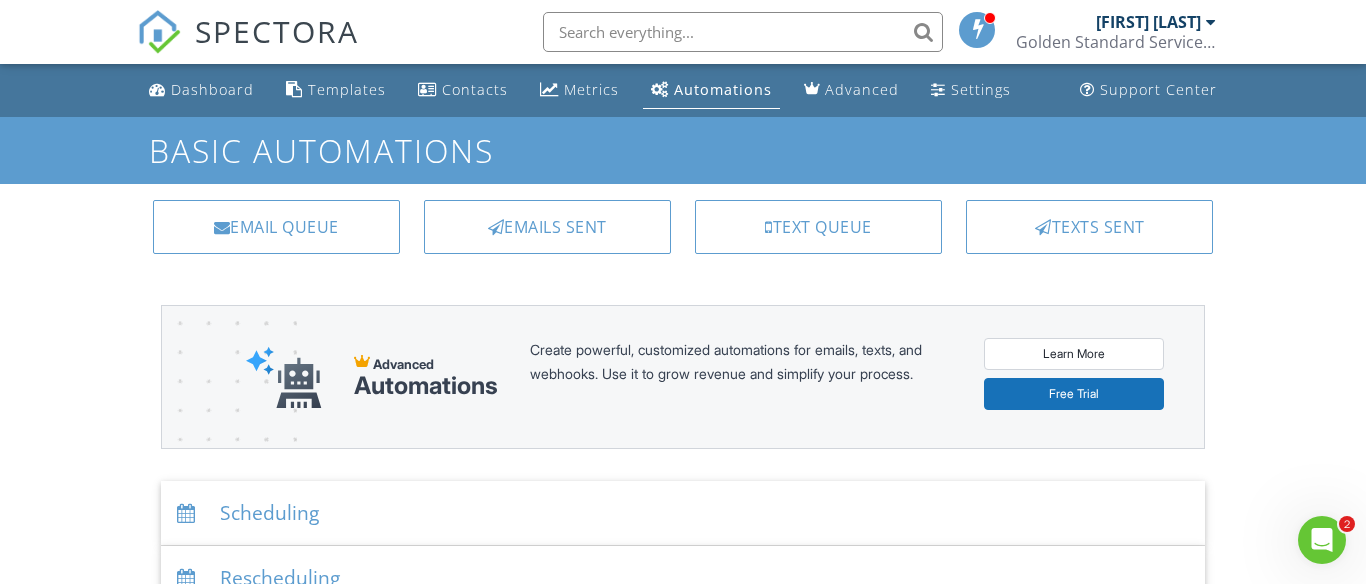 scroll, scrollTop: 0, scrollLeft: 0, axis: both 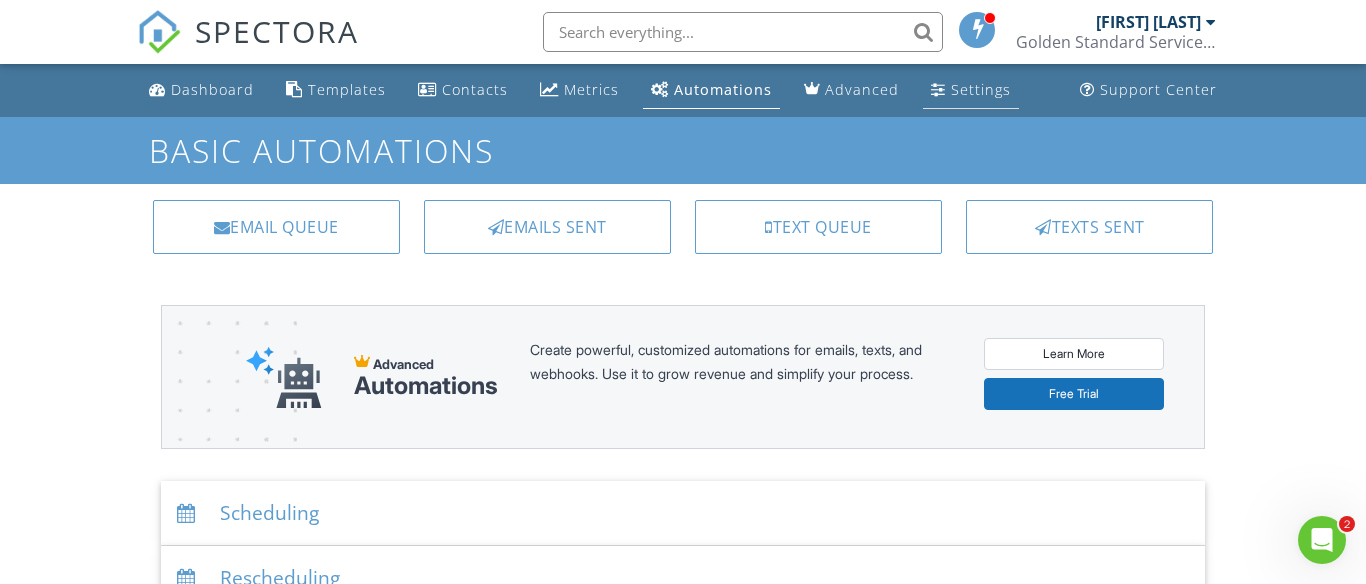 click on "Settings" at bounding box center (981, 89) 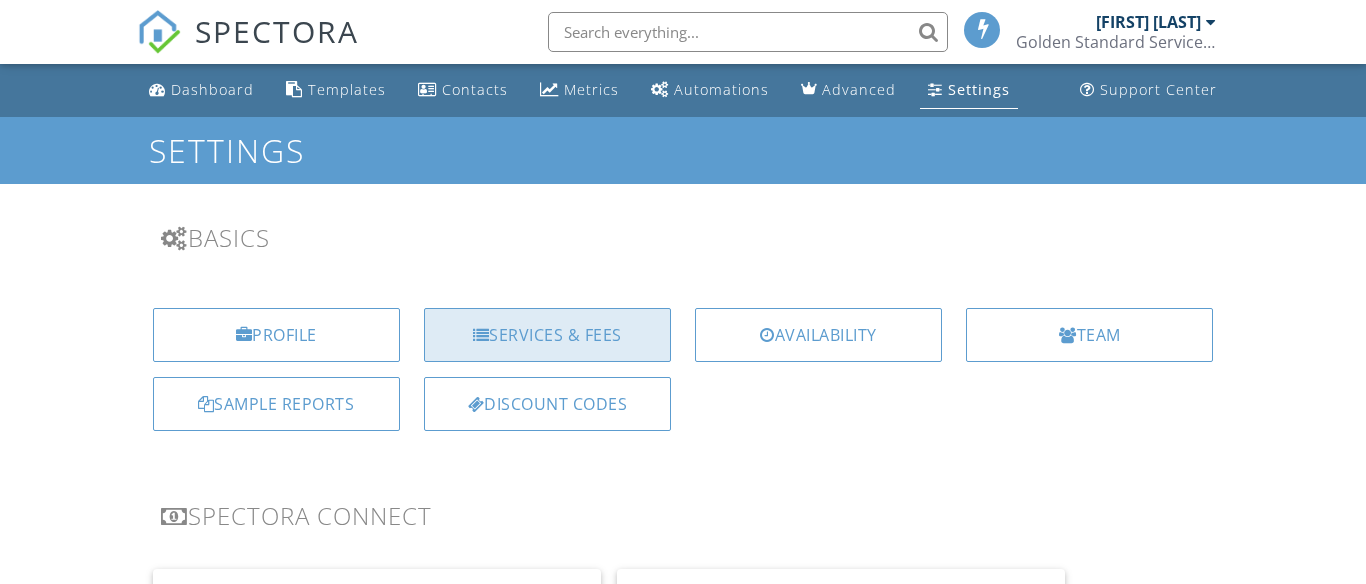 scroll, scrollTop: 0, scrollLeft: 0, axis: both 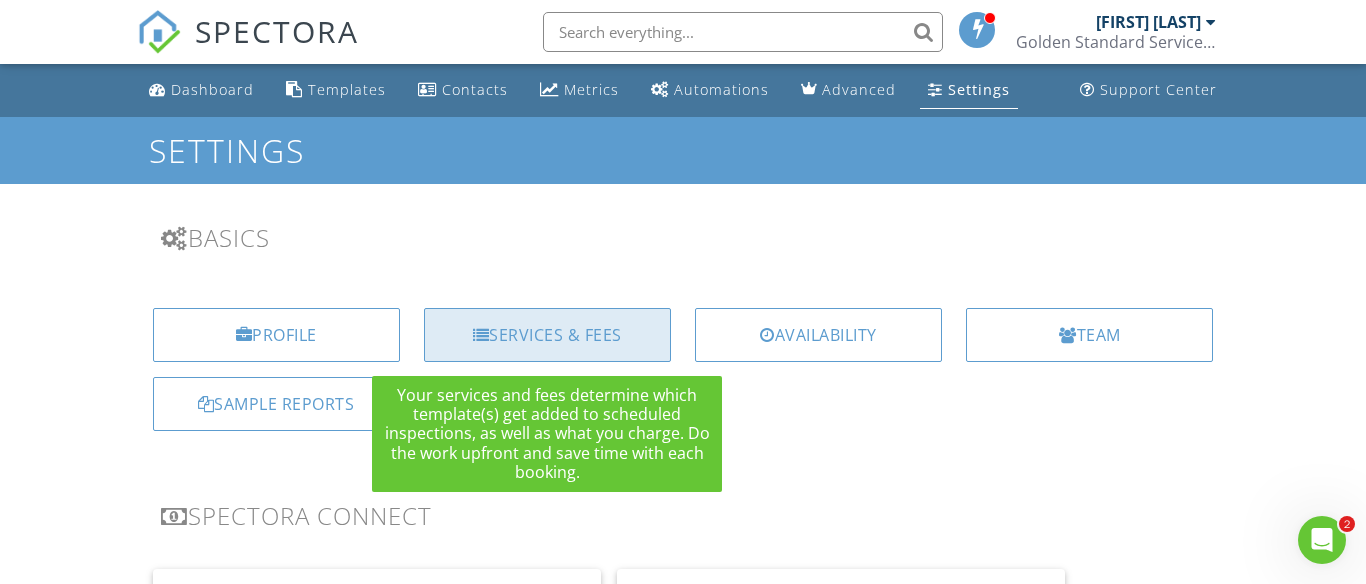 click on "Services & Fees" at bounding box center [547, 335] 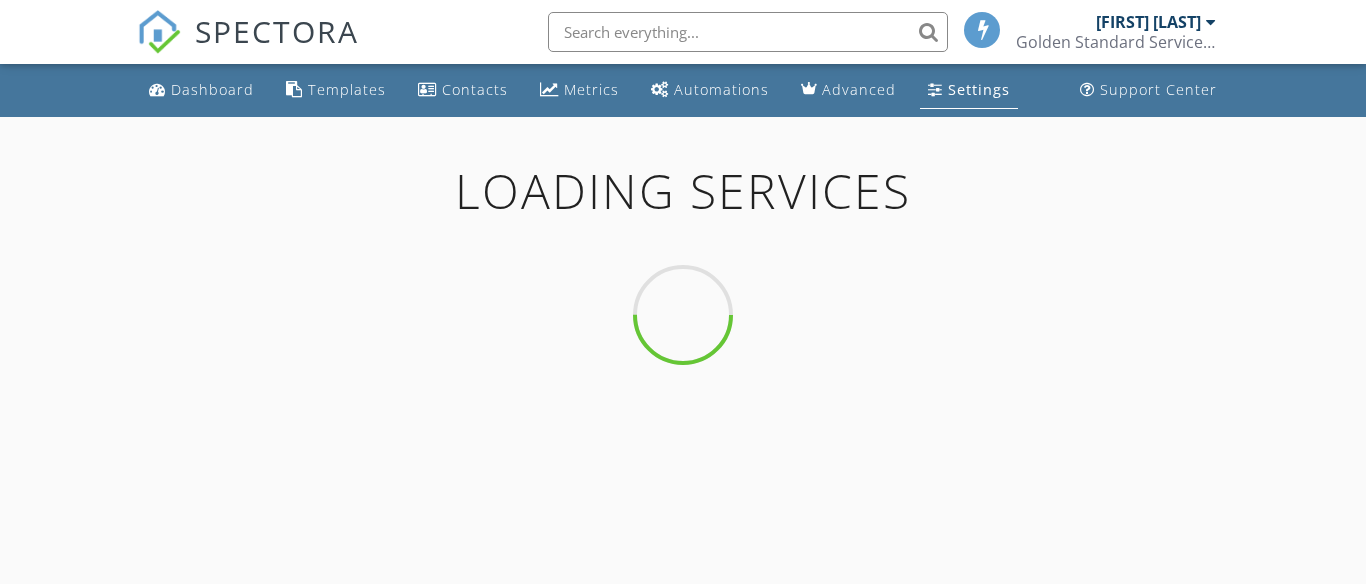 scroll, scrollTop: 0, scrollLeft: 0, axis: both 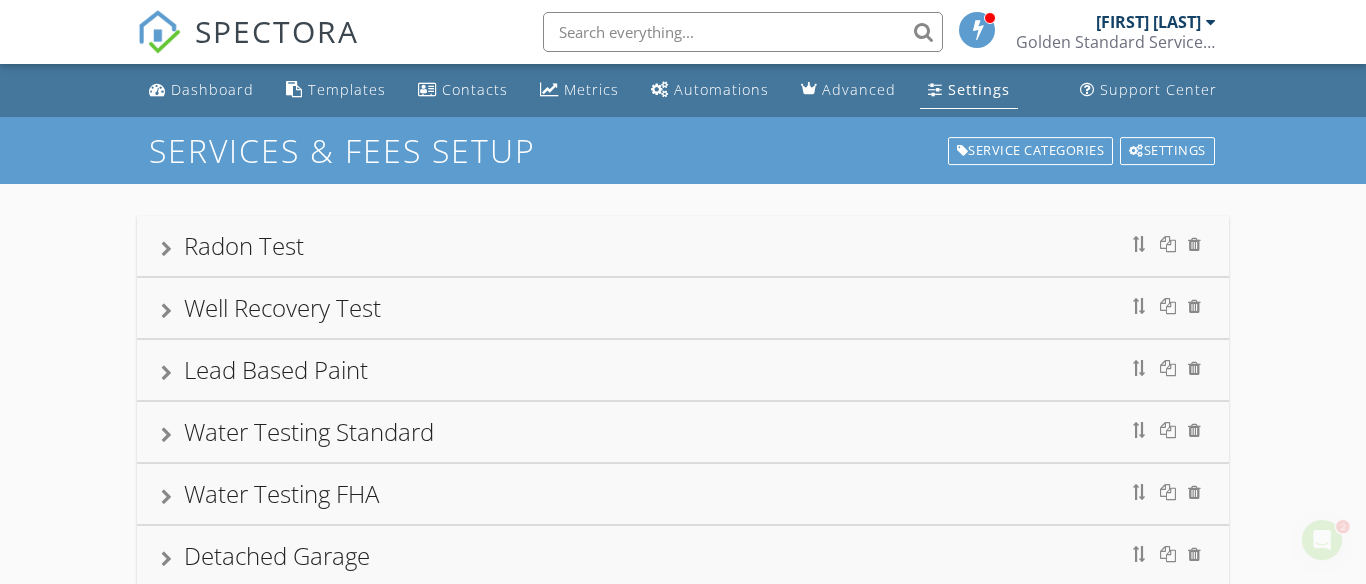 click at bounding box center [166, 249] 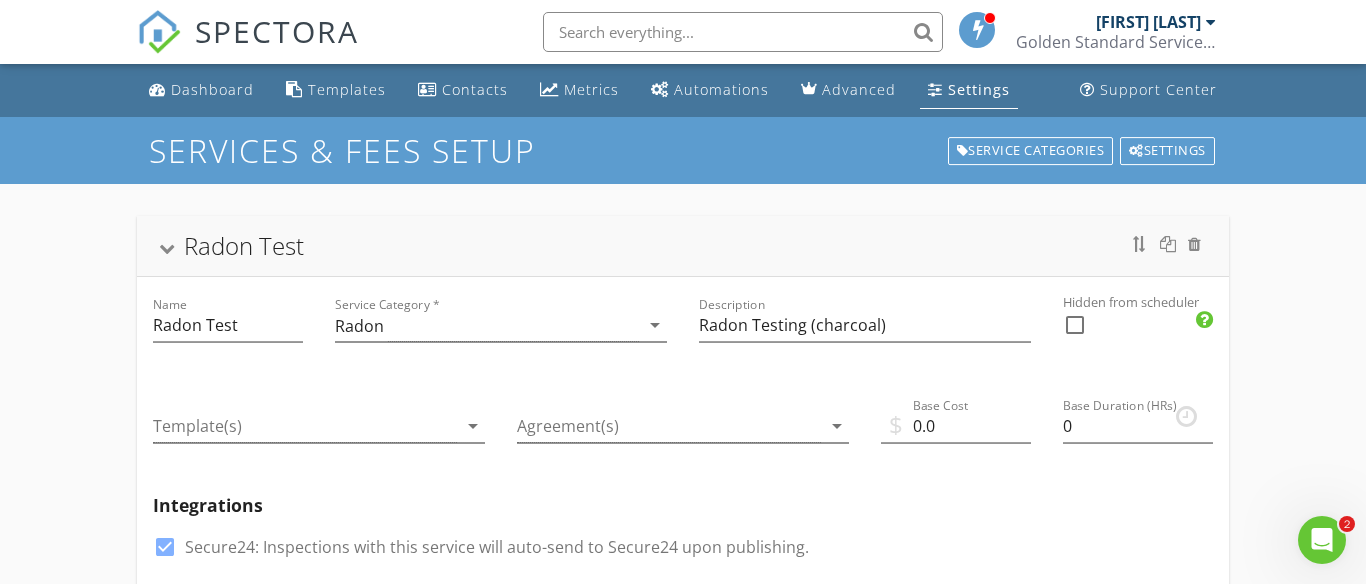 click on "Radon Test" at bounding box center [683, 246] 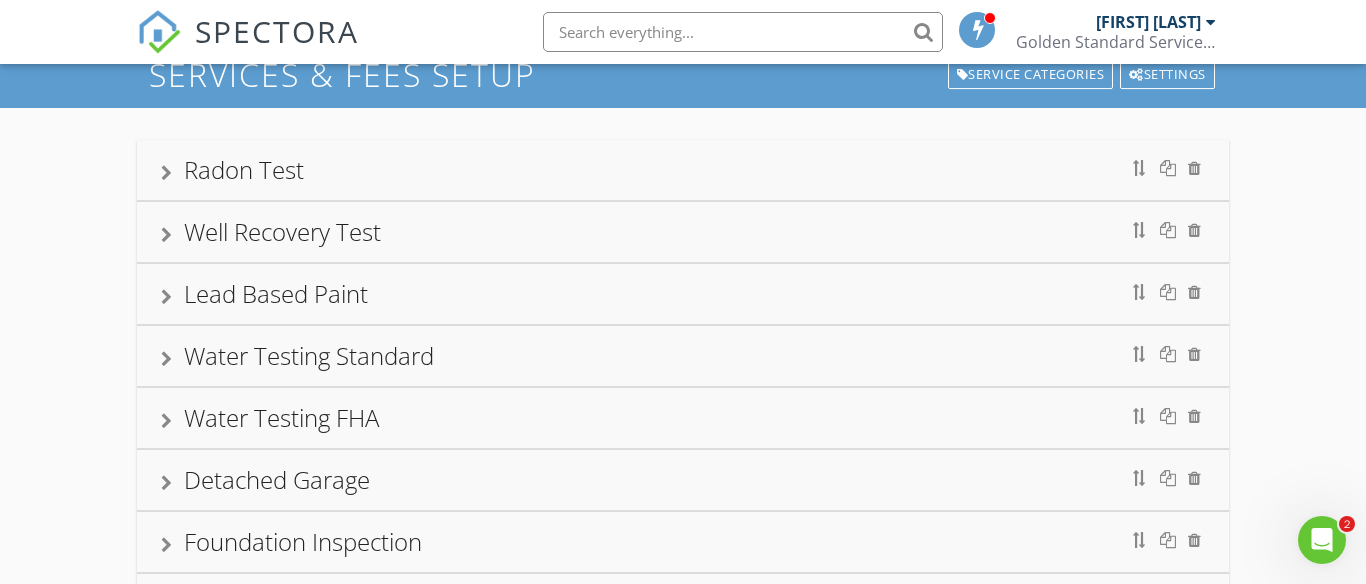 scroll, scrollTop: 57, scrollLeft: 0, axis: vertical 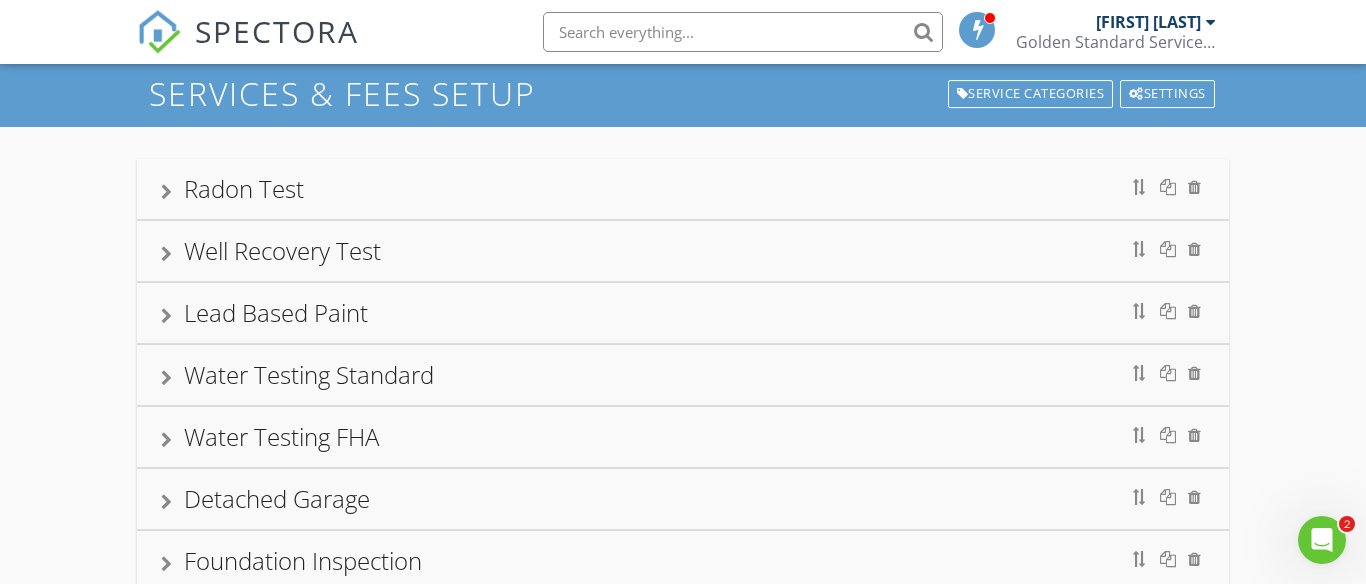 click at bounding box center (166, 254) 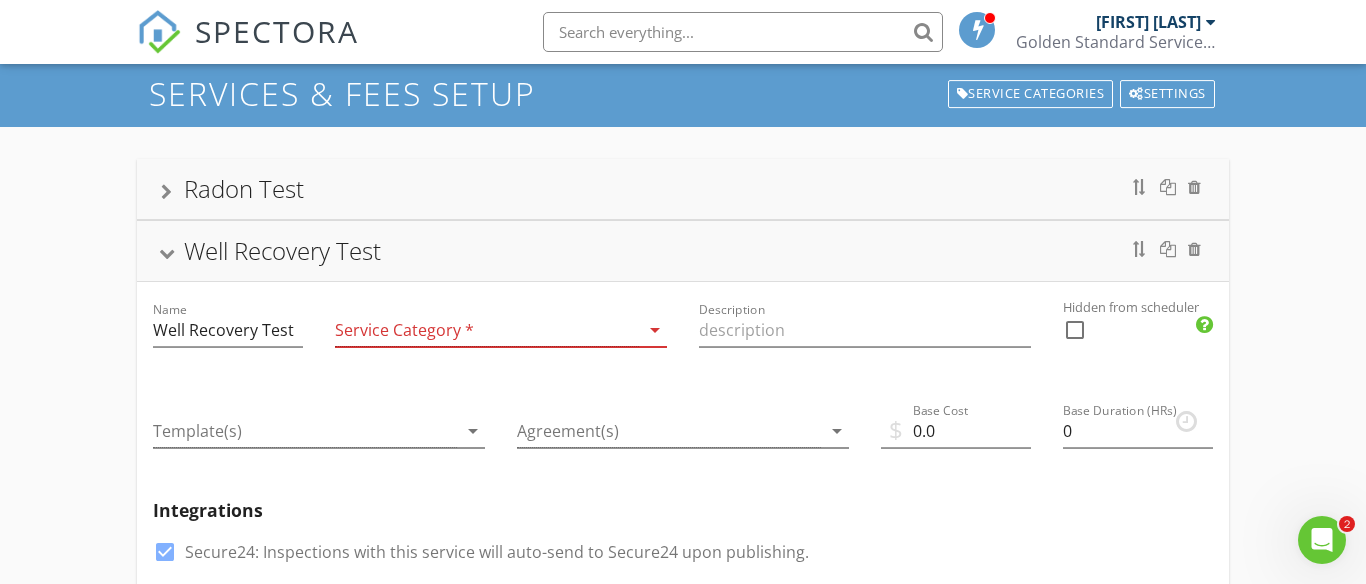click at bounding box center [166, 254] 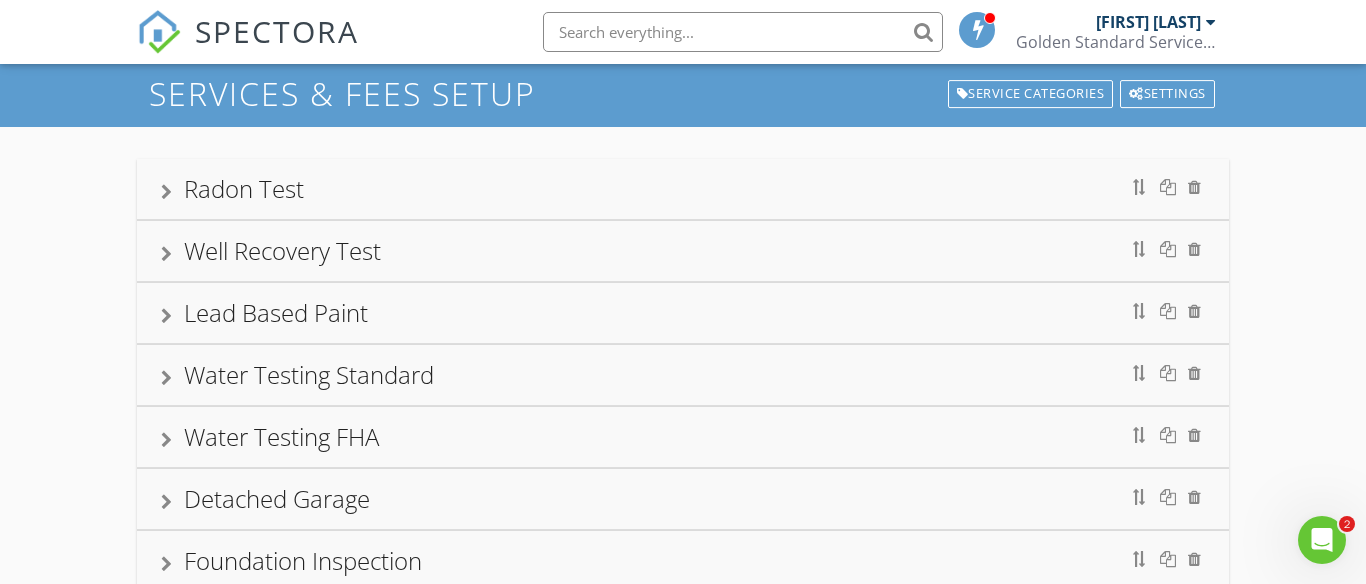 click at bounding box center (166, 192) 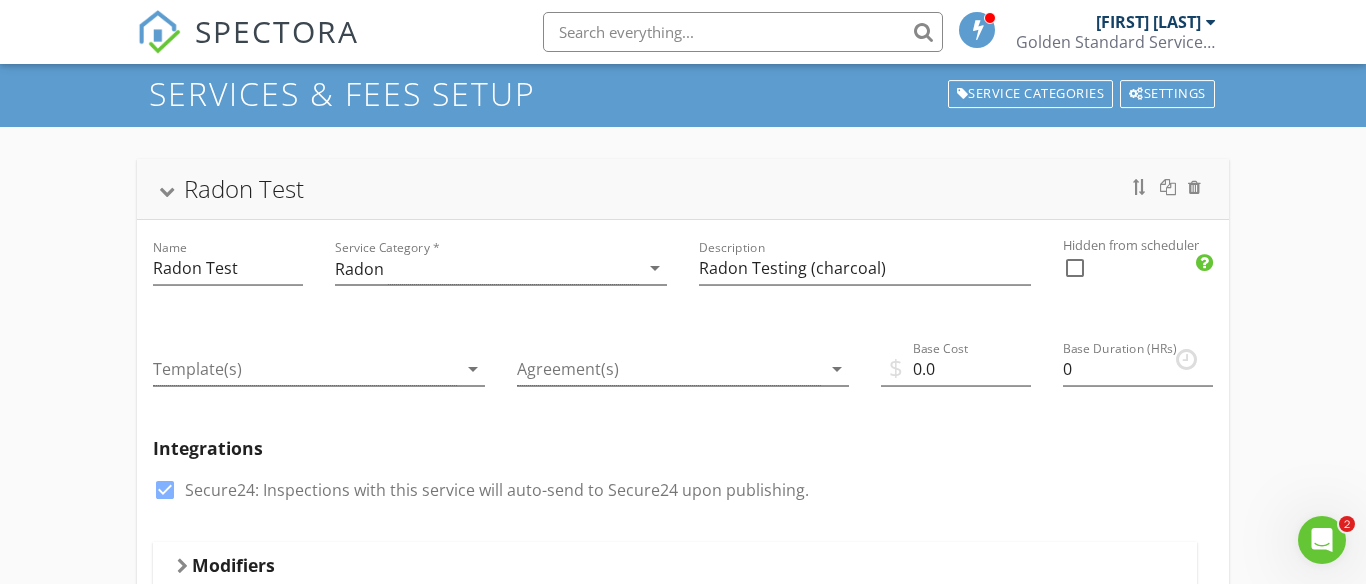 click at bounding box center (166, 192) 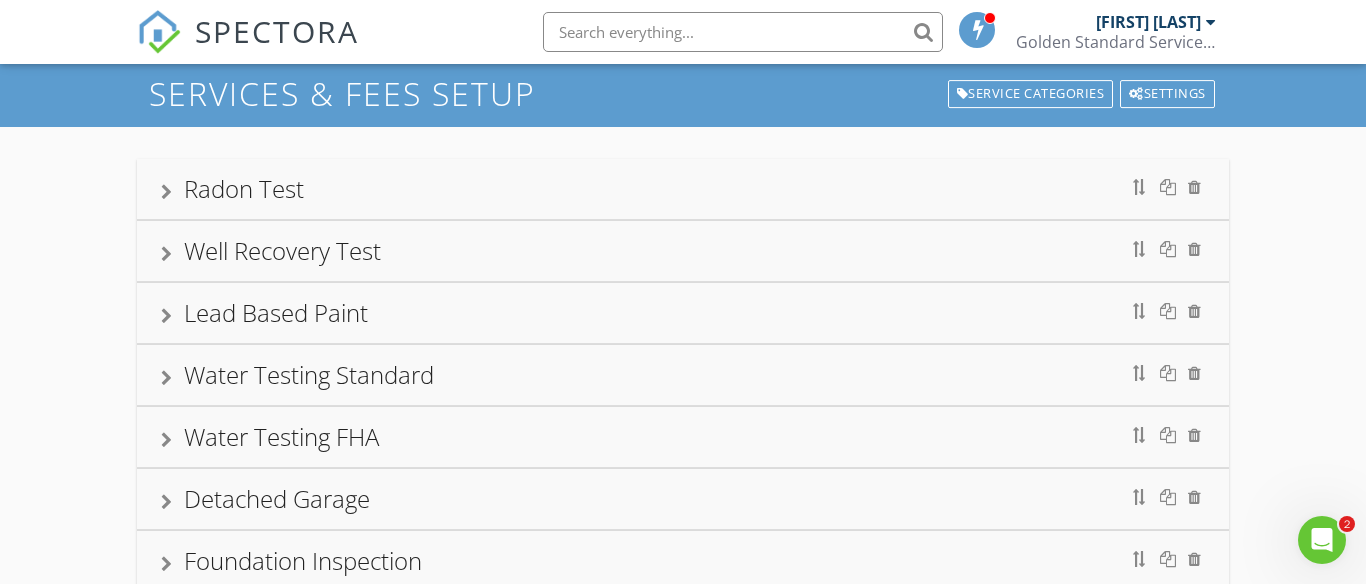 click at bounding box center (166, 316) 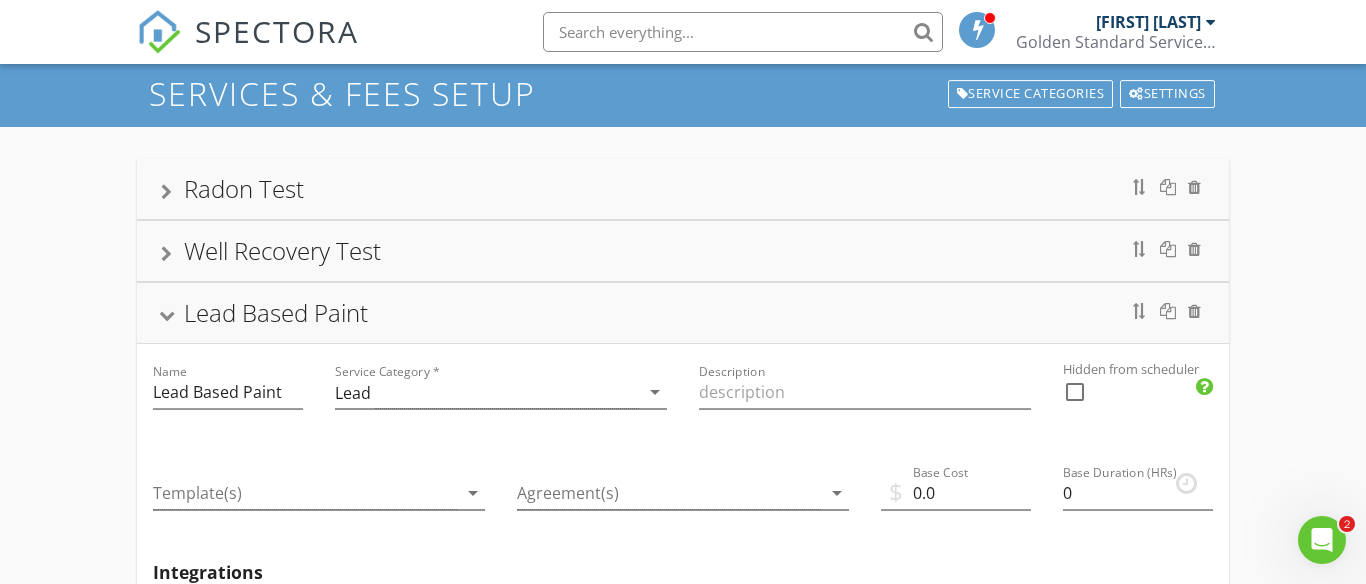 click at bounding box center (166, 316) 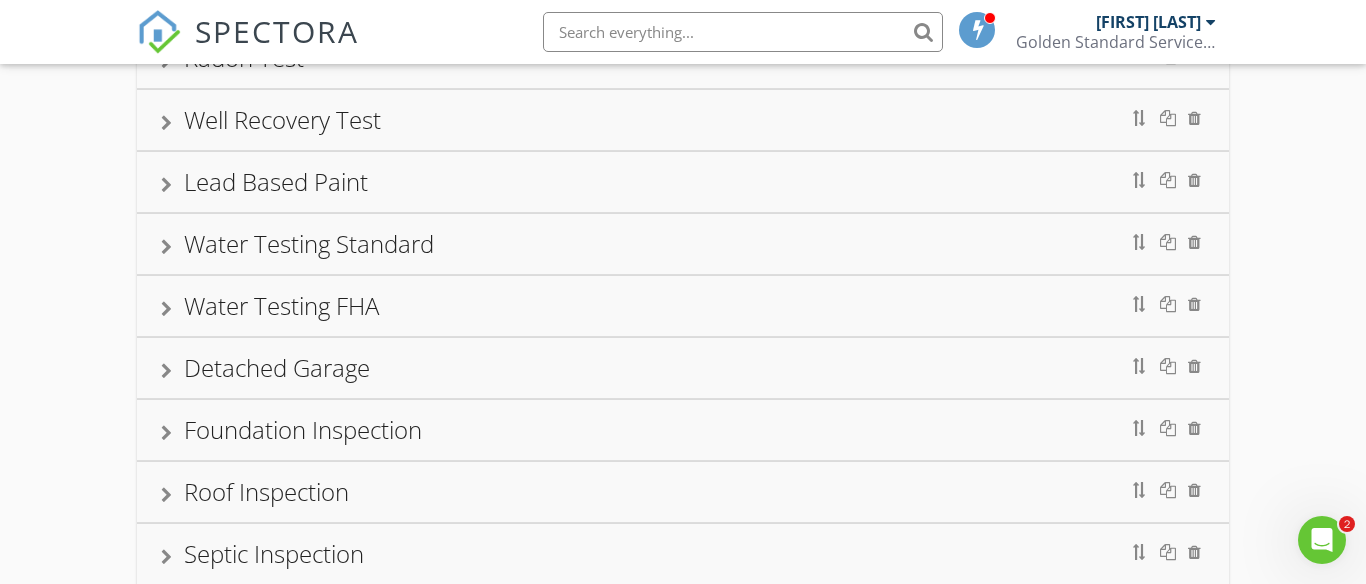 scroll, scrollTop: 191, scrollLeft: 0, axis: vertical 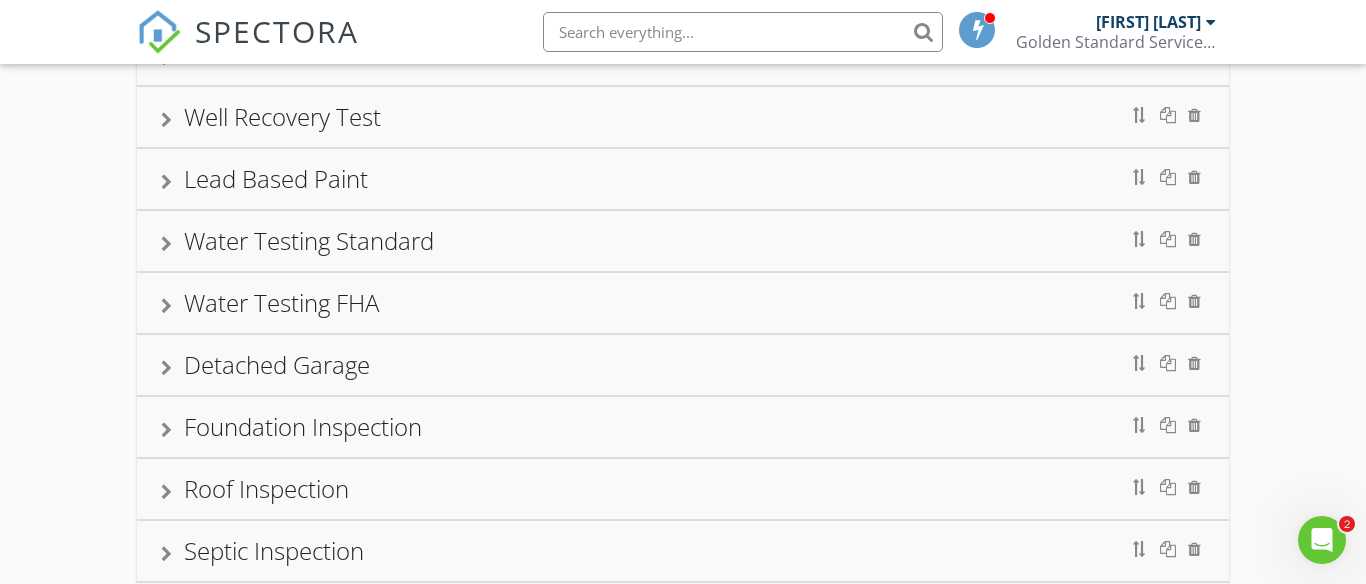 click at bounding box center [166, 244] 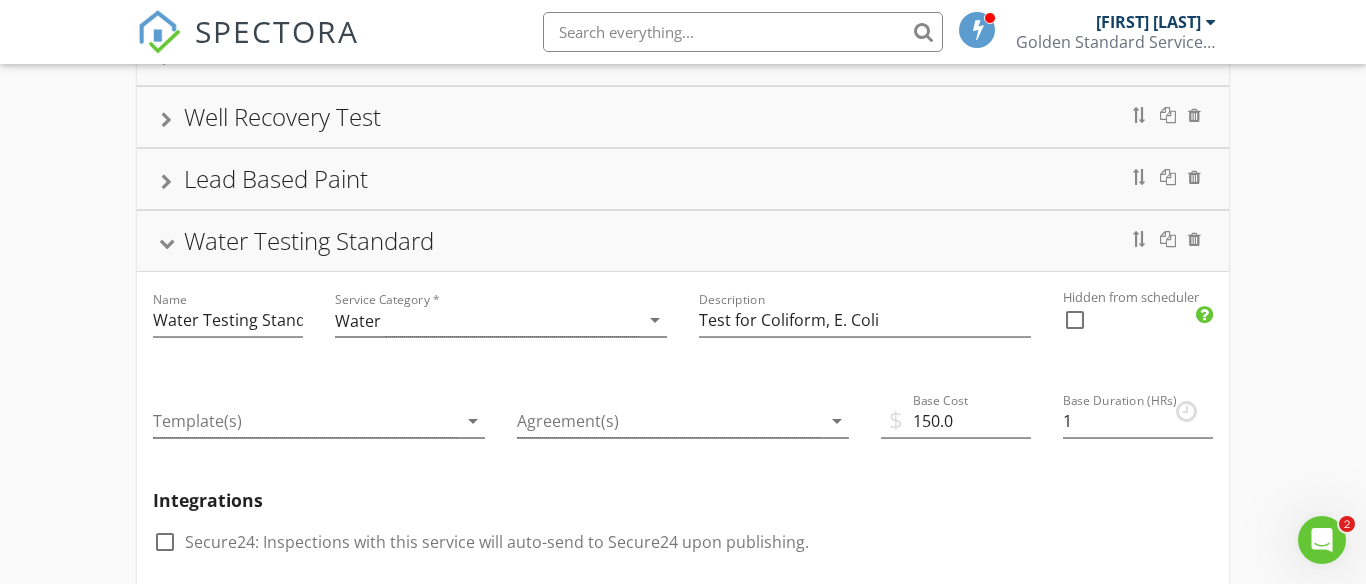 click at bounding box center (166, 244) 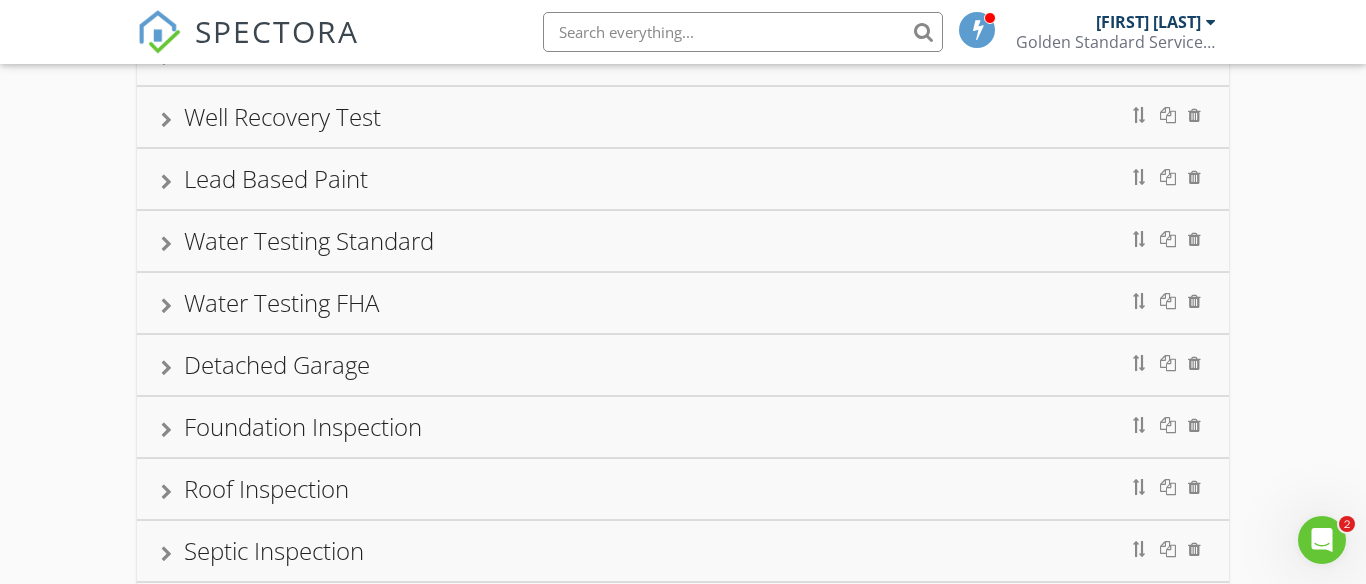 click at bounding box center (166, 306) 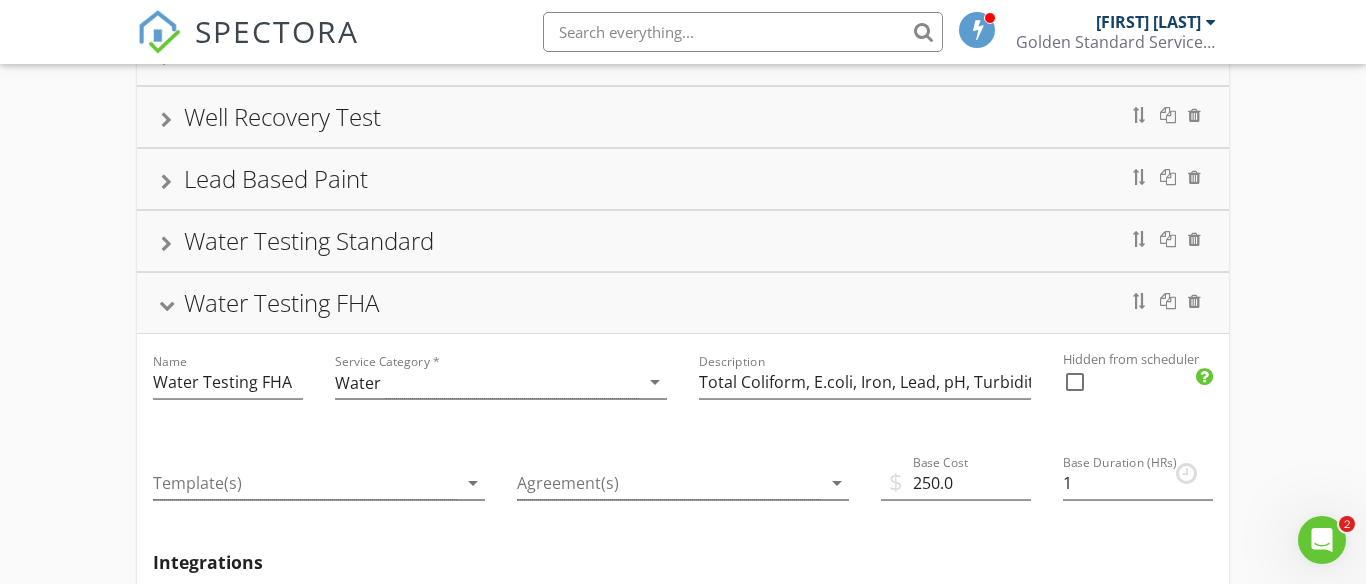 click on "Water Testing FHA" at bounding box center [683, 303] 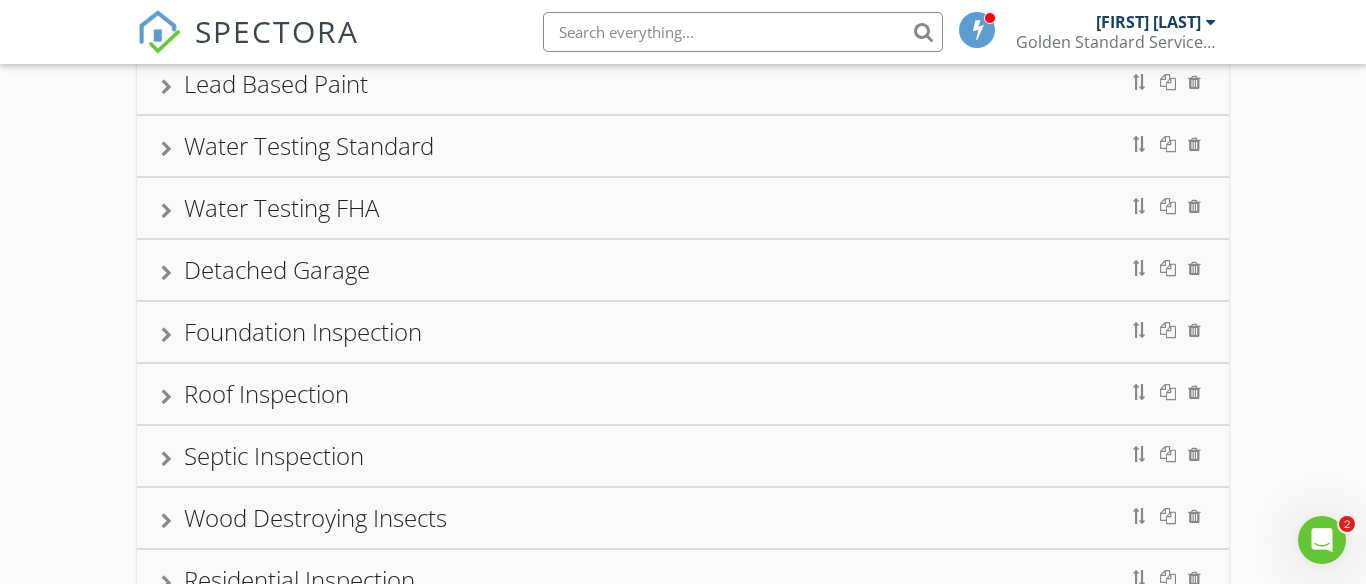 scroll, scrollTop: 292, scrollLeft: 0, axis: vertical 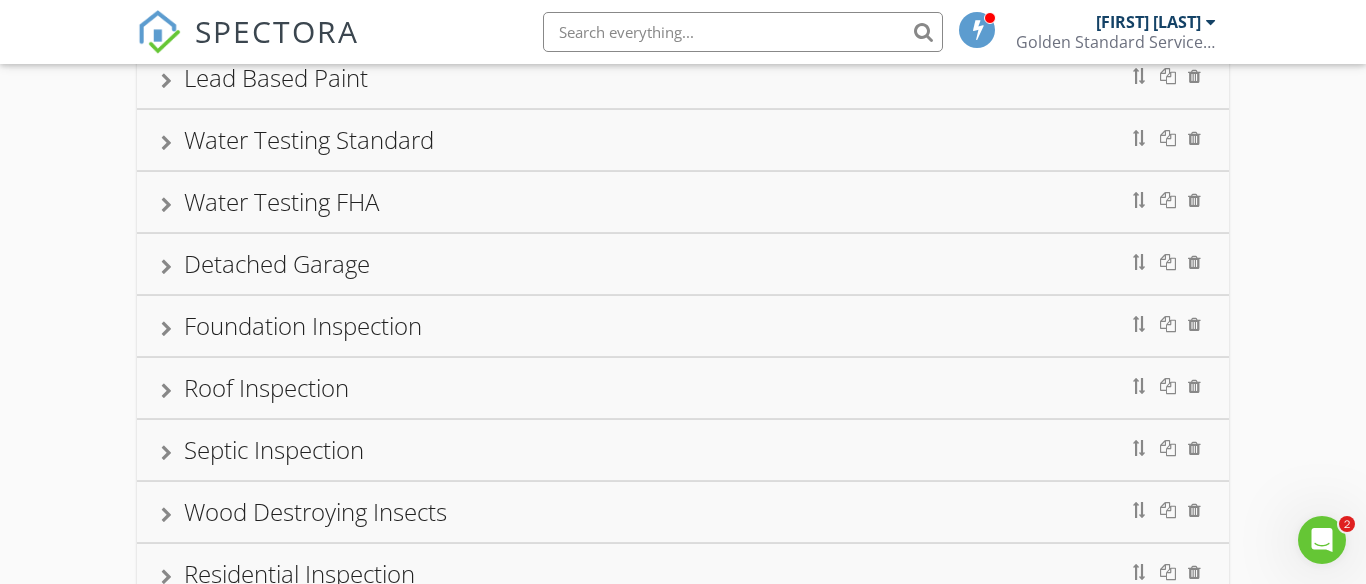 click at bounding box center (166, 267) 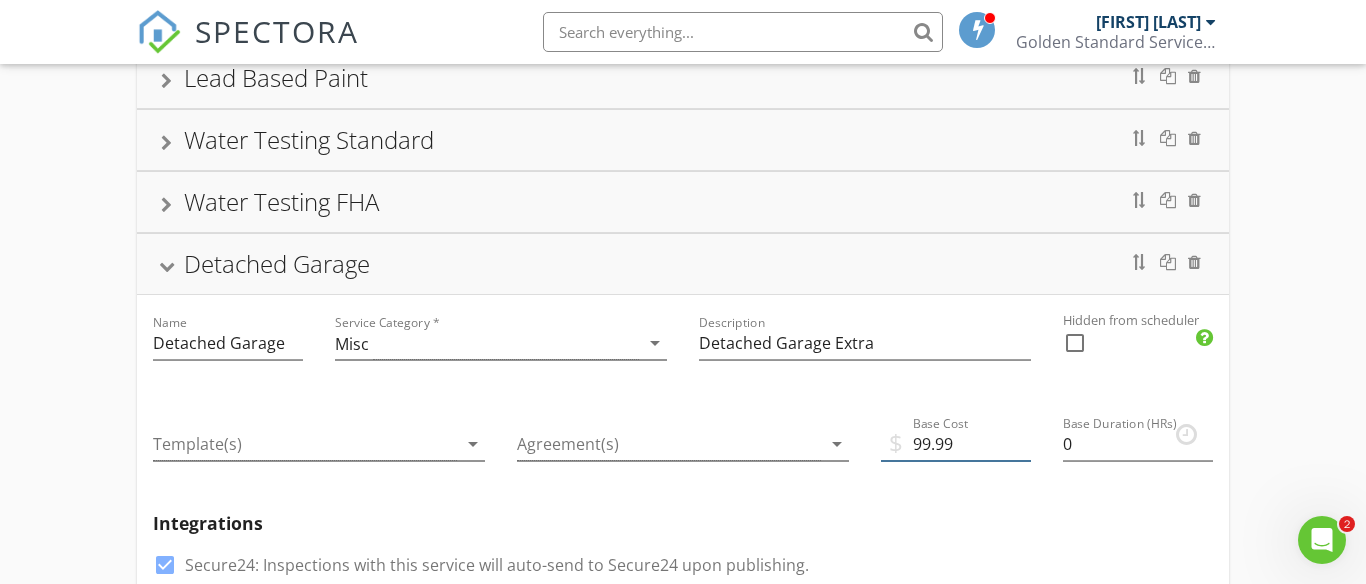 click on "99.99" at bounding box center [956, 444] 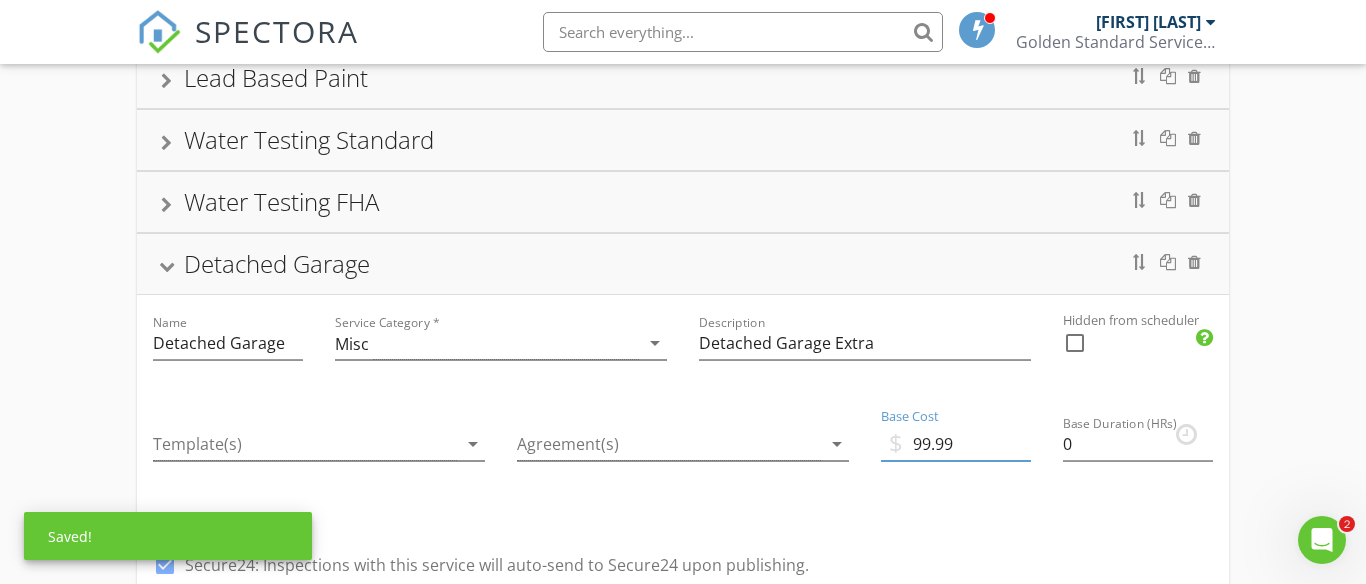 click on "99.99" at bounding box center (956, 444) 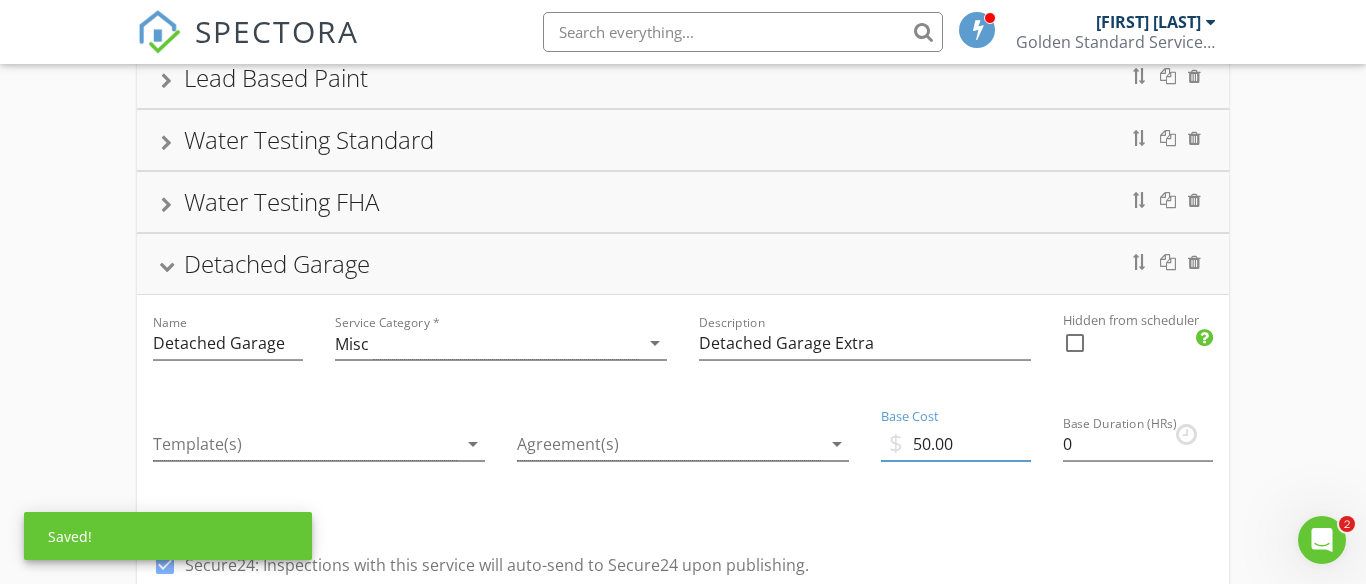 type on "50.00" 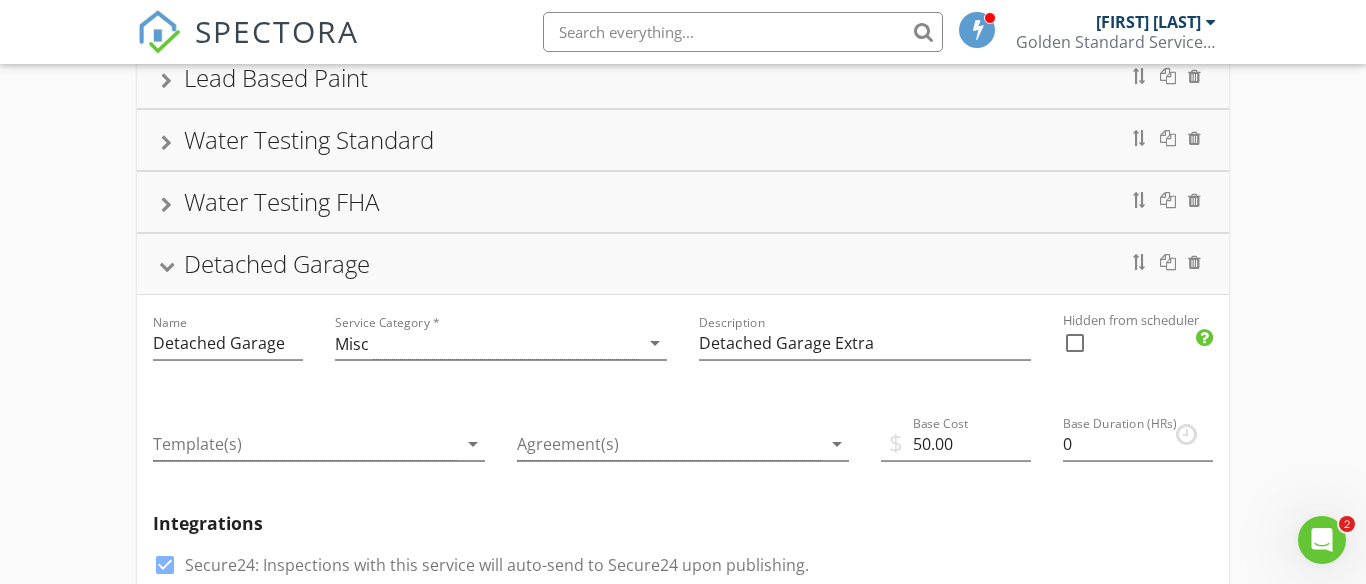 click on "Detached Garage" at bounding box center [683, 264] 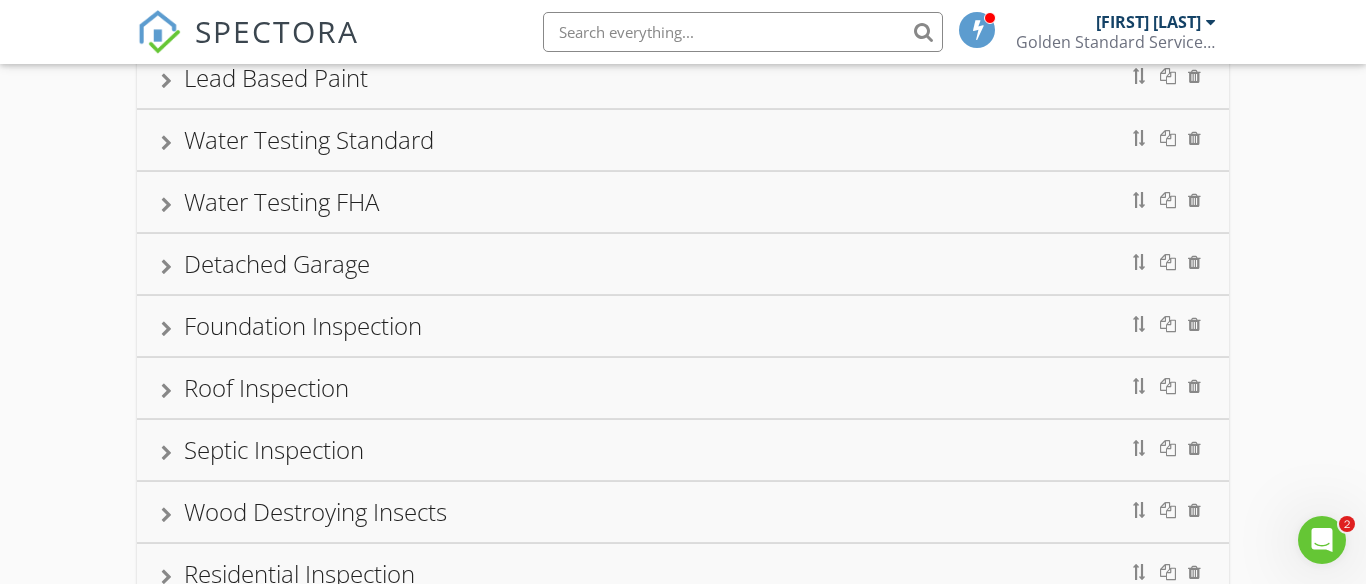 click at bounding box center (166, 329) 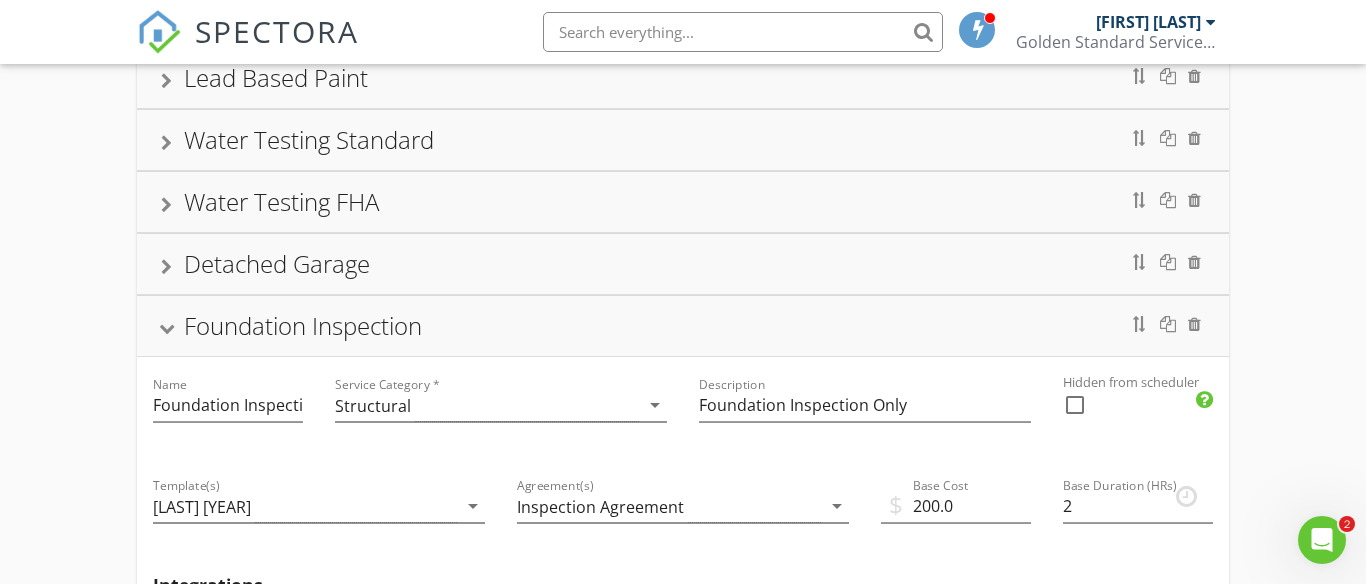 click at bounding box center [166, 329] 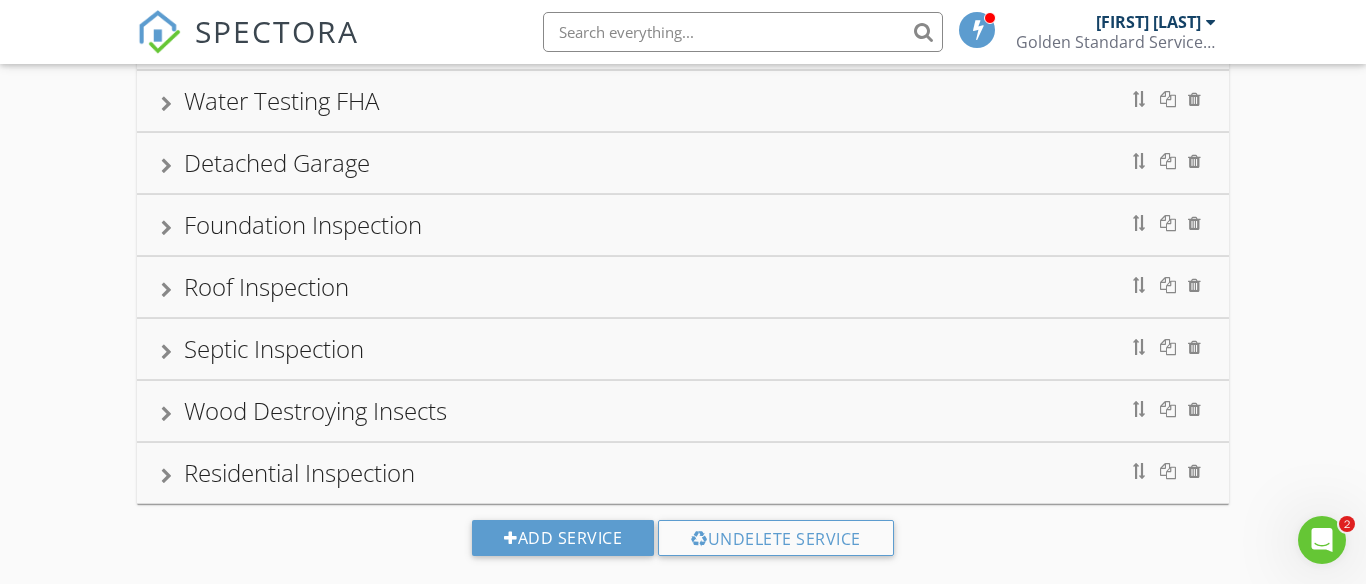 scroll, scrollTop: 399, scrollLeft: 0, axis: vertical 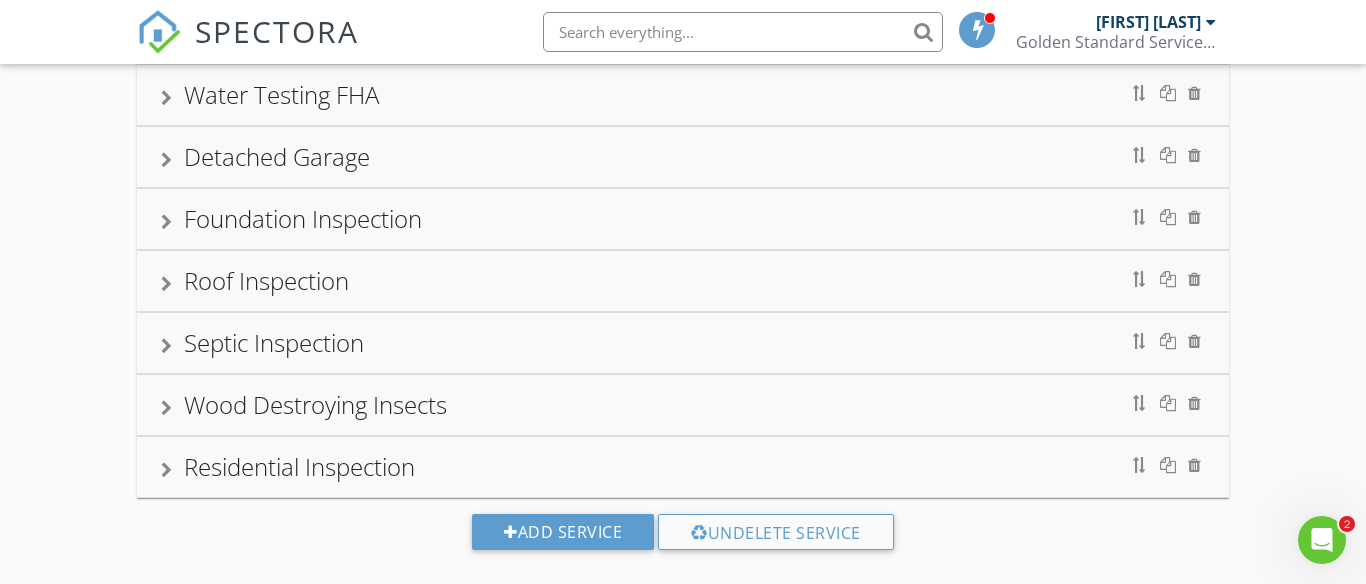 click at bounding box center (166, 222) 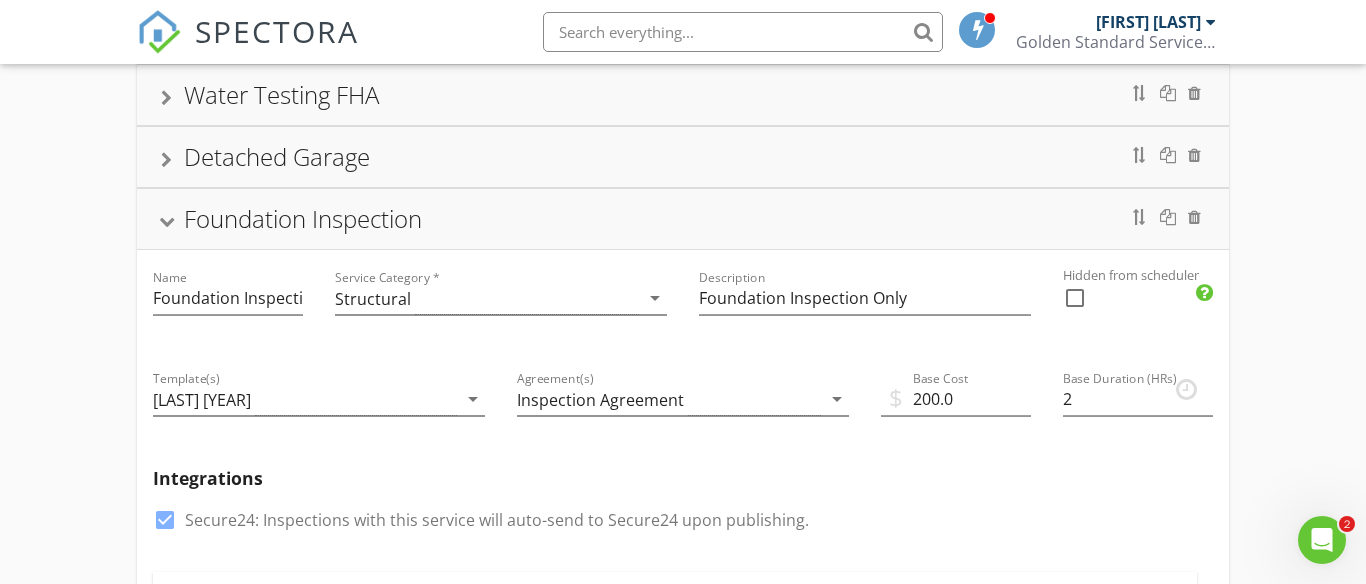 click at bounding box center [166, 222] 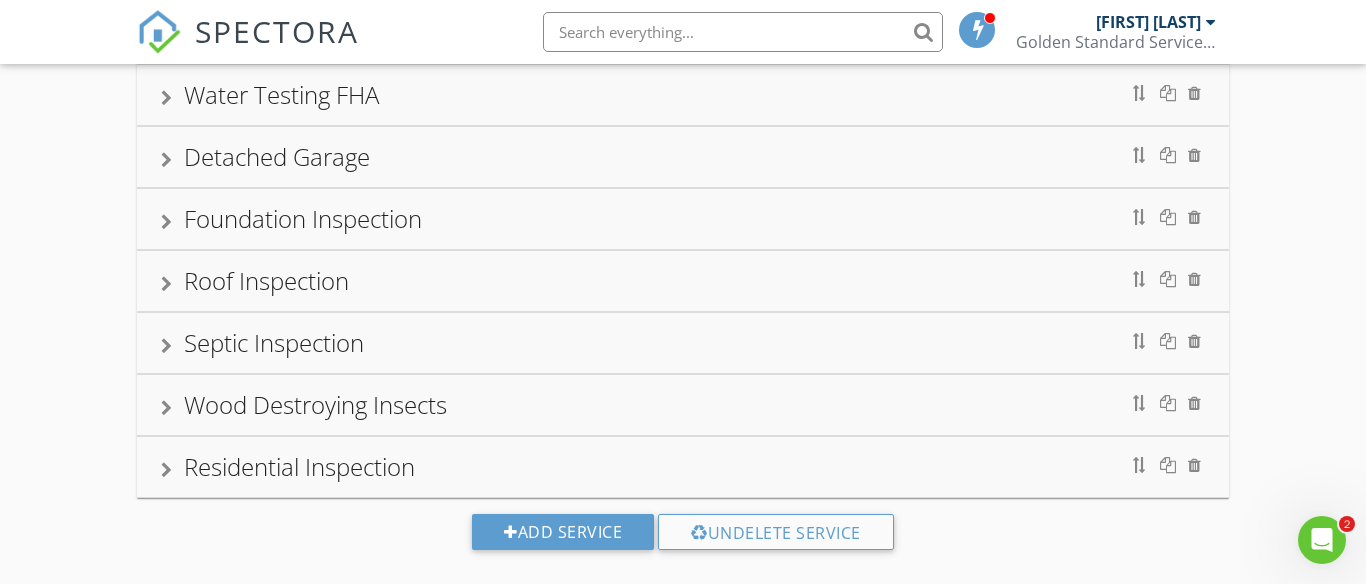 click at bounding box center [166, 284] 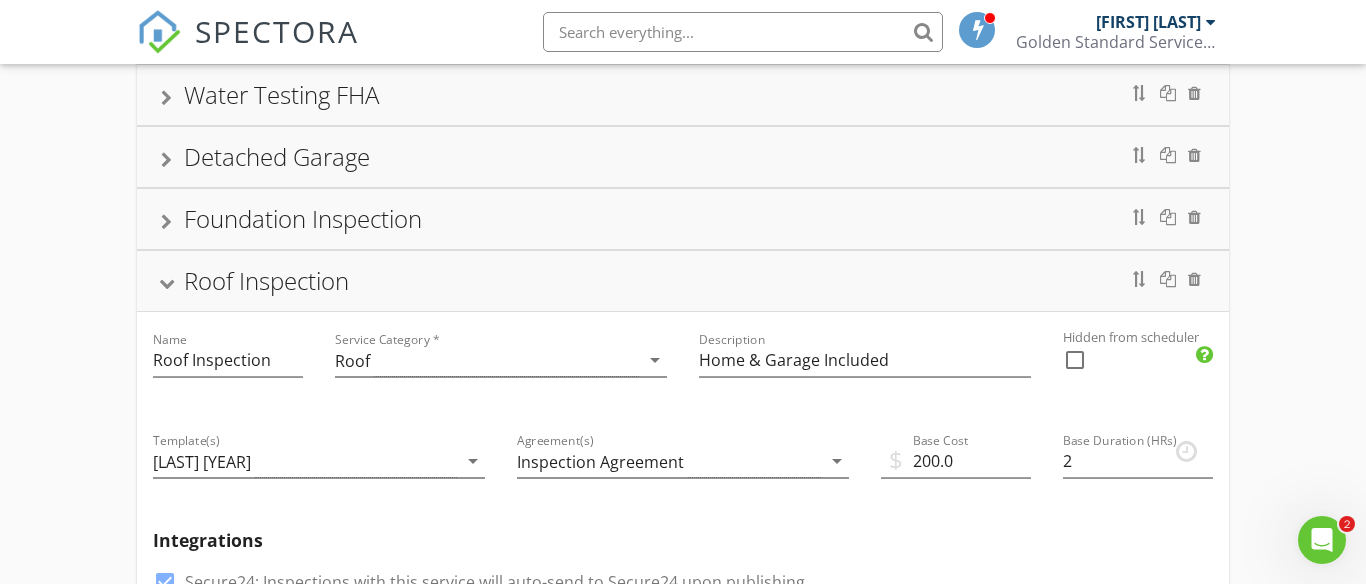 click at bounding box center [166, 284] 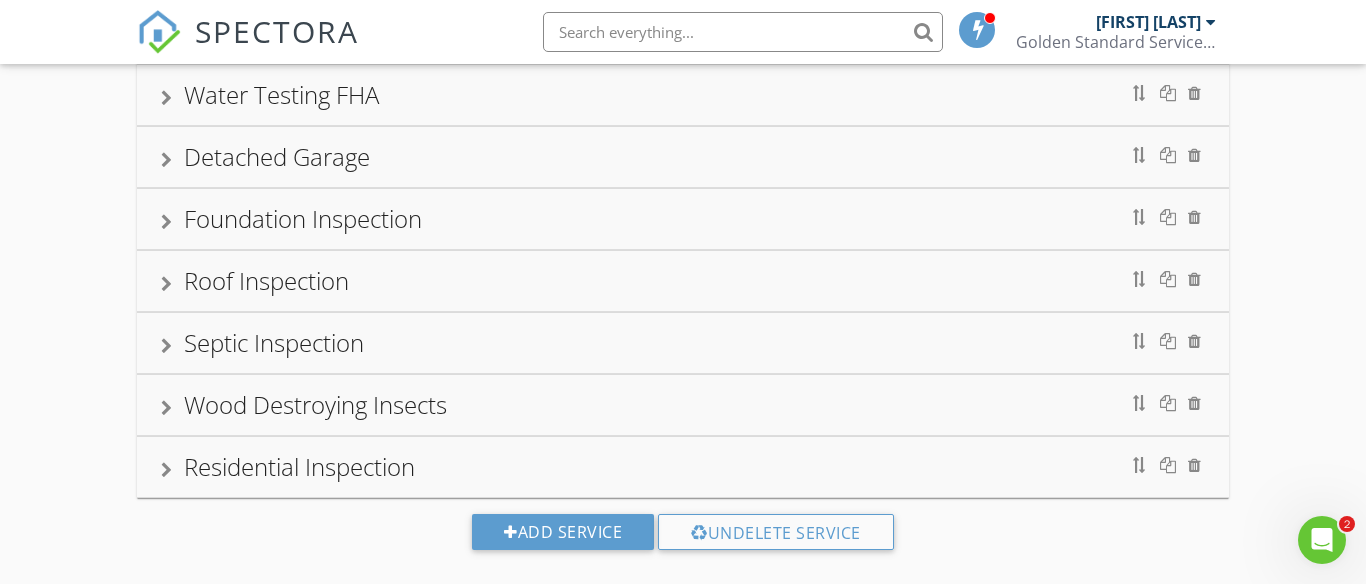 click on "Septic Inspection" at bounding box center [683, 343] 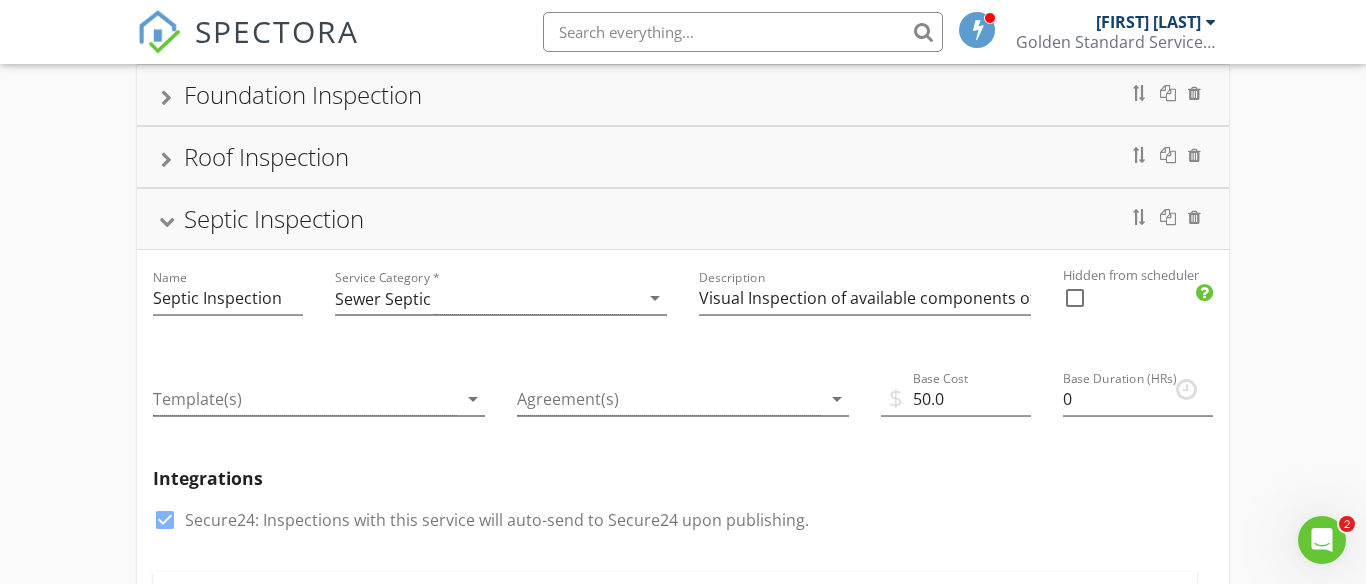 scroll, scrollTop: 526, scrollLeft: 0, axis: vertical 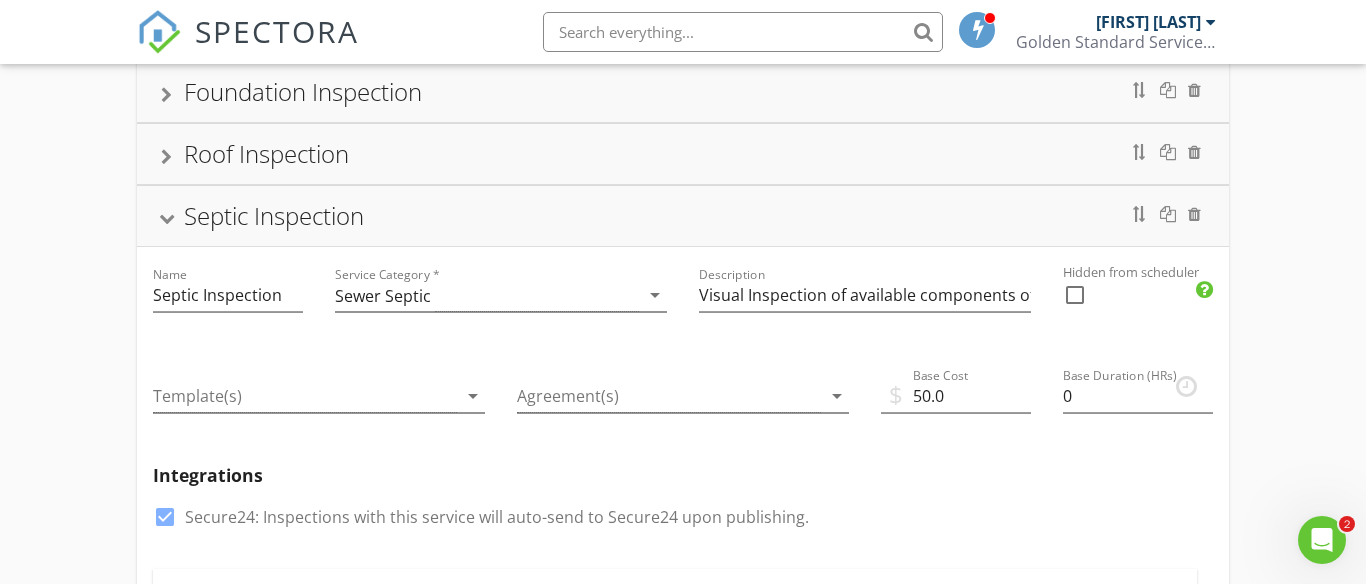 click at bounding box center [166, 219] 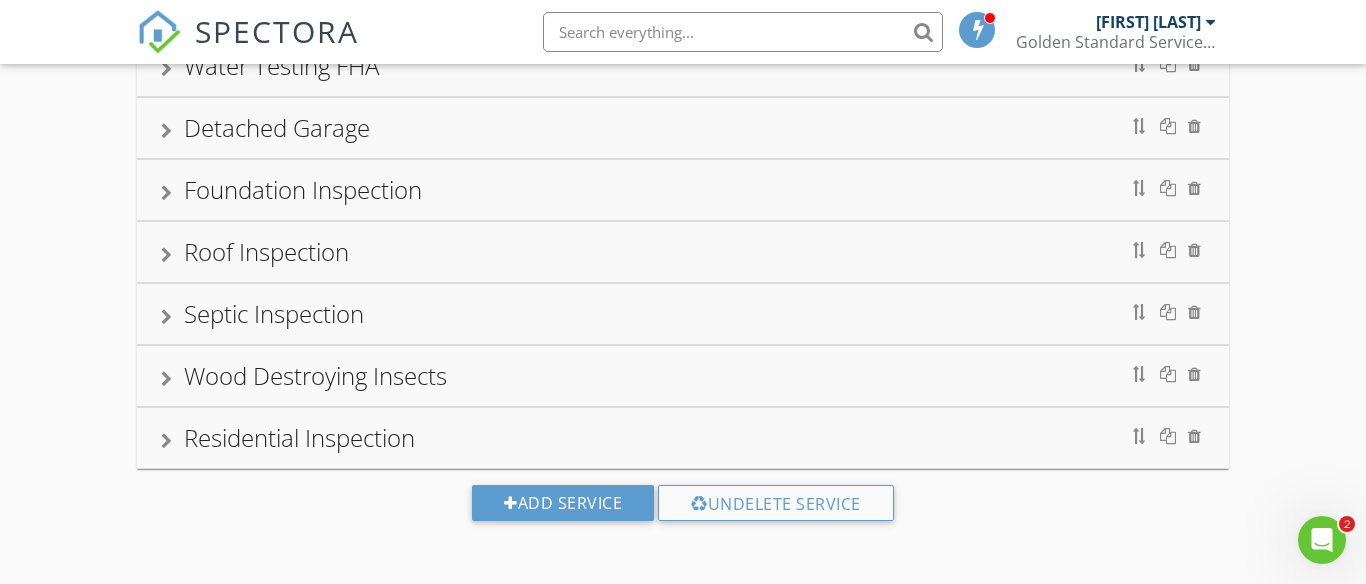 scroll, scrollTop: 428, scrollLeft: 0, axis: vertical 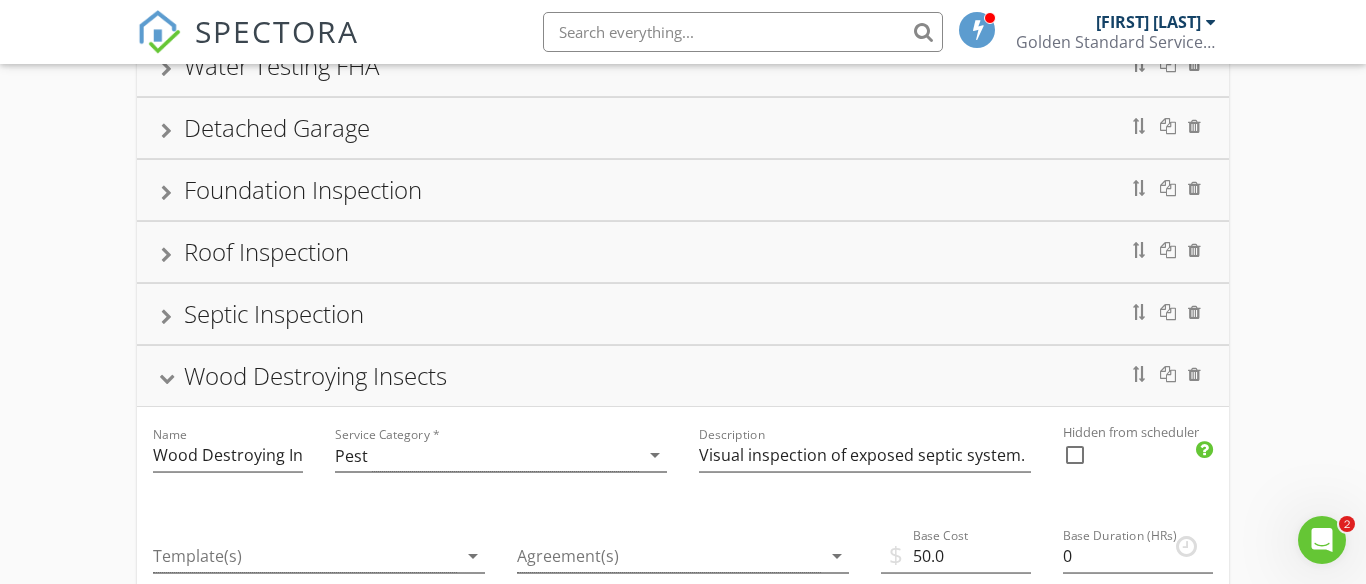 click at bounding box center (166, 379) 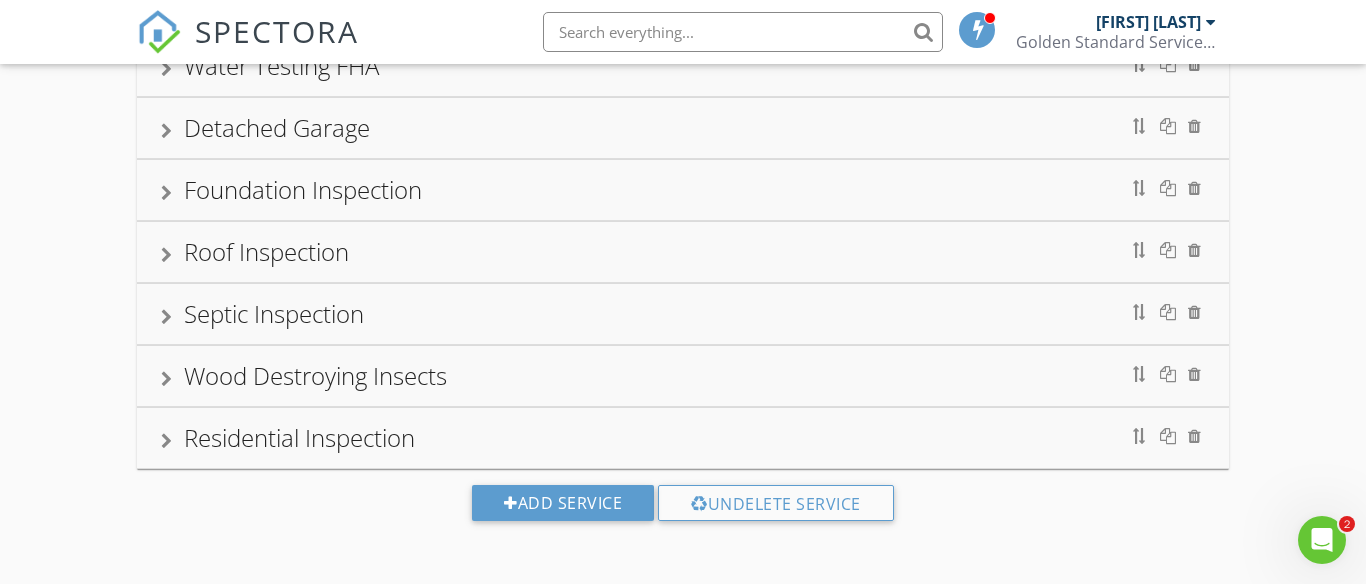 scroll, scrollTop: 428, scrollLeft: 0, axis: vertical 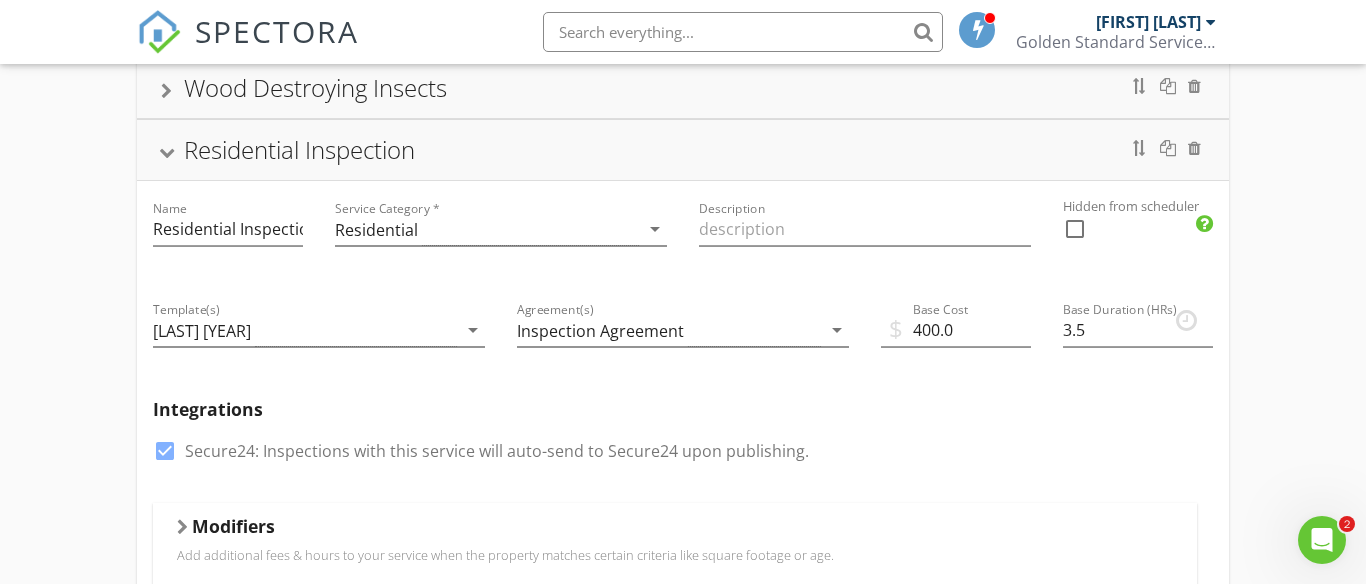 click on "Residential Inspection" at bounding box center (683, 150) 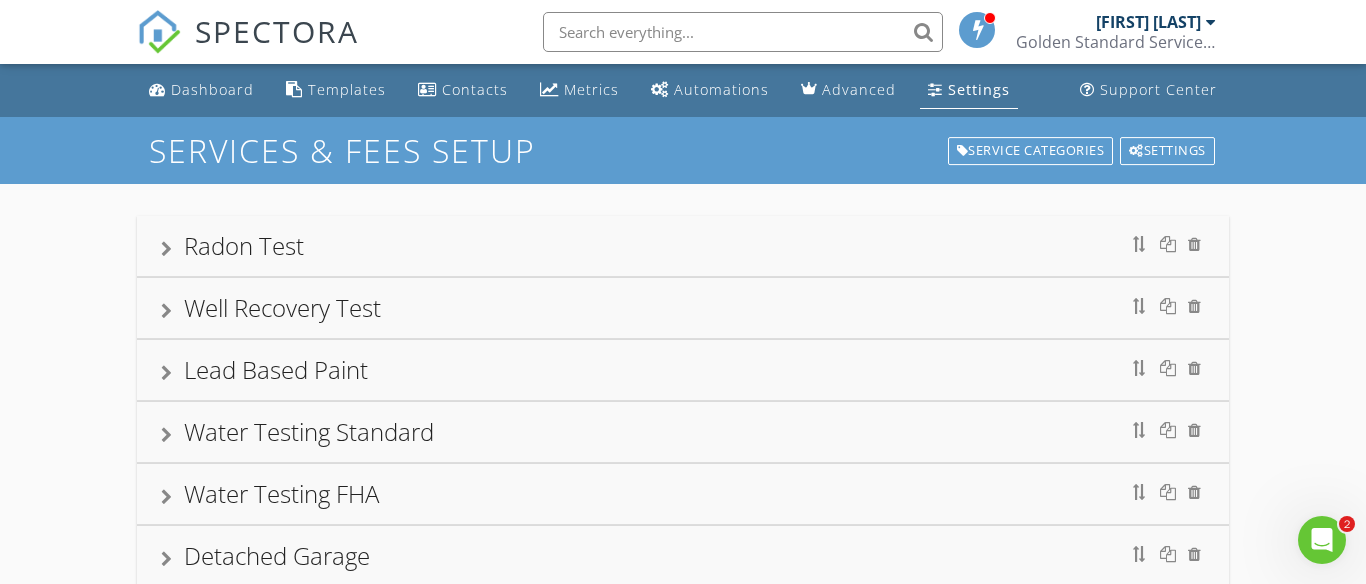 scroll, scrollTop: 0, scrollLeft: 0, axis: both 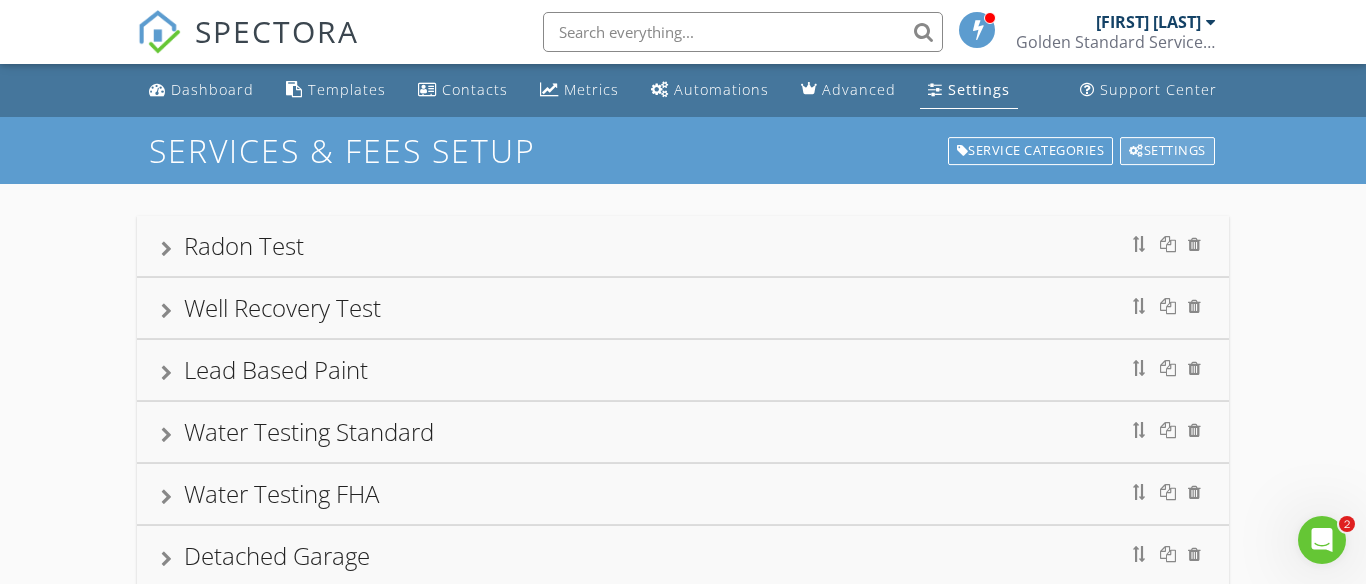 click on "Settings" at bounding box center (1167, 151) 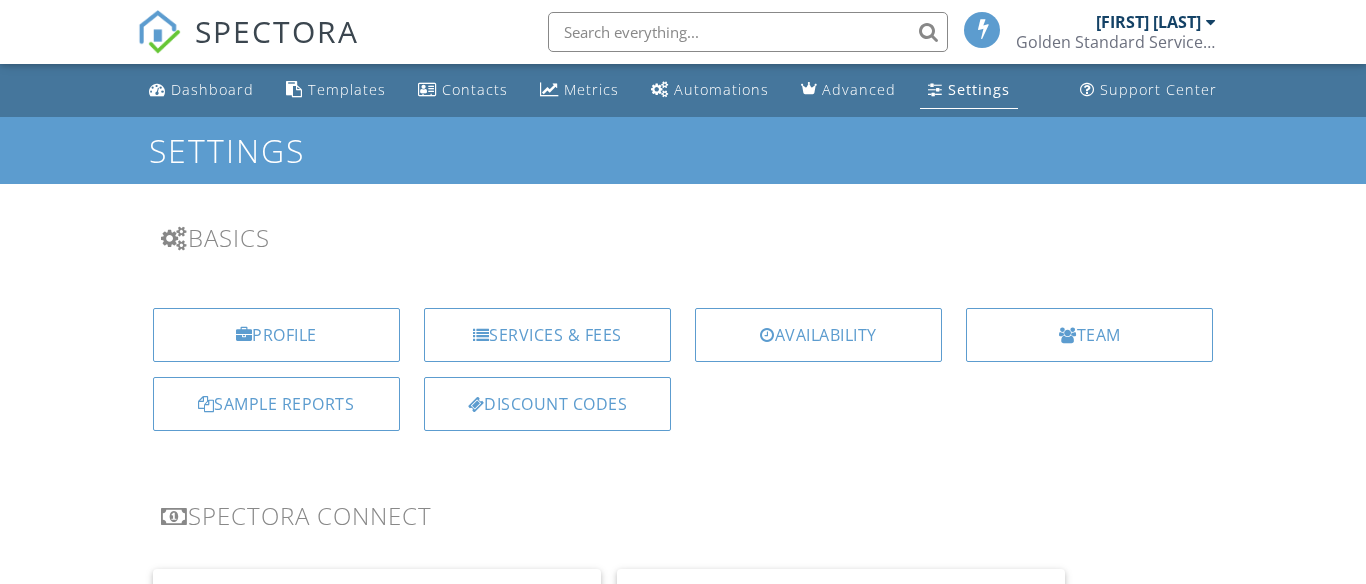 scroll, scrollTop: 0, scrollLeft: 0, axis: both 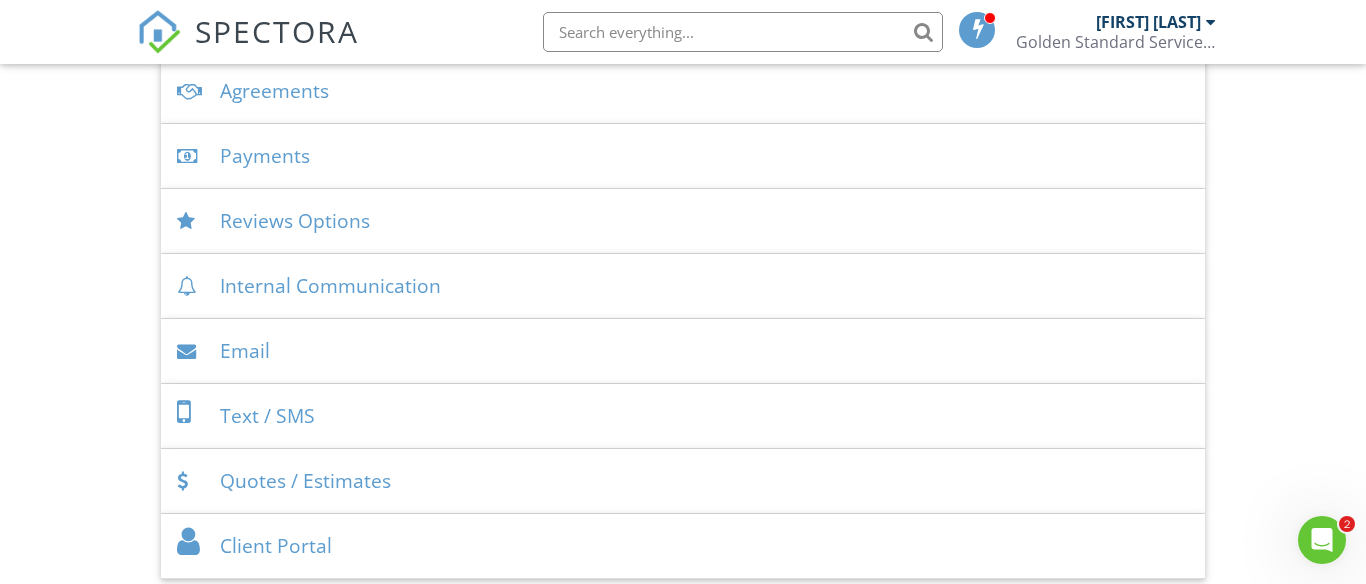 click on "Reviews Options" at bounding box center [683, 221] 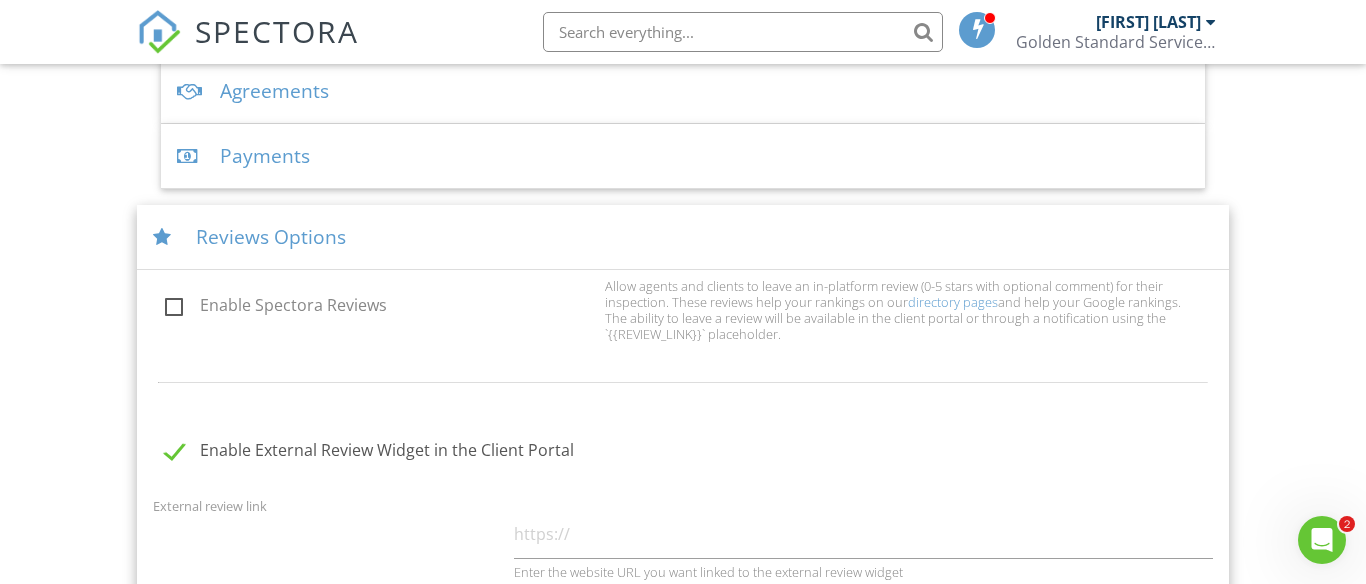 click on "Enable Spectora Reviews" at bounding box center (379, 308) 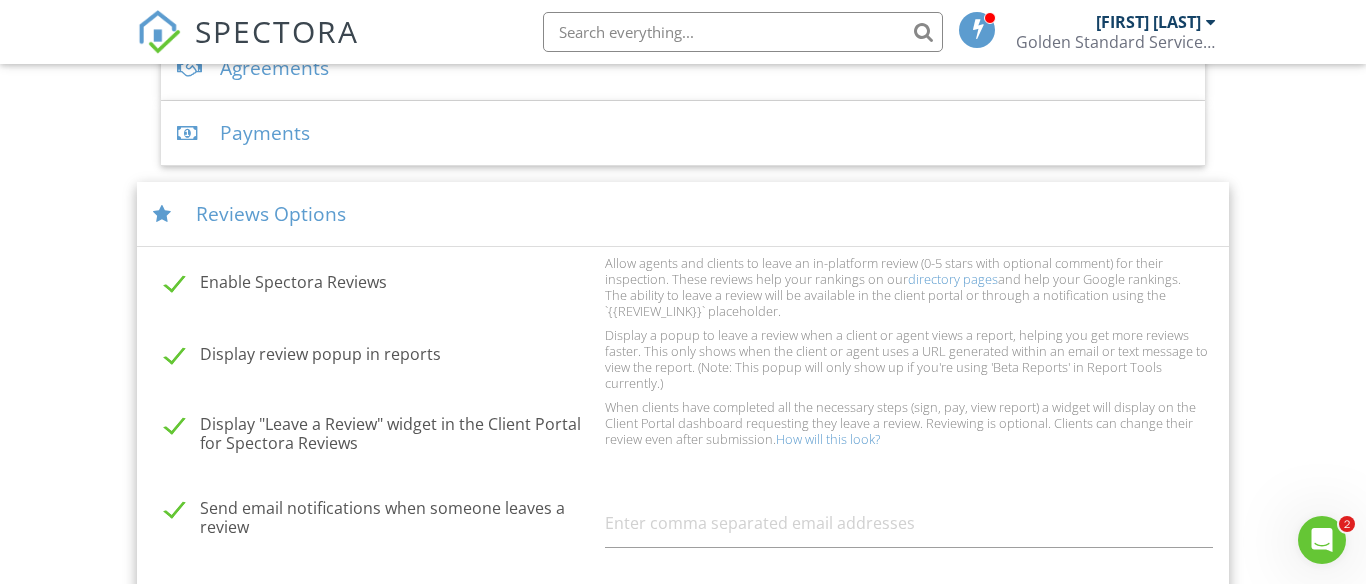 scroll, scrollTop: 767, scrollLeft: 0, axis: vertical 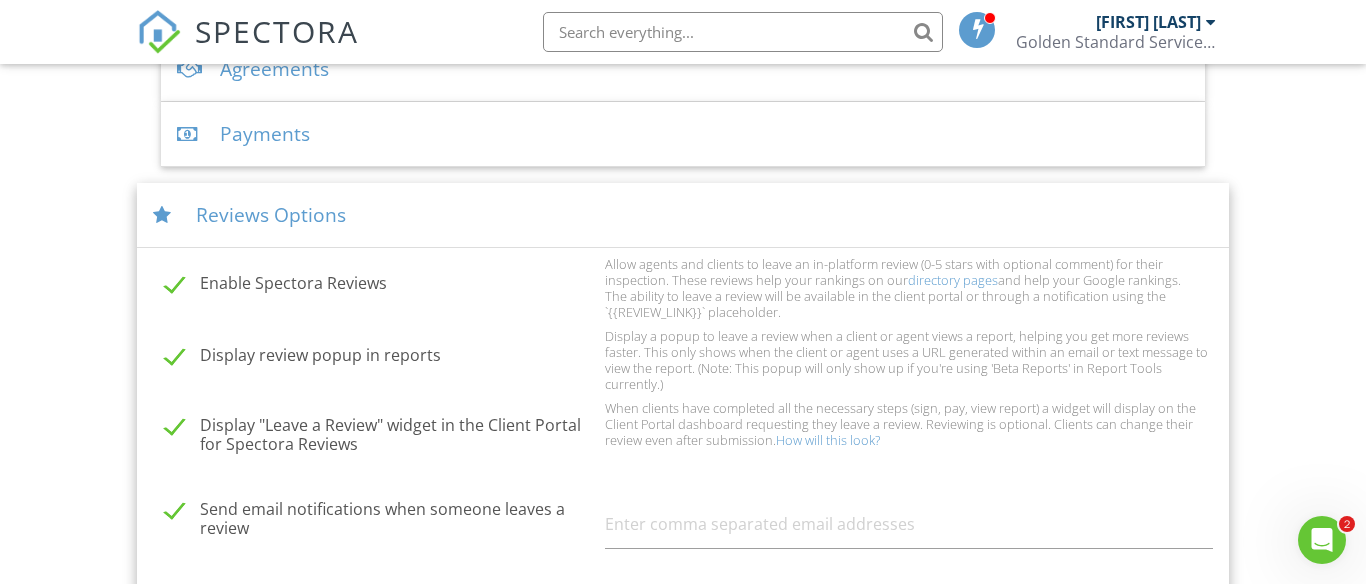 click on "Enable Spectora Reviews" at bounding box center [379, 286] 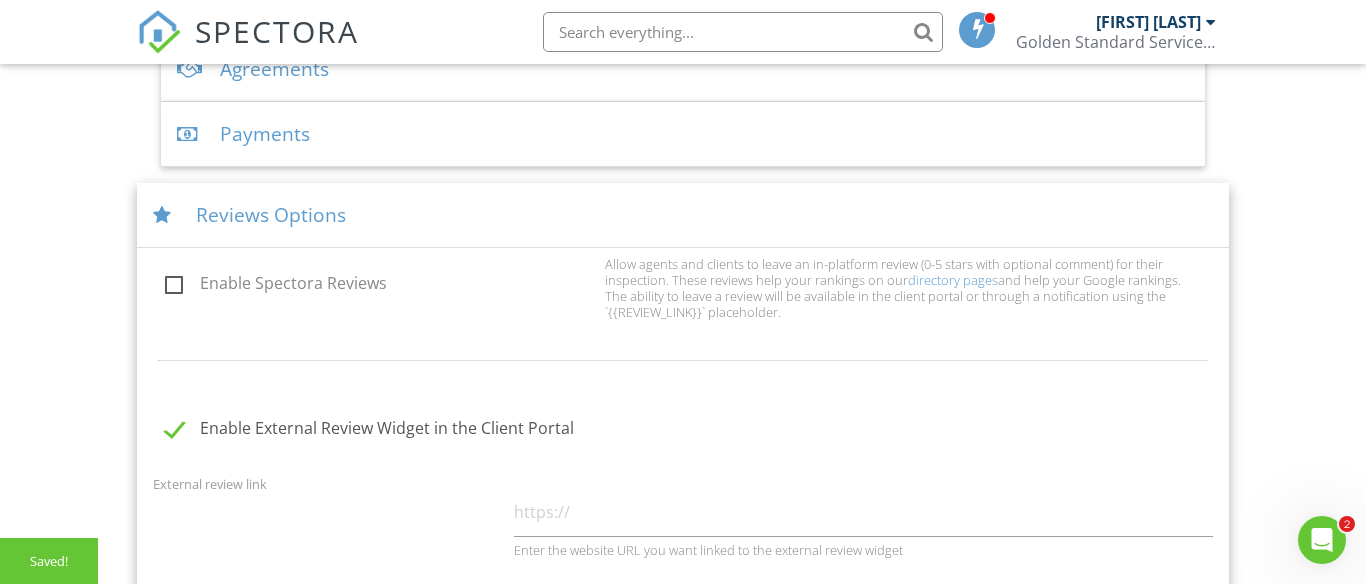 click on "Reviews Options" at bounding box center (683, 215) 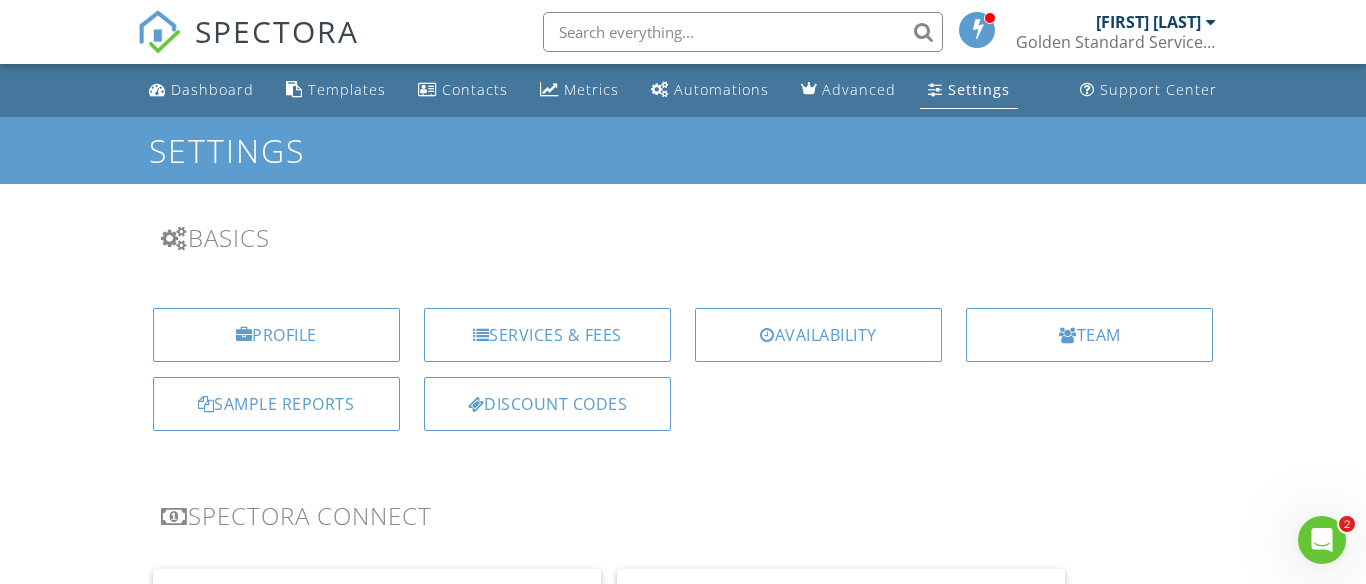 scroll, scrollTop: 0, scrollLeft: 0, axis: both 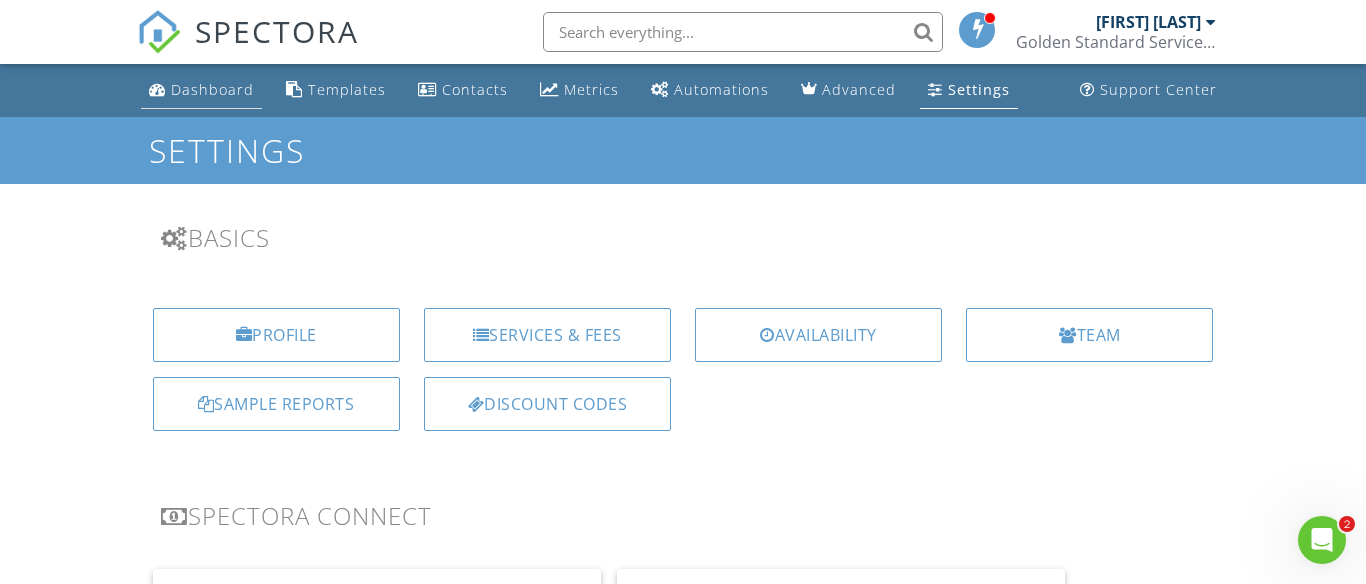 click on "Dashboard" at bounding box center (212, 89) 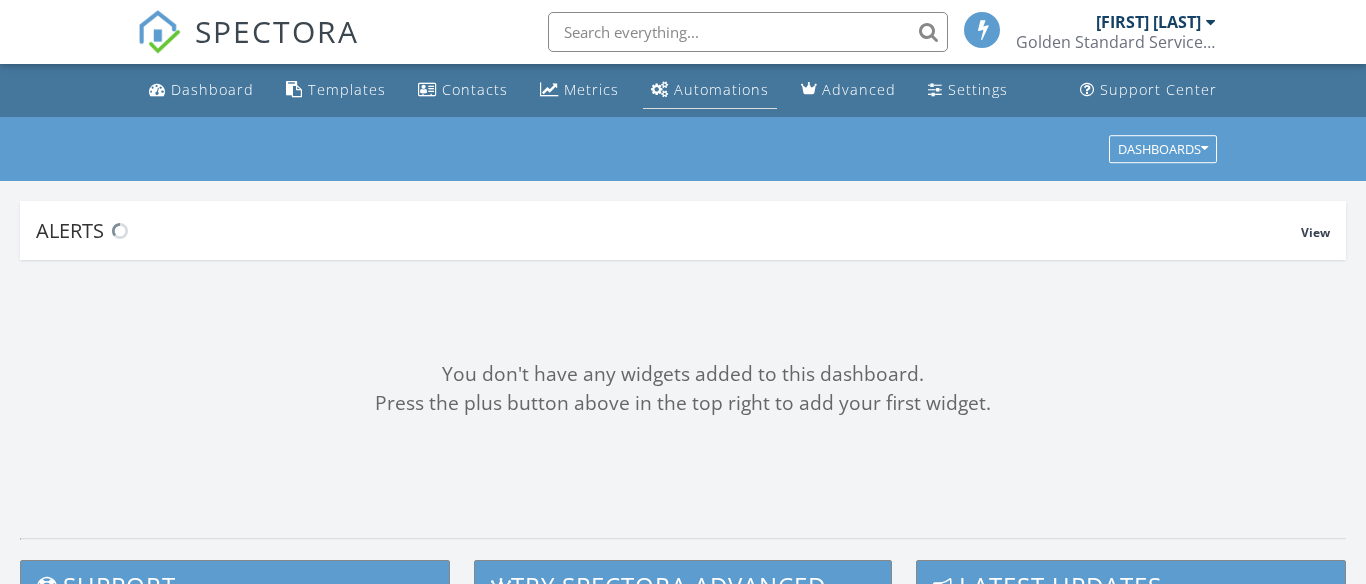 scroll, scrollTop: 0, scrollLeft: 0, axis: both 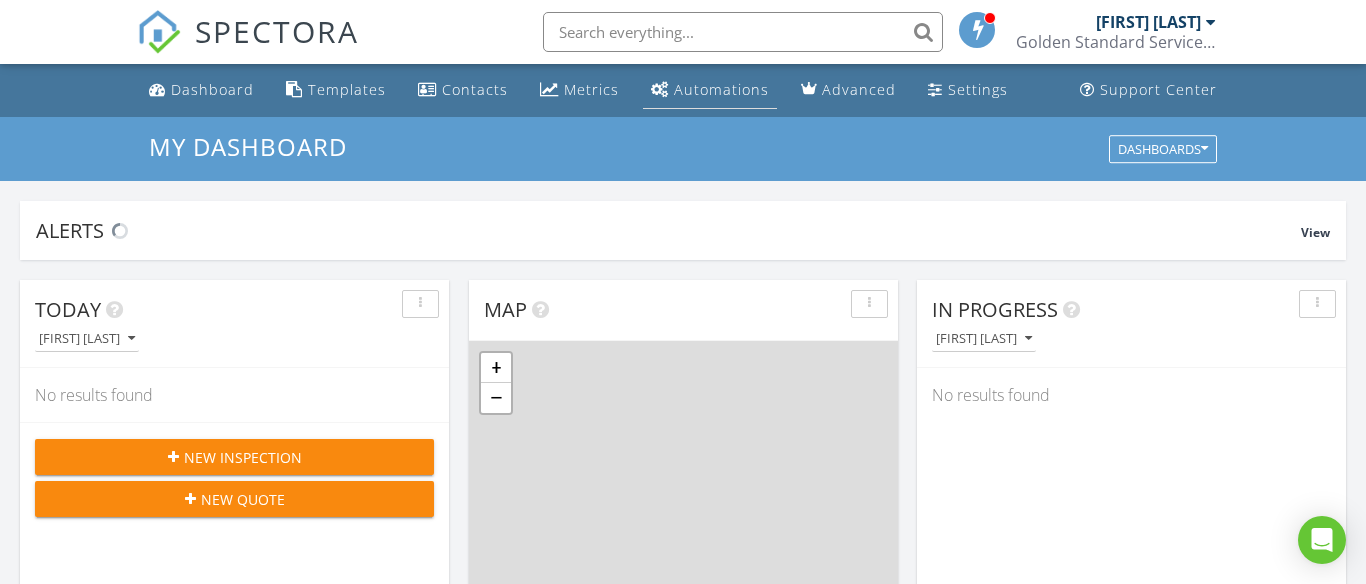 click on "Automations" at bounding box center (721, 89) 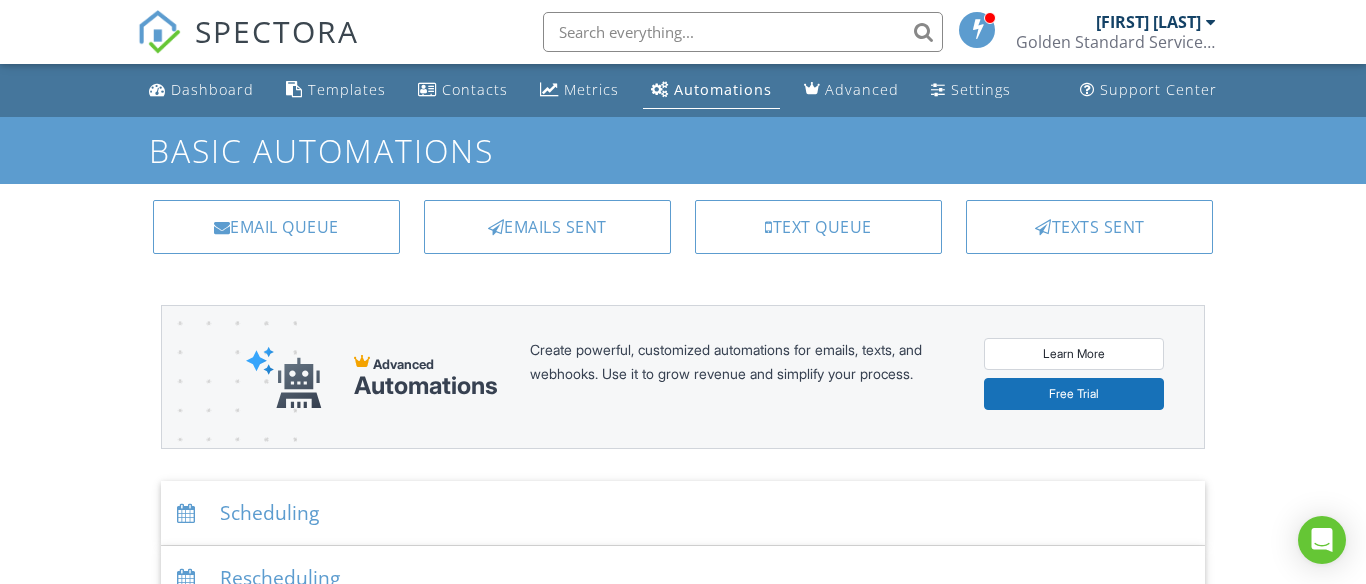 scroll, scrollTop: 0, scrollLeft: 0, axis: both 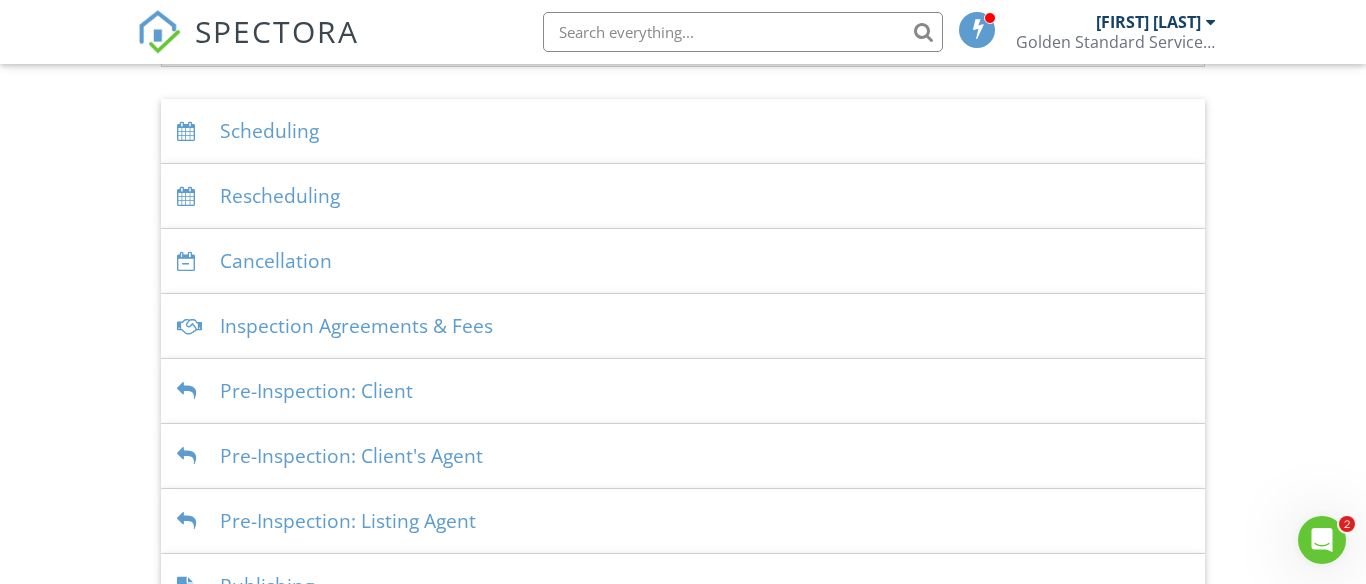 click on "Inspection Agreements & Fees" at bounding box center [683, 326] 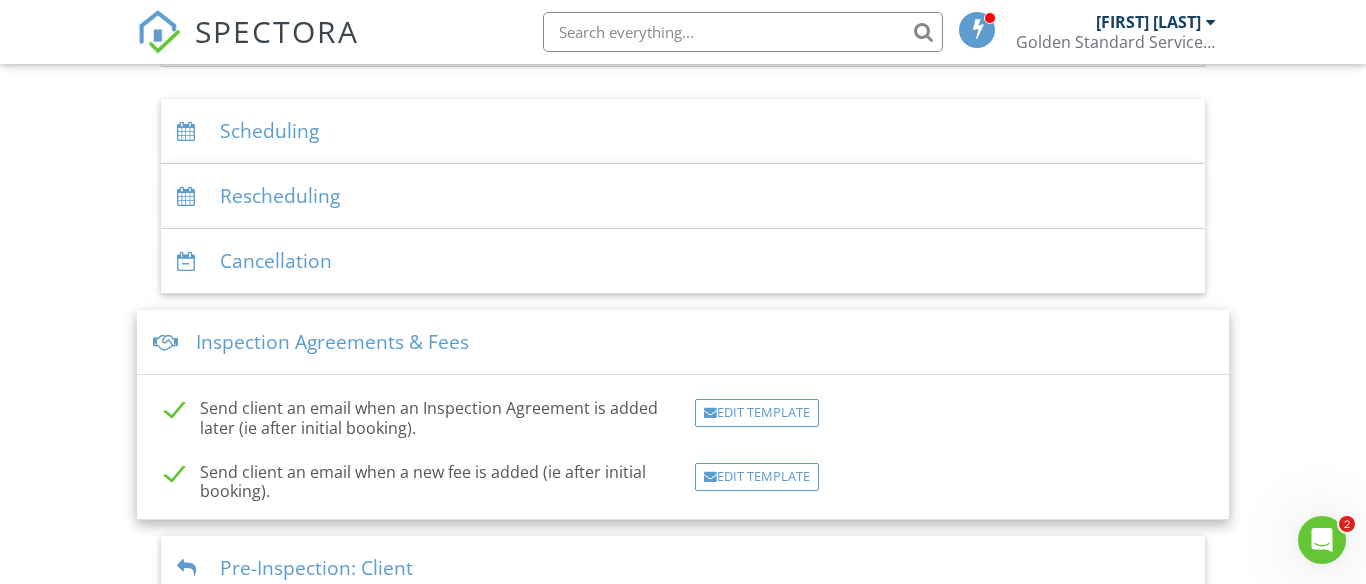 click on "Inspection Agreements & Fees" at bounding box center (683, 342) 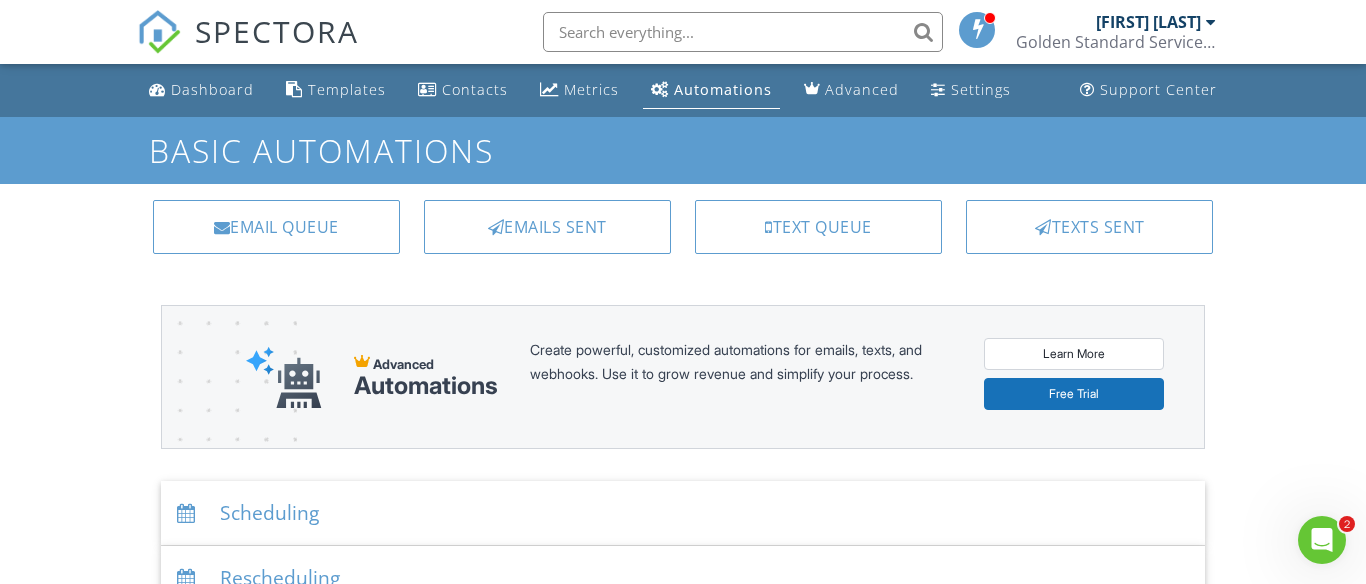 scroll, scrollTop: 0, scrollLeft: 0, axis: both 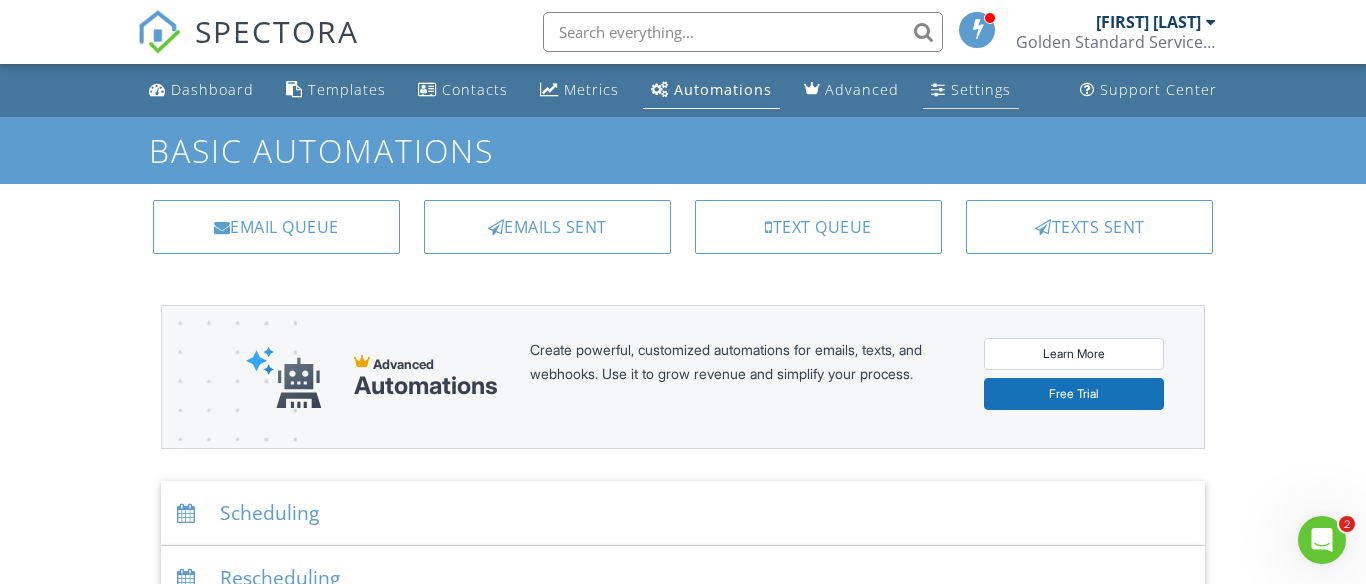 click on "Settings" at bounding box center [981, 89] 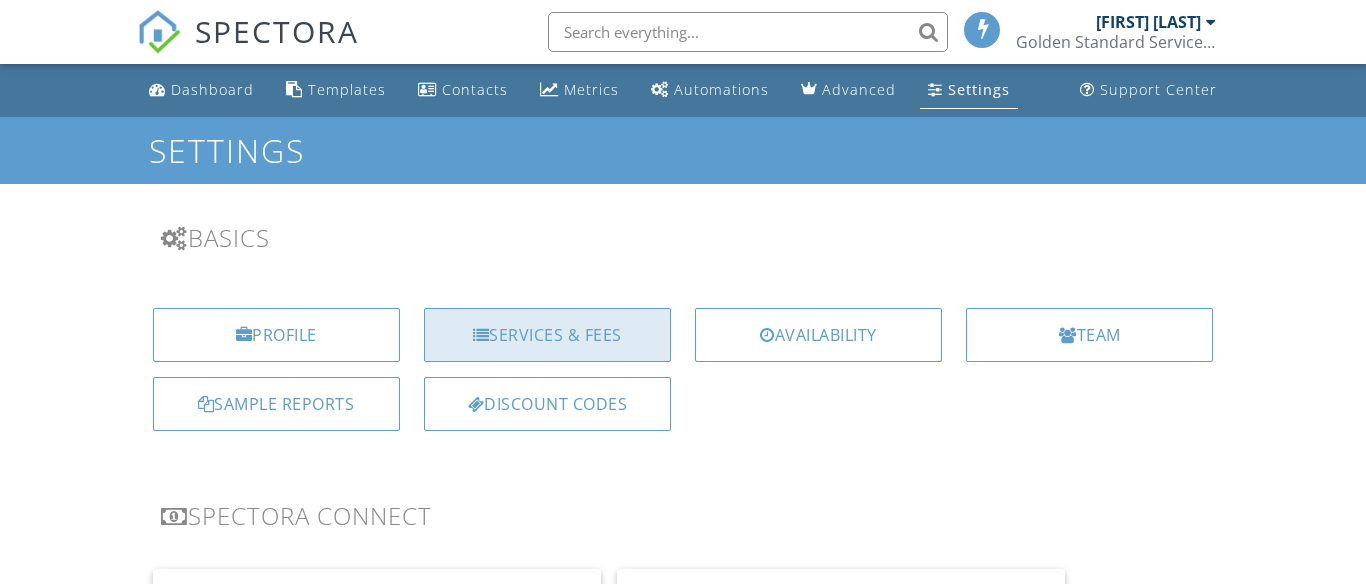 scroll, scrollTop: 0, scrollLeft: 0, axis: both 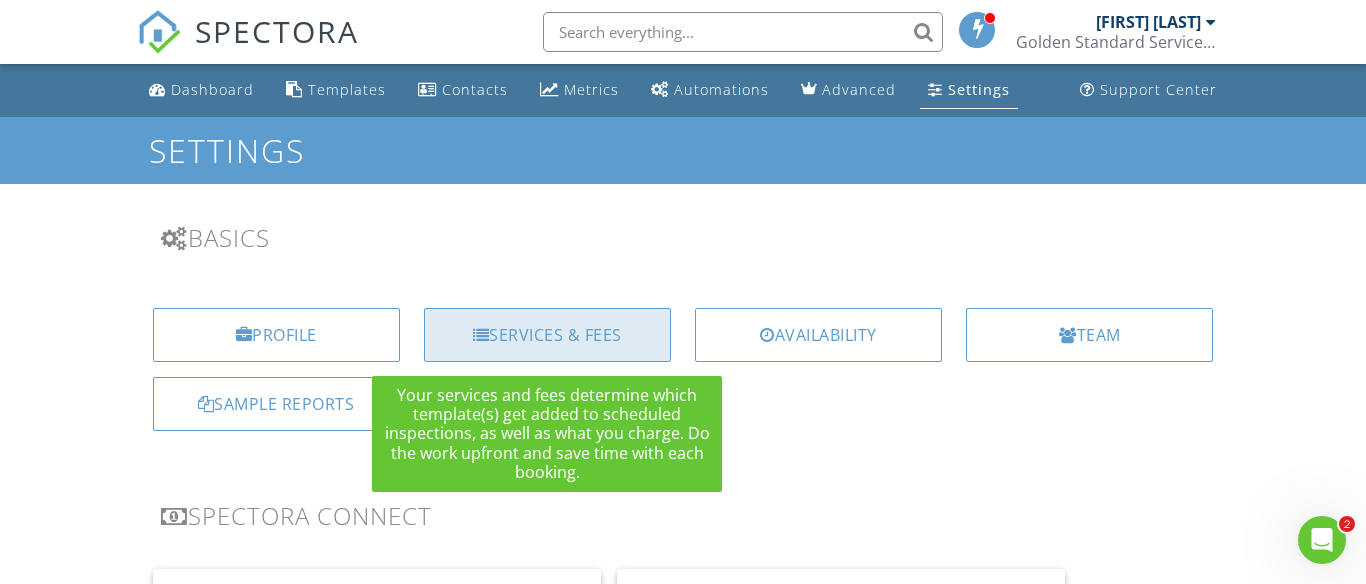 click on "Services & Fees" at bounding box center [547, 335] 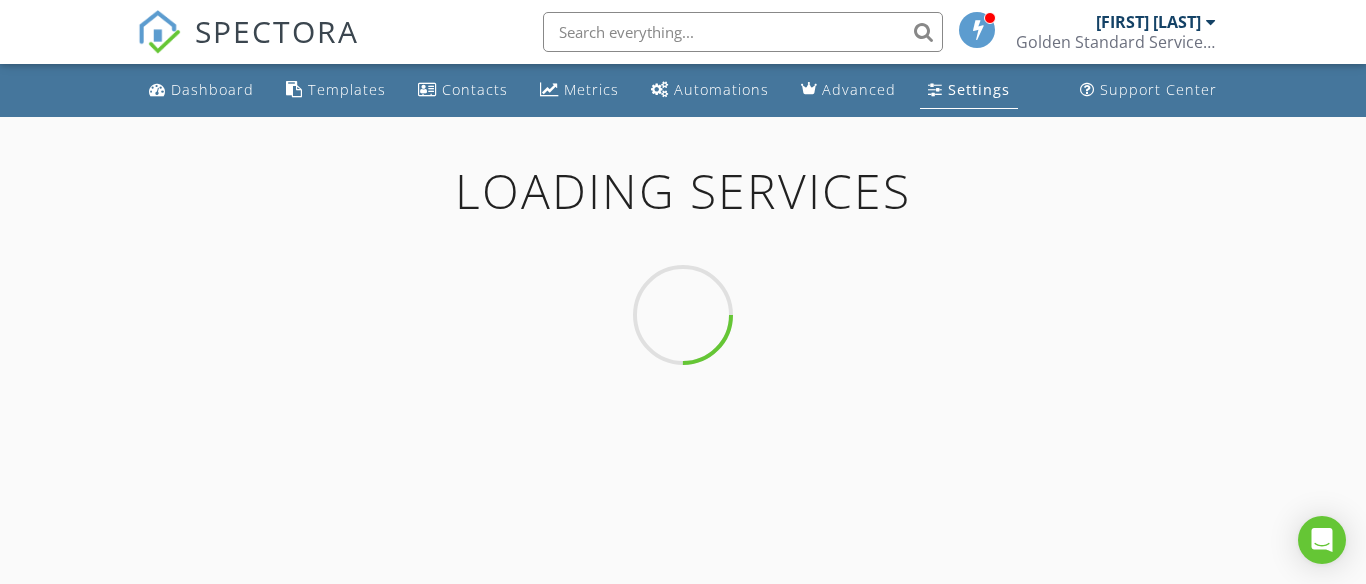 scroll, scrollTop: 0, scrollLeft: 0, axis: both 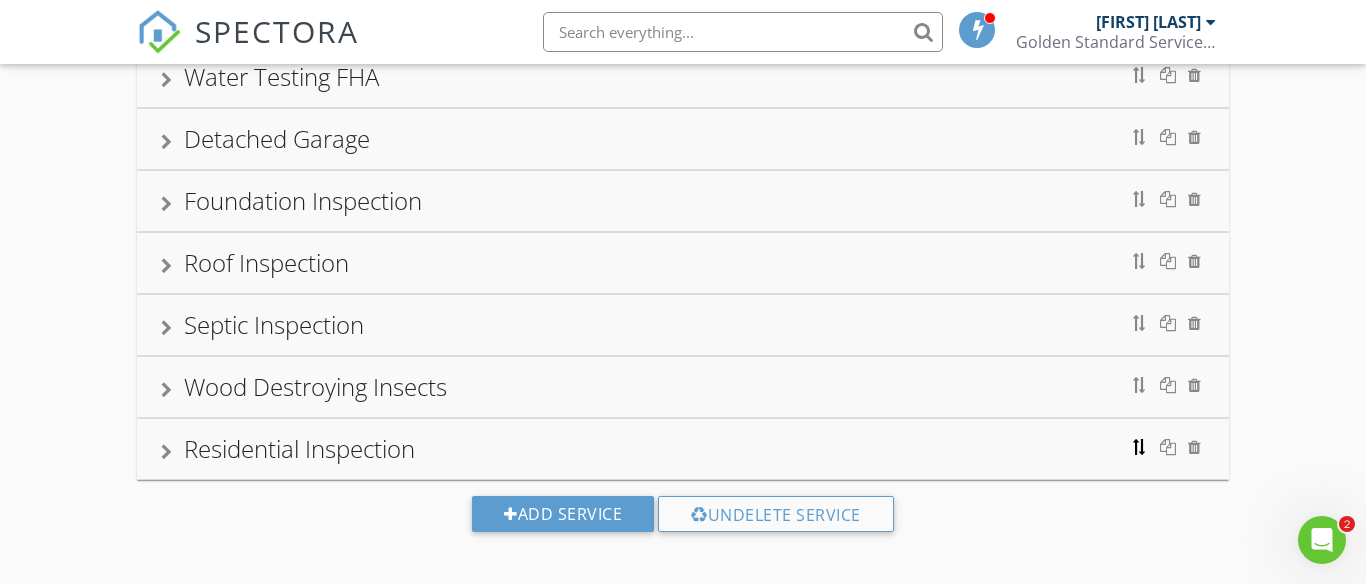 click at bounding box center [1140, 447] 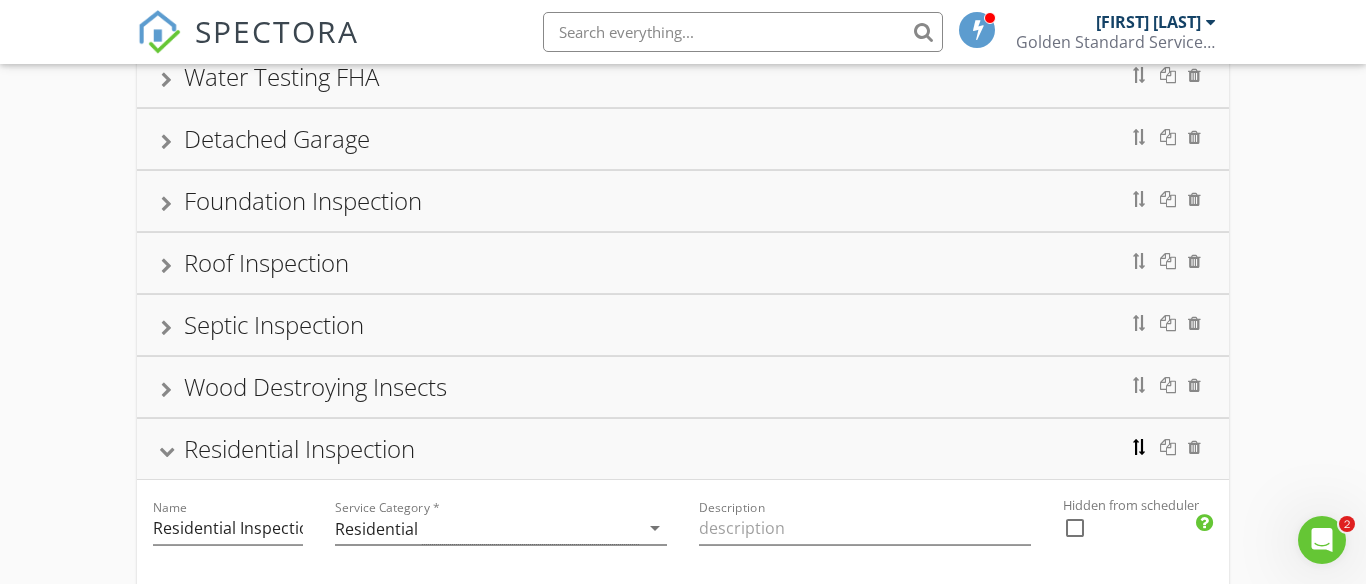 click at bounding box center (1140, 447) 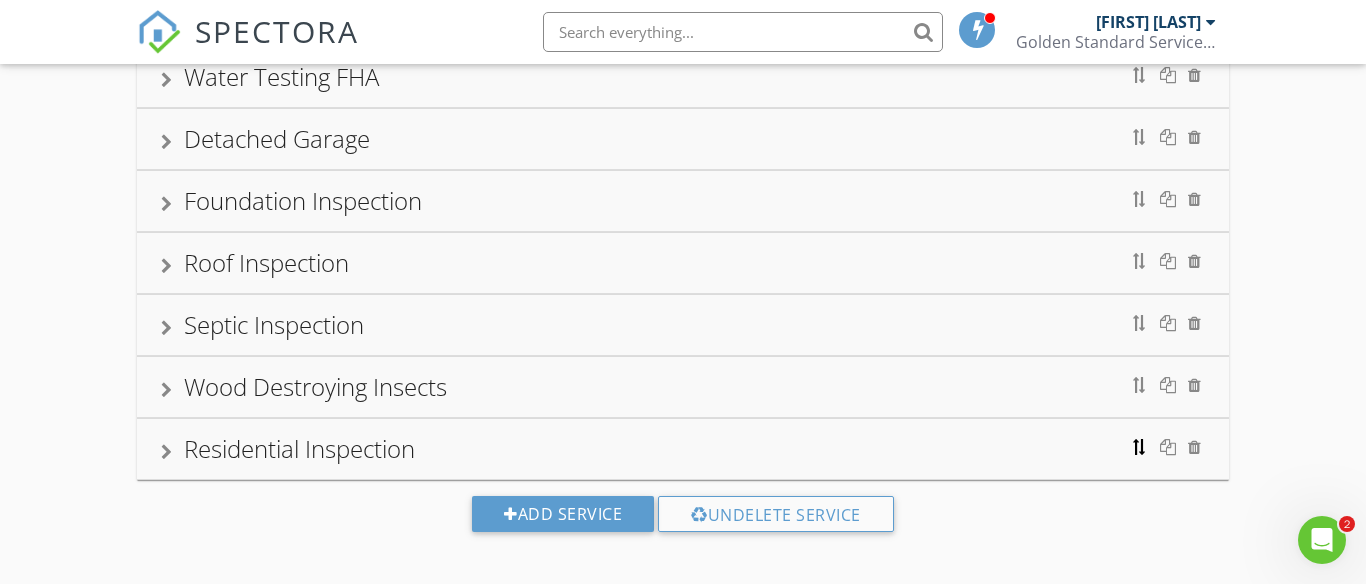 type 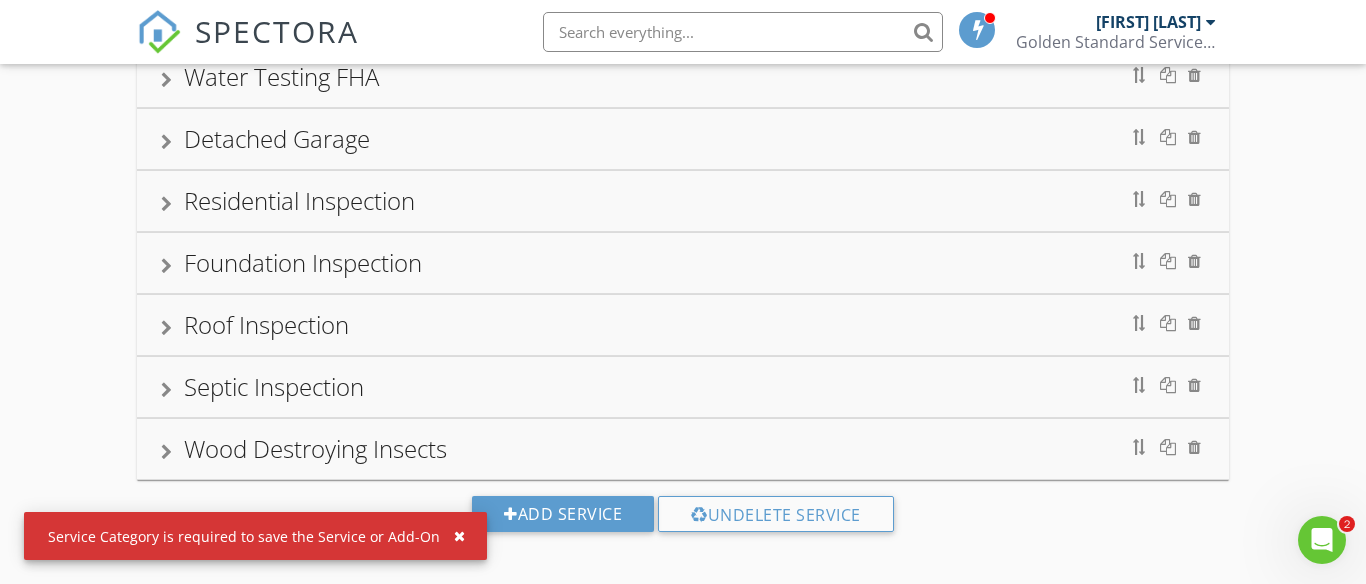 click on "Radon Test         Well Recovery Test         Lead Based Paint         Water Testing Standard         Water Testing FHA         Detached Garage         Residential Inspection   Name Residential Inspection   Service Category * Residential arrow_drop_down   Description   Hidden from scheduler   check_box_outline_blank             Foundation Inspection         Roof Inspection         Septic Inspection         Wood Destroying Insects
Add Service
Undelete Service
Service Category is required to save the Service or Add-On" at bounding box center (683, 181) 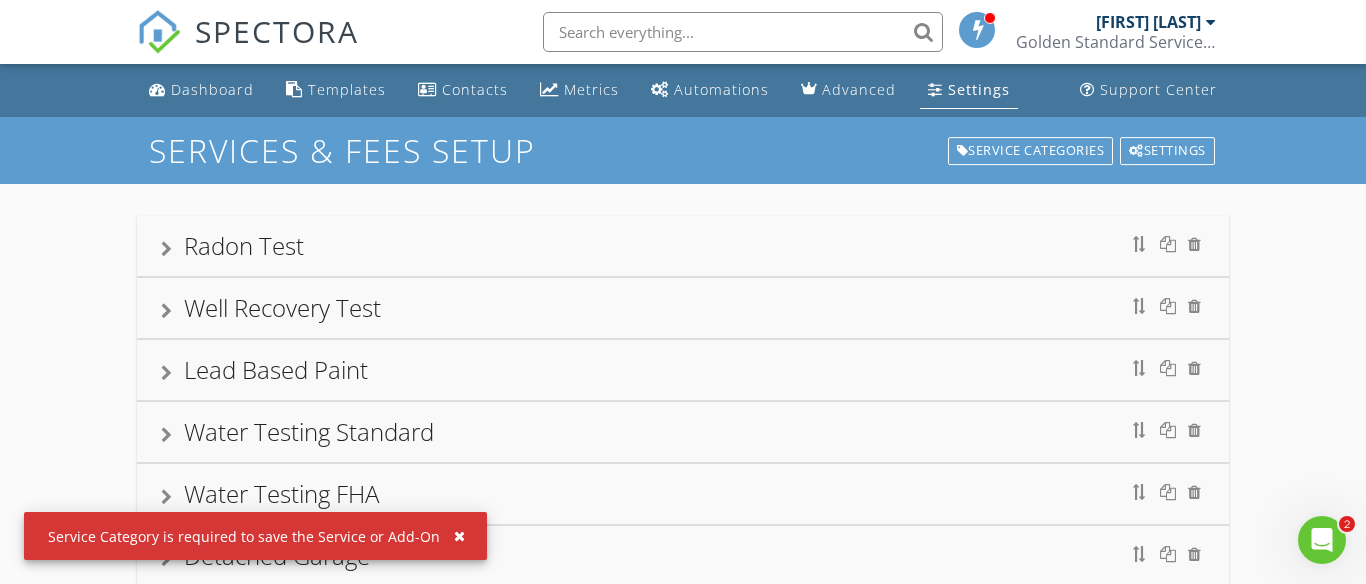 click at bounding box center [459, 536] 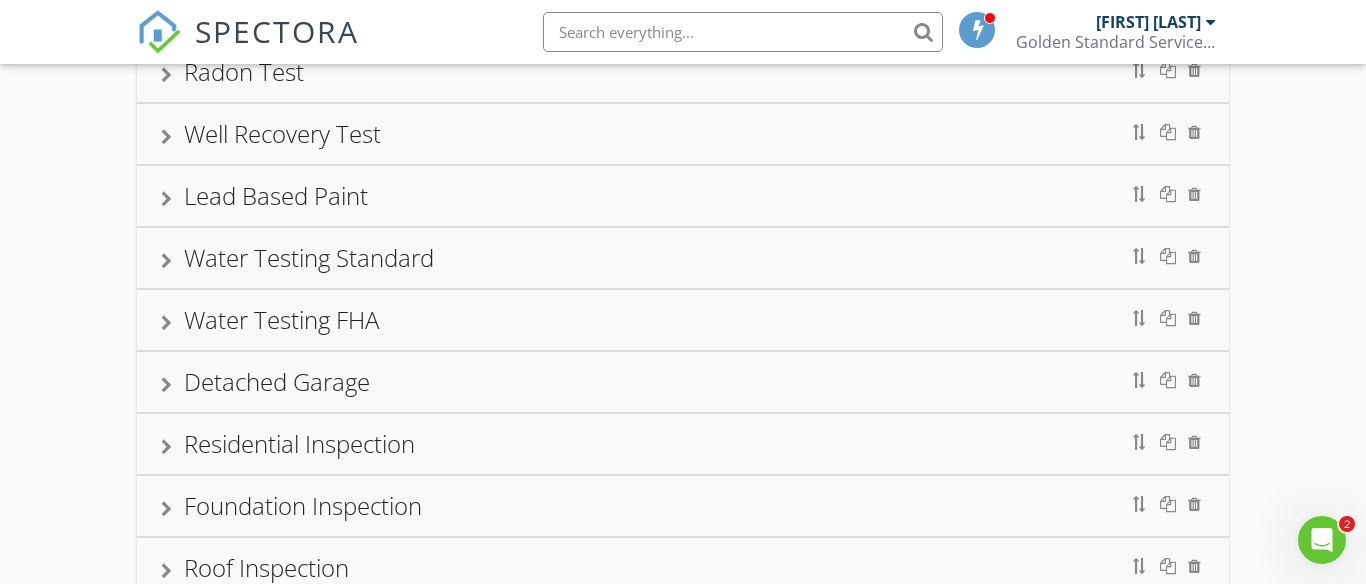 scroll, scrollTop: 175, scrollLeft: 0, axis: vertical 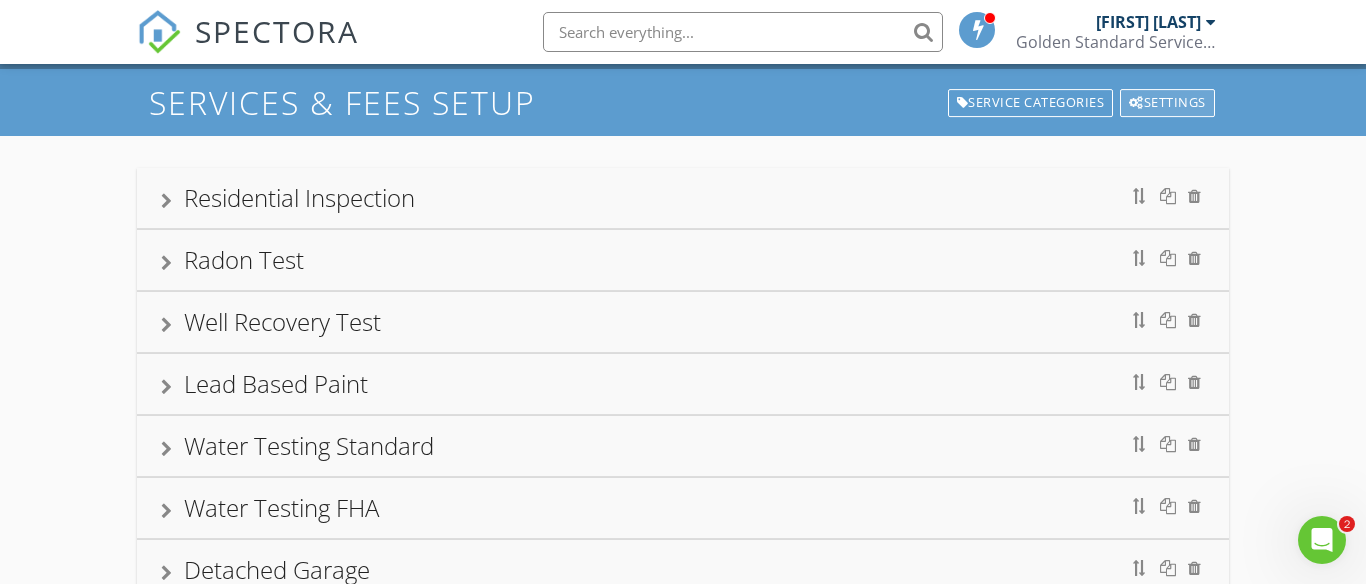 click on "Settings" at bounding box center (1167, 103) 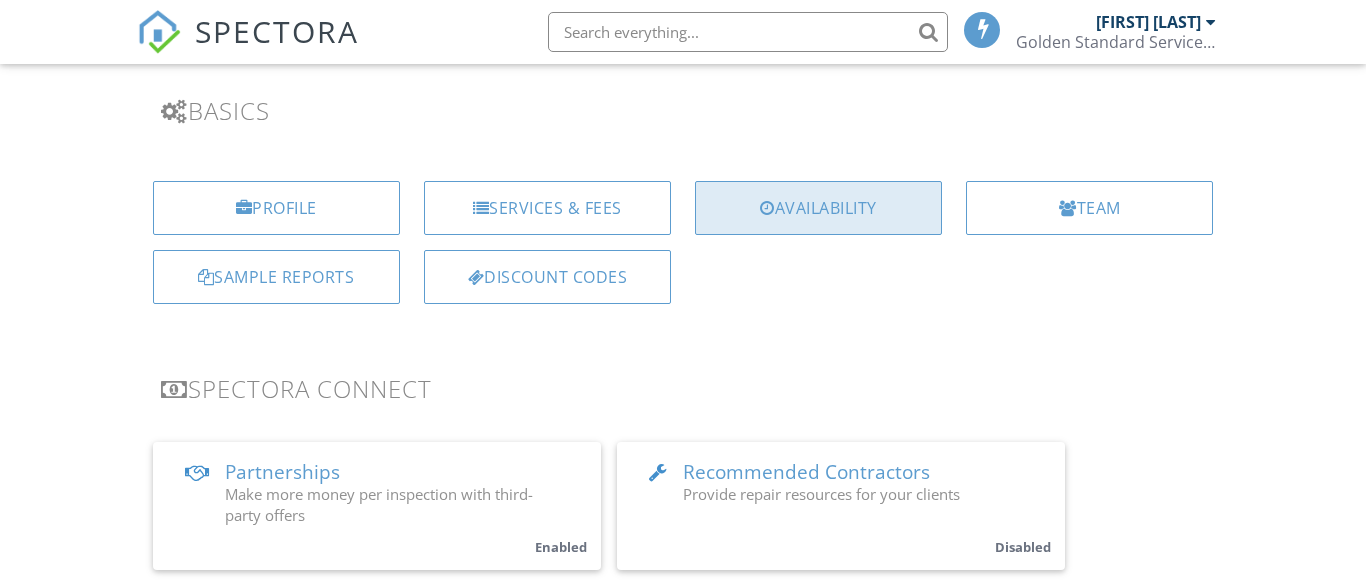 scroll, scrollTop: 127, scrollLeft: 0, axis: vertical 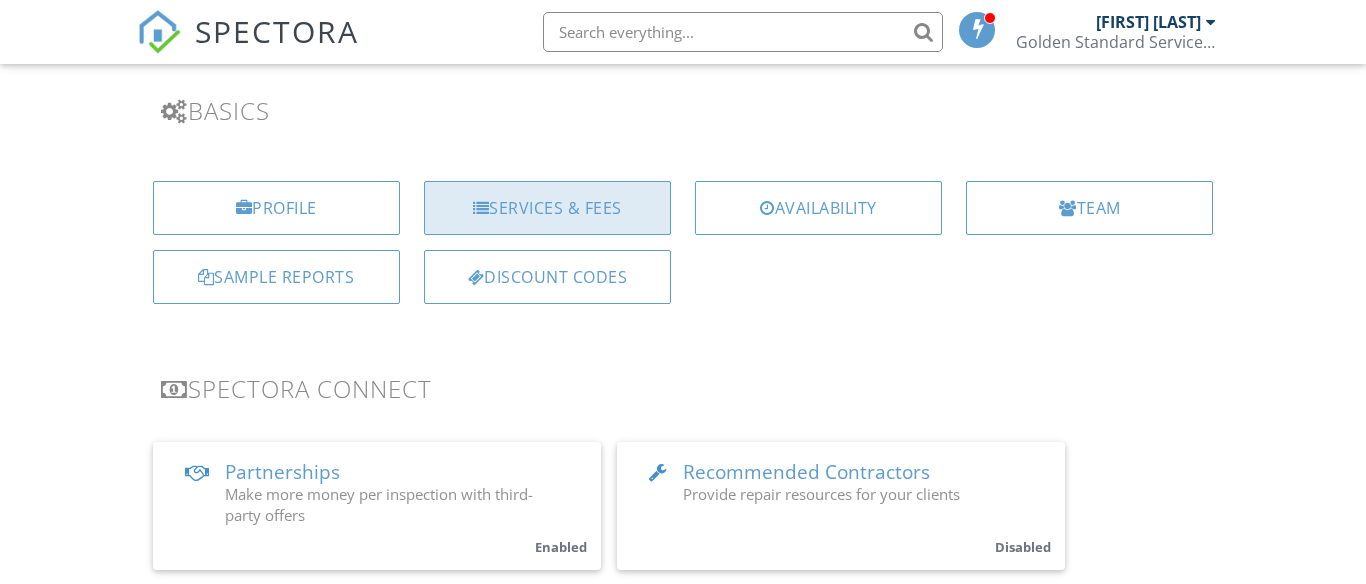 click on "Services & Fees" at bounding box center (547, 208) 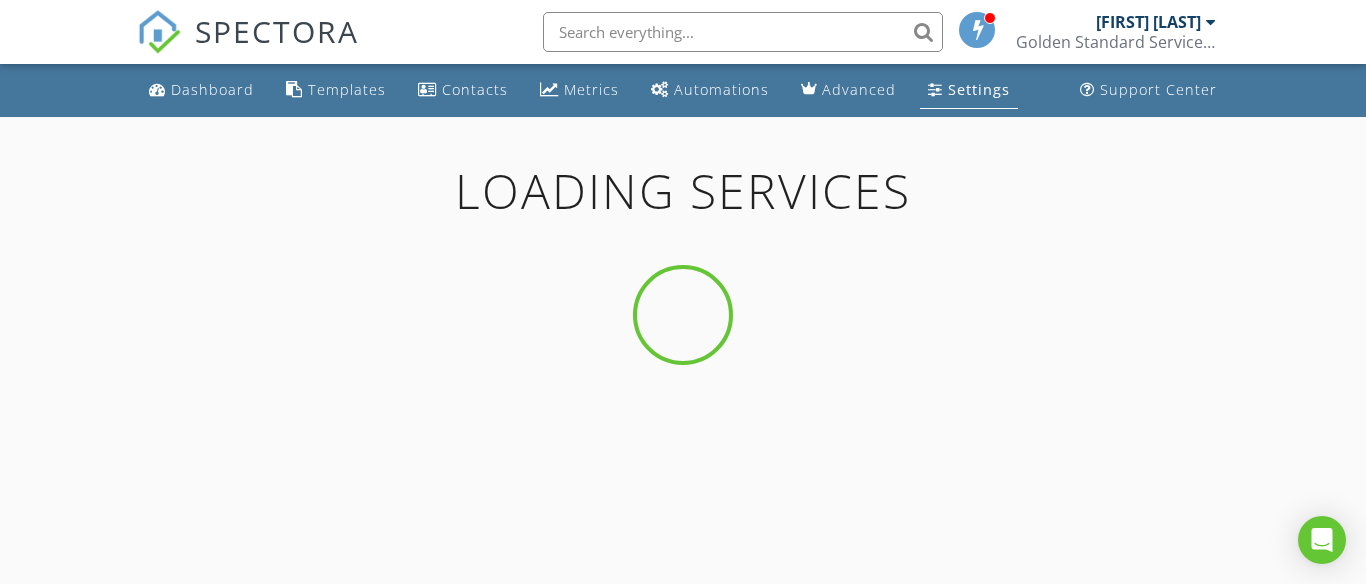 scroll, scrollTop: 0, scrollLeft: 0, axis: both 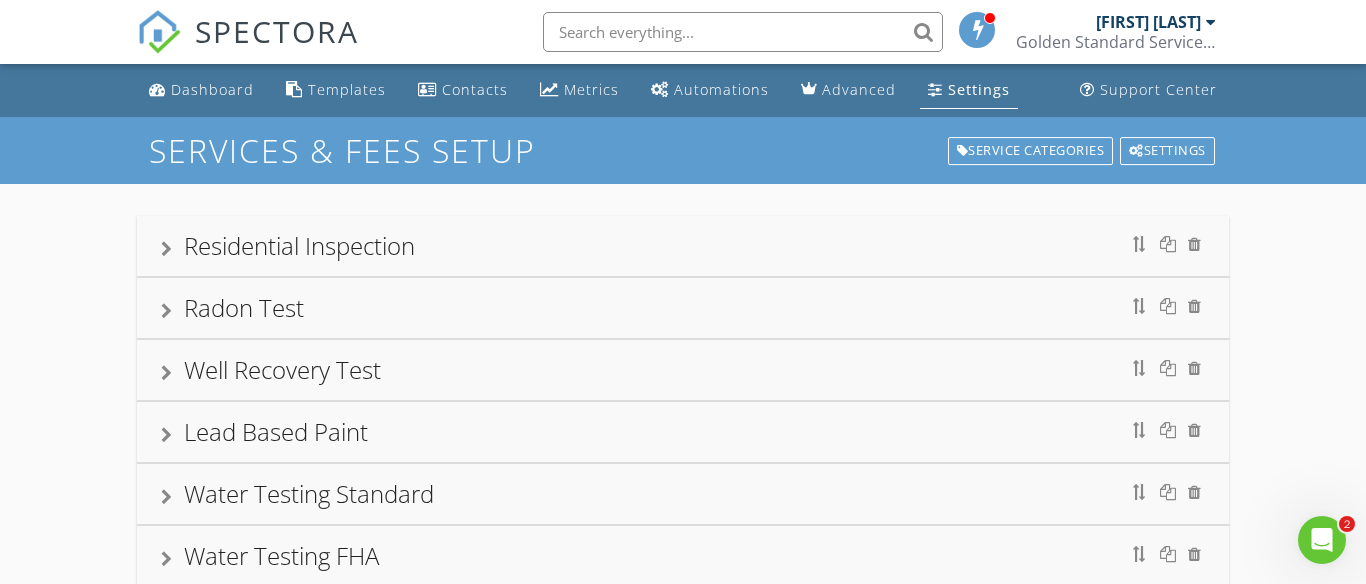 click on "Residential Inspection" at bounding box center (683, 246) 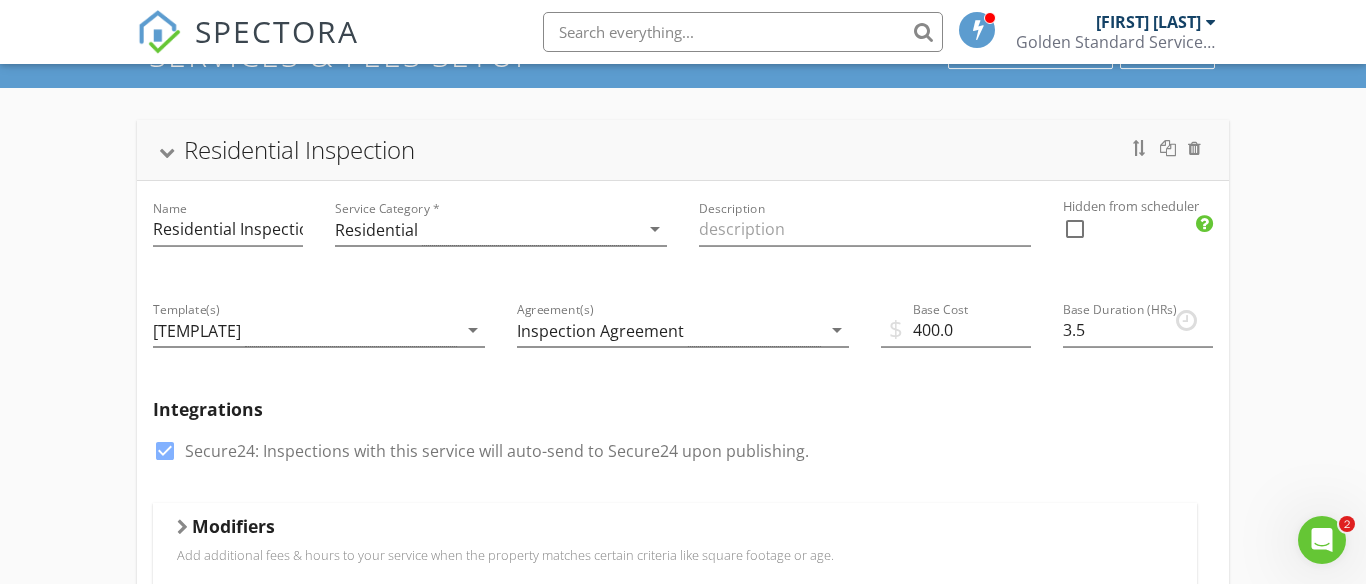 scroll, scrollTop: 97, scrollLeft: 0, axis: vertical 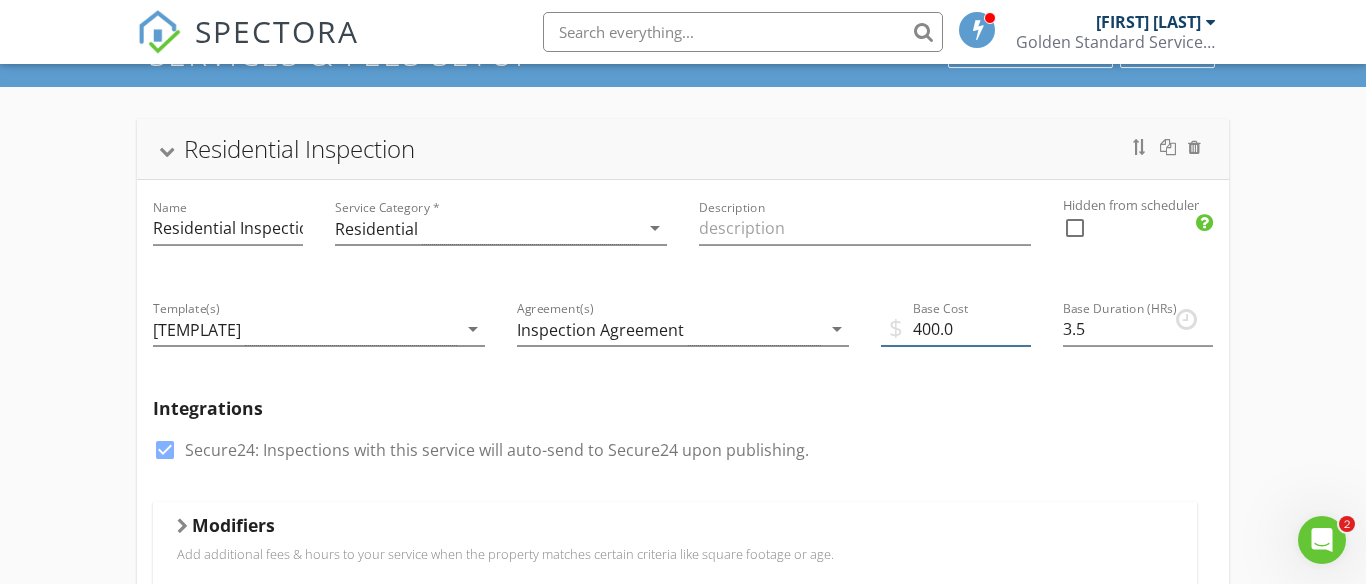 click on "400.0" at bounding box center (956, 329) 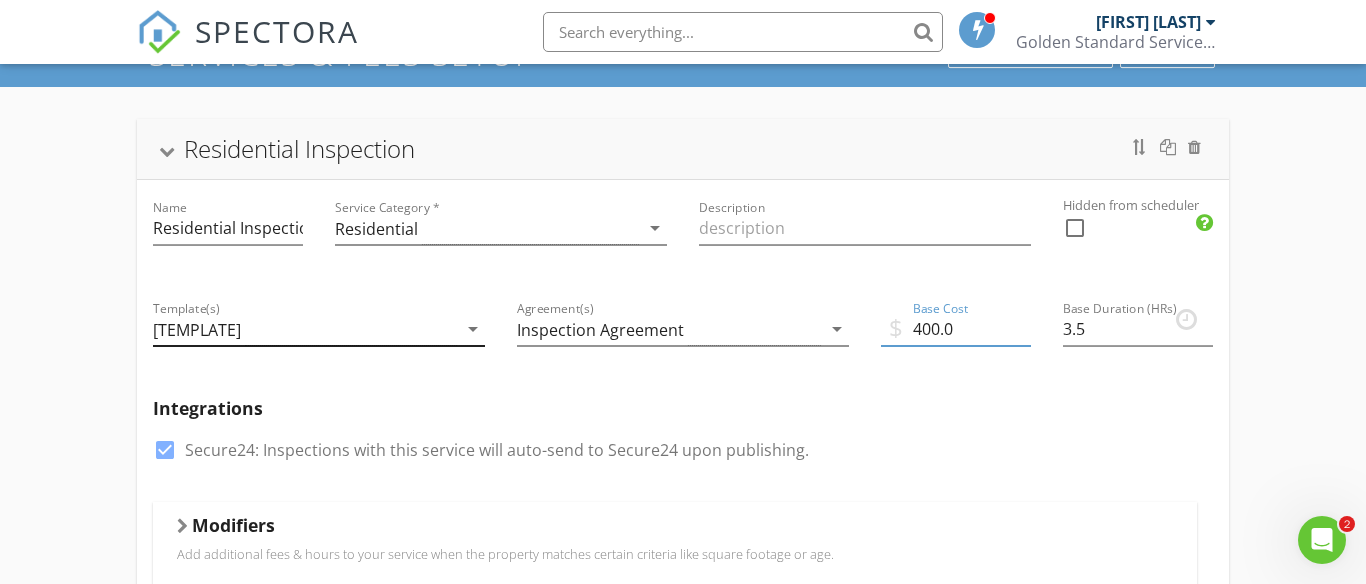 click on "arrow_drop_down" at bounding box center [473, 329] 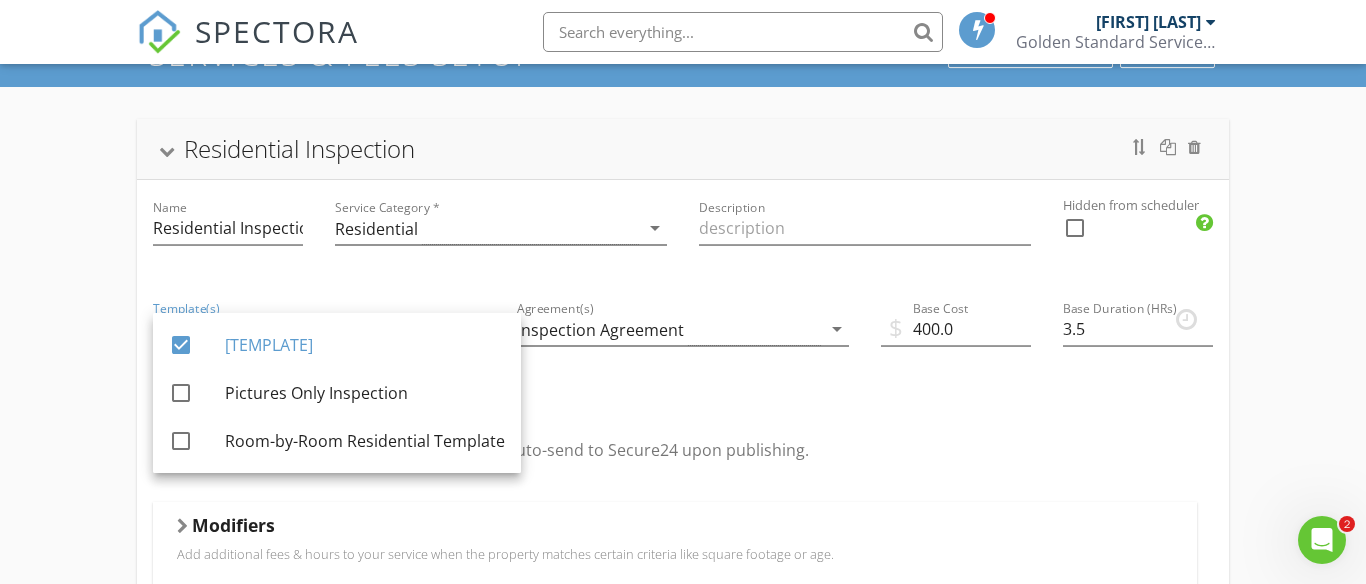 click on "[TEMPLATE]" at bounding box center (365, 345) 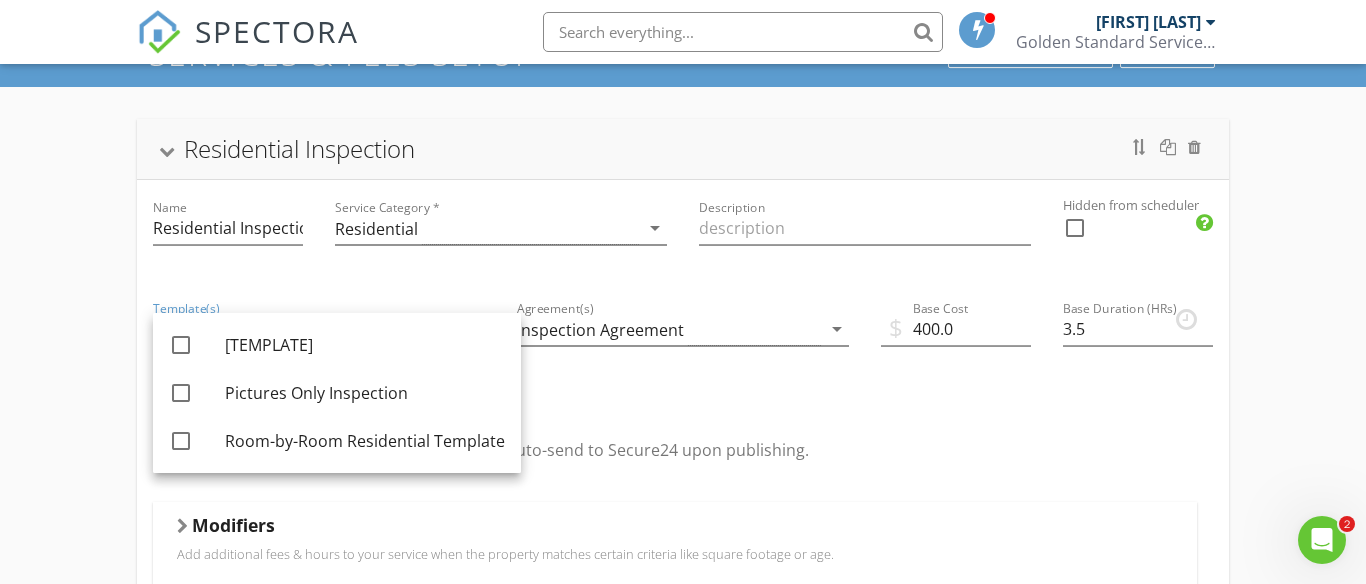 click on "[TEMPLATE]" at bounding box center [365, 345] 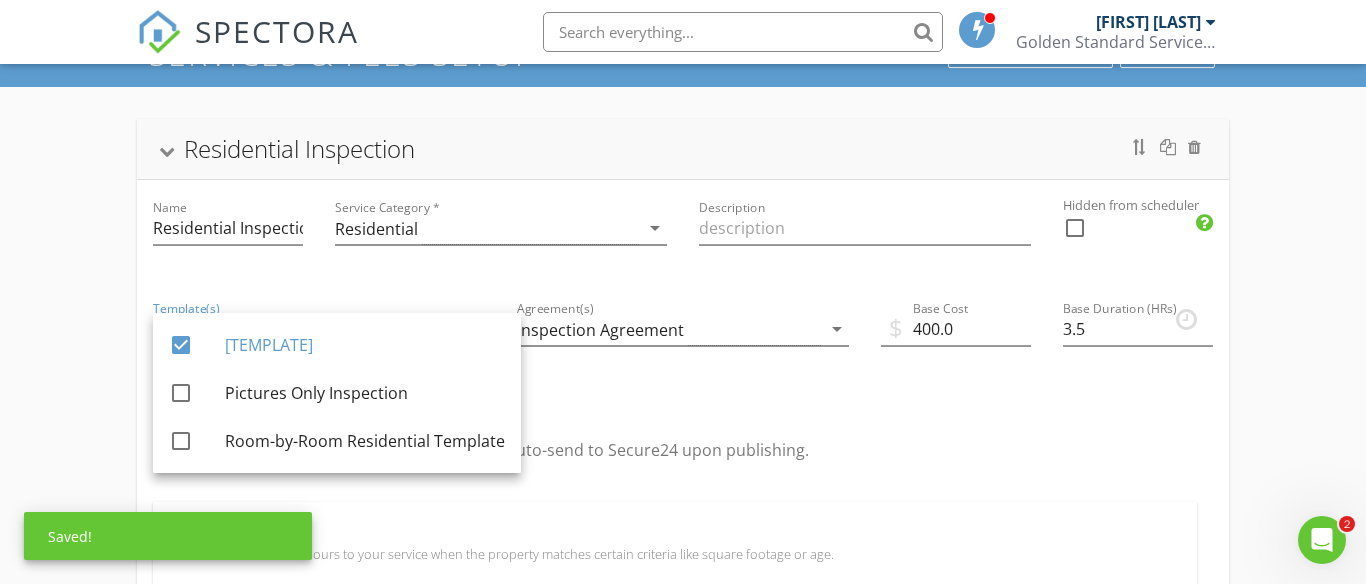 click on "Residential Inspection   Name Residential Inspection   Service Category * Residential arrow_drop_down   Description   Hidden from scheduler   check_box_outline_blank     Template(s) [TEMPLATE] arrow_drop_down   Agreement(s) Inspection Agreement arrow_drop_down   $   Base Cost 400.0   Base Duration (HRs) 3.5         Integrations       check_box Secure24: Inspections with this service will auto-send to Secure24 upon publishing.           Modifiers
Add additional fees & hours to your service when the
property matches certain criteria like square footage or age.
Modifiers
Add-Ons
Give your client options to add additional services and upsells.
Add-On
Taxes
Add a percentage to the total for this service. Taxes are calculated
after all modifiers and add-ons are processed.
Name Sales Tax     Add Percent 8           enabled" at bounding box center (683, 1019) 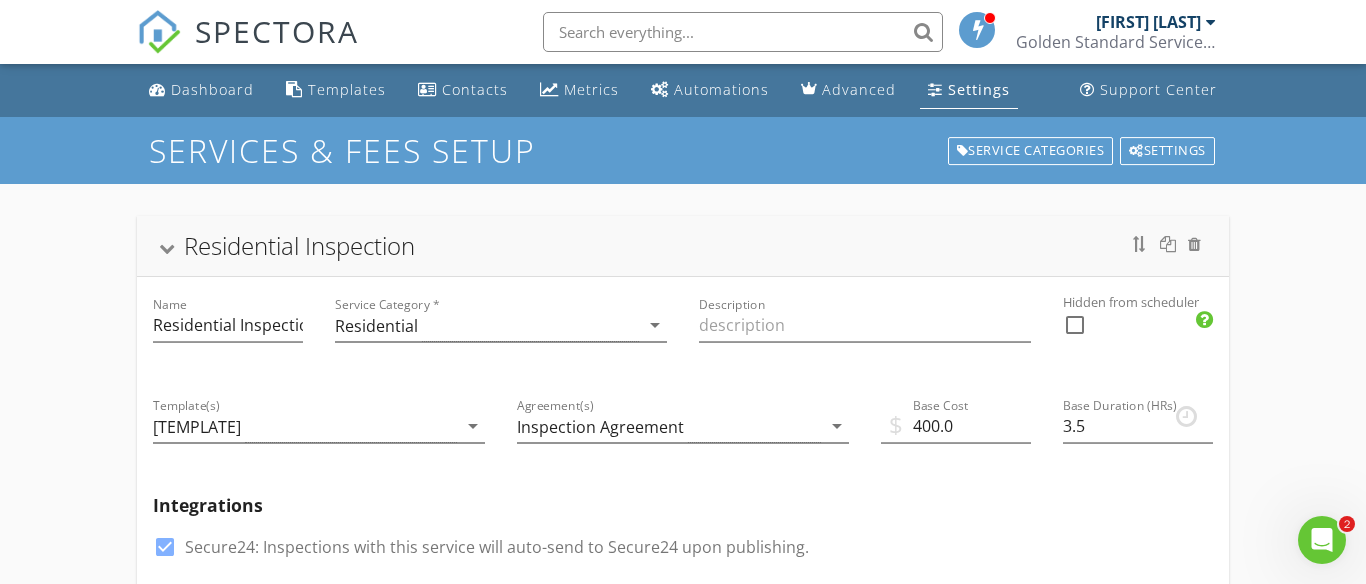 scroll, scrollTop: 0, scrollLeft: 0, axis: both 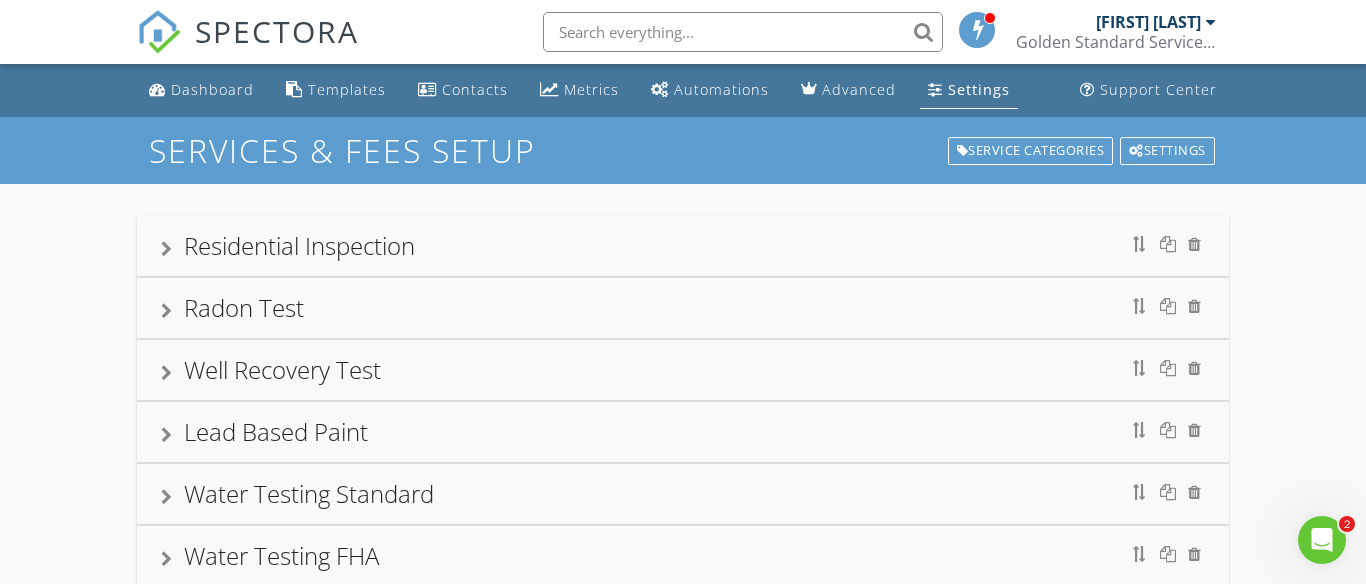 click on "Radon Test" at bounding box center [683, 308] 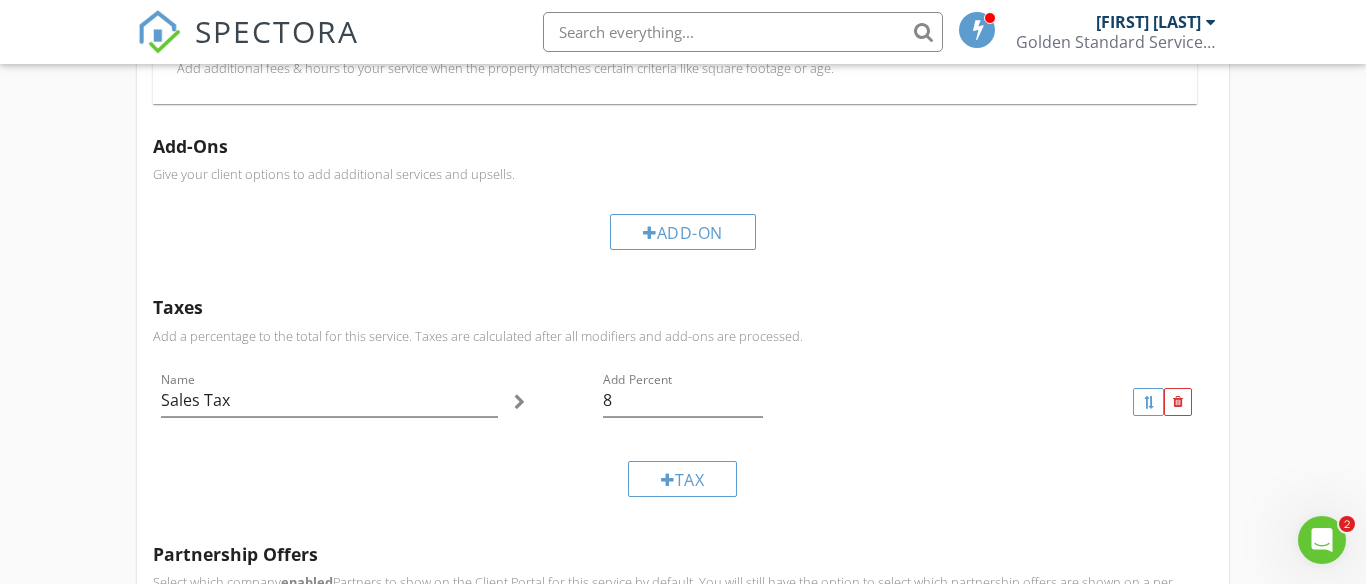 scroll, scrollTop: 652, scrollLeft: 0, axis: vertical 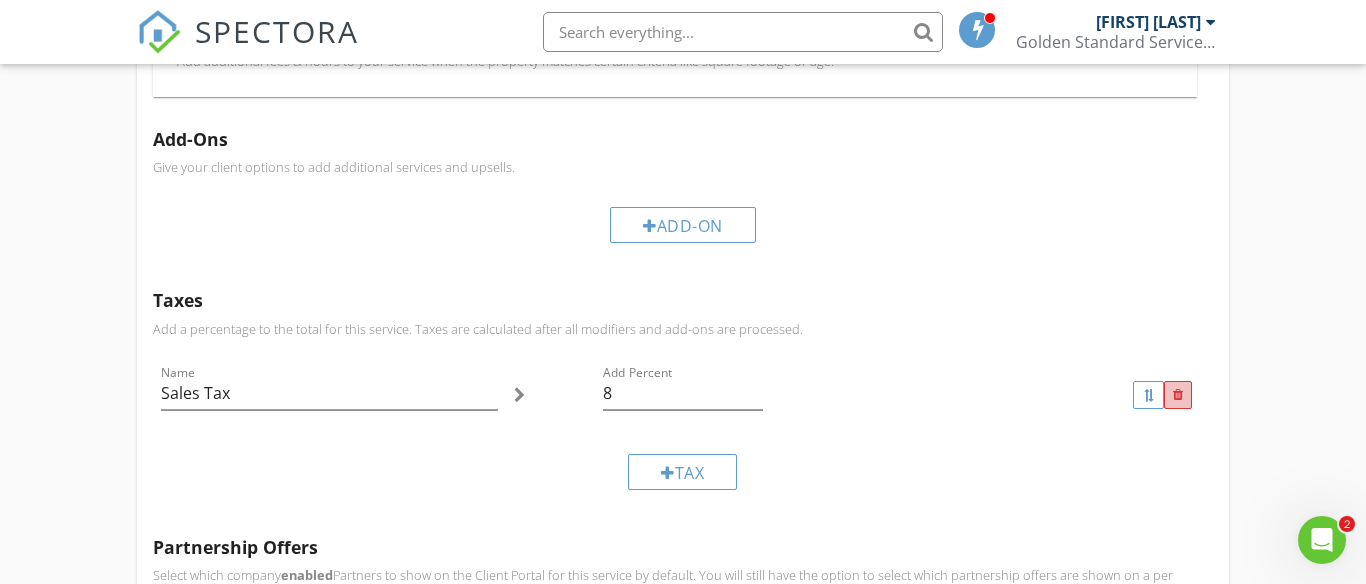 click at bounding box center [1178, 395] 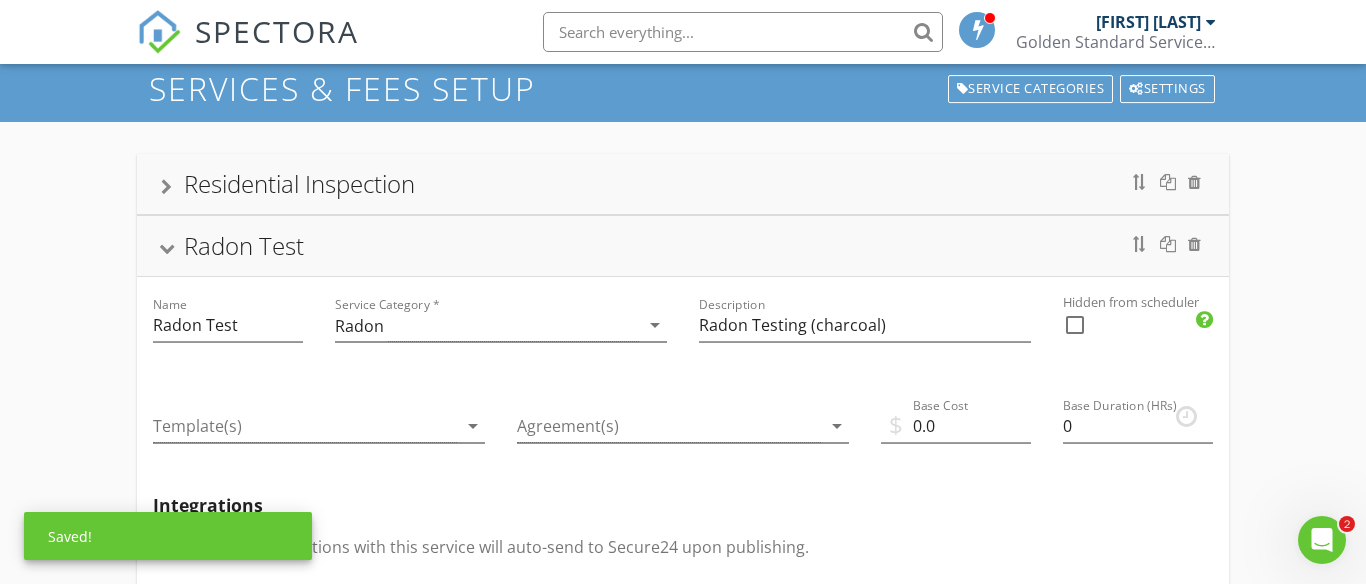 scroll, scrollTop: 18, scrollLeft: 0, axis: vertical 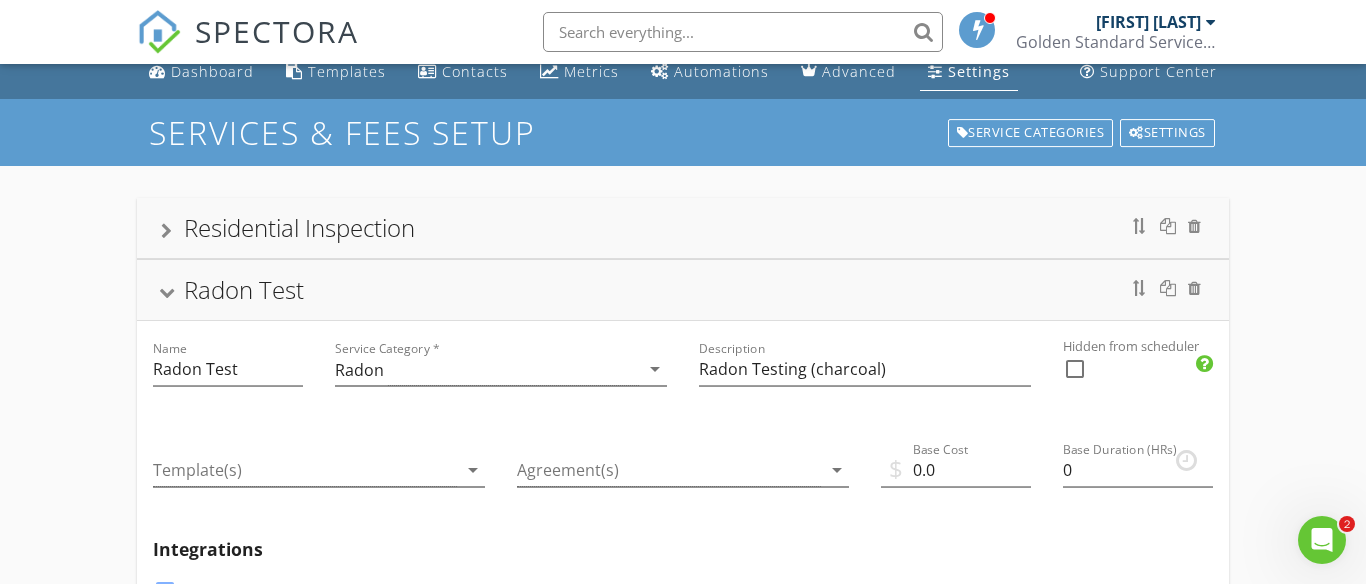 click at bounding box center (166, 293) 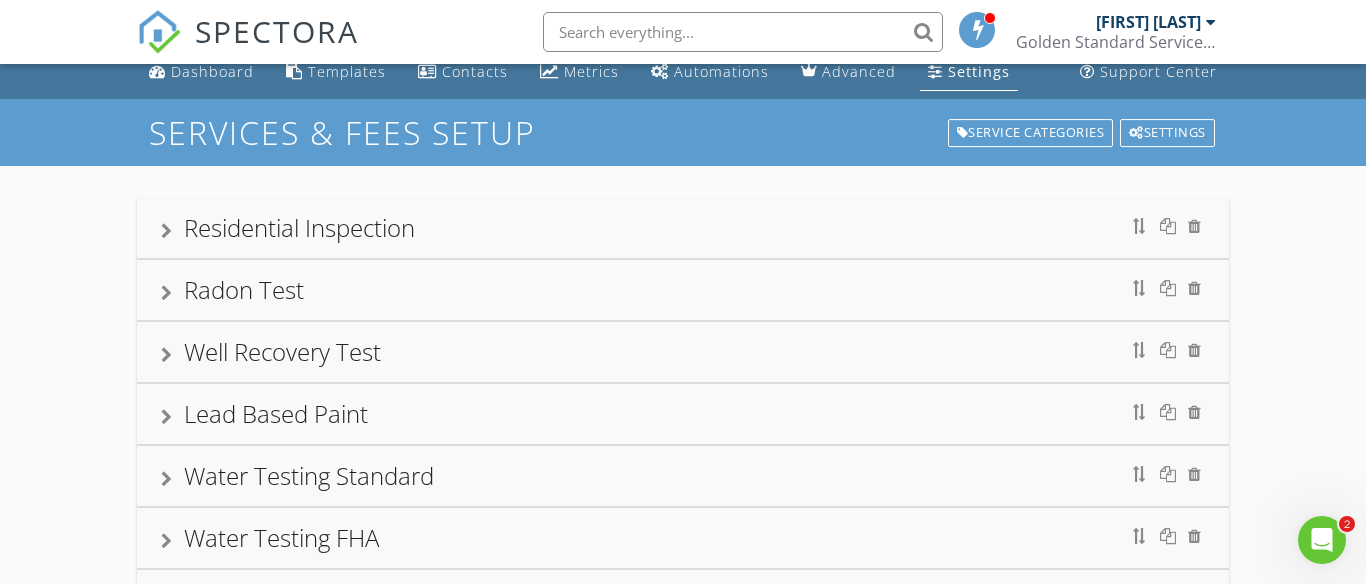 click at bounding box center (166, 355) 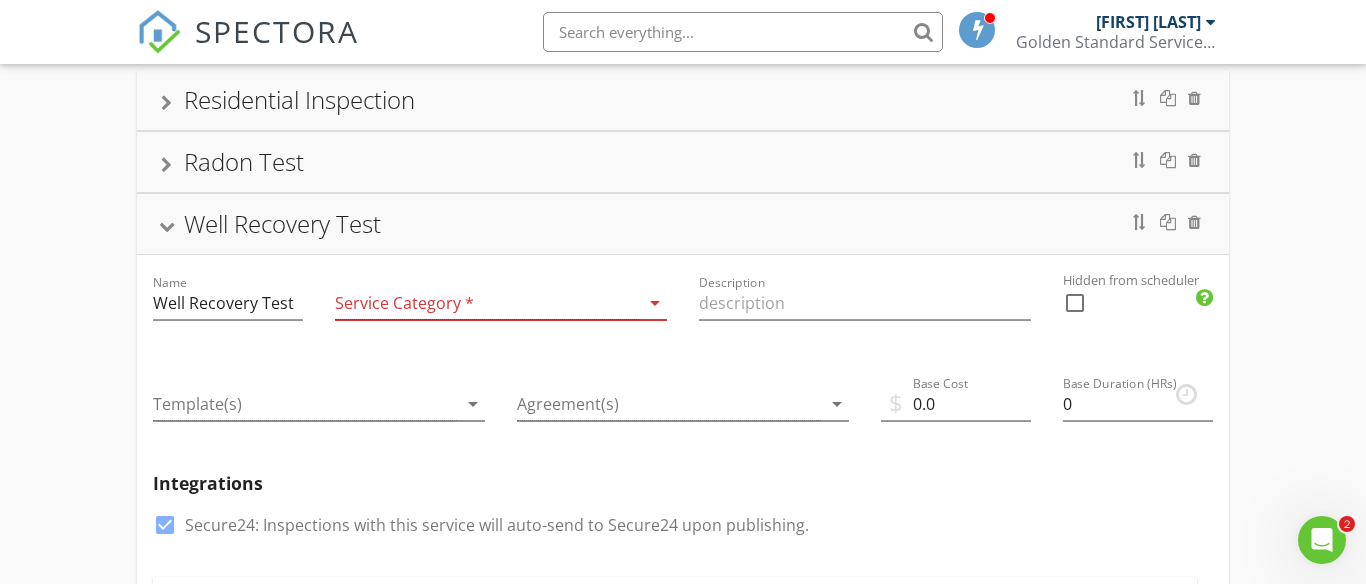 scroll, scrollTop: 139, scrollLeft: 0, axis: vertical 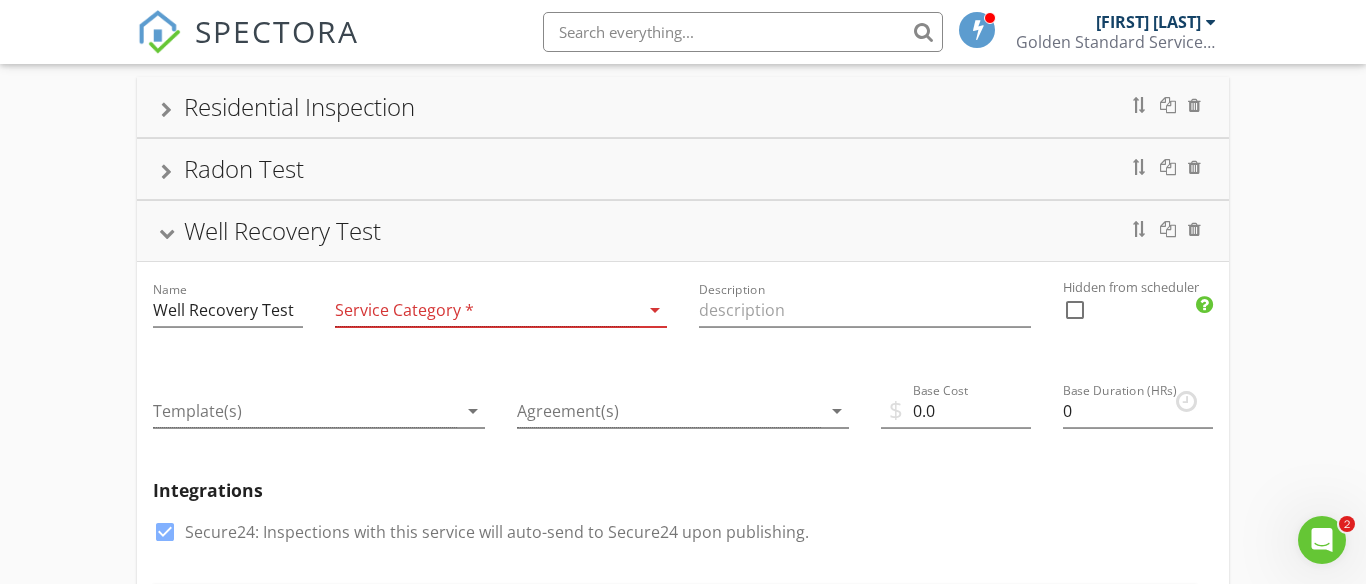 click at bounding box center (166, 234) 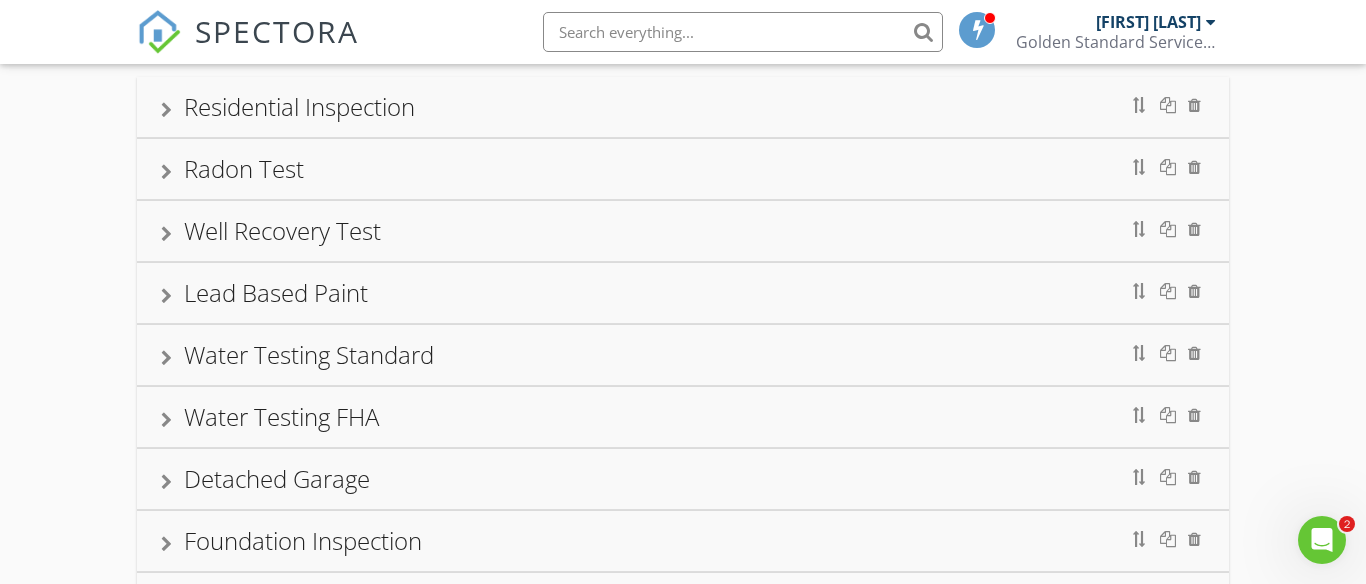 click at bounding box center [166, 296] 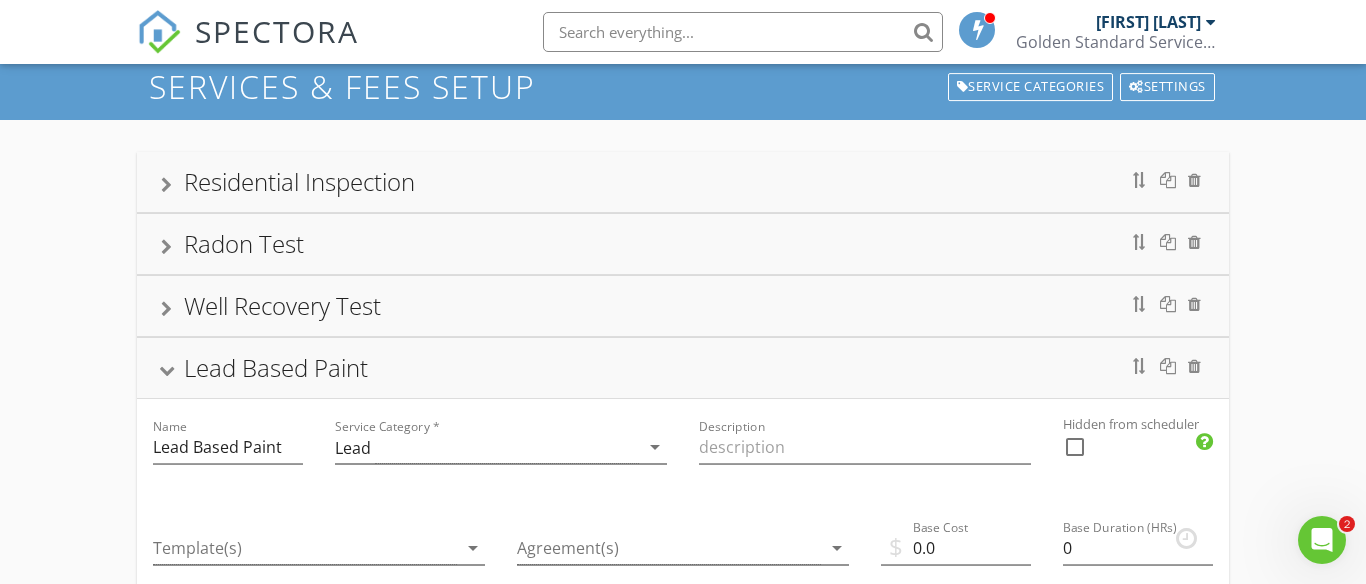 scroll, scrollTop: 63, scrollLeft: 0, axis: vertical 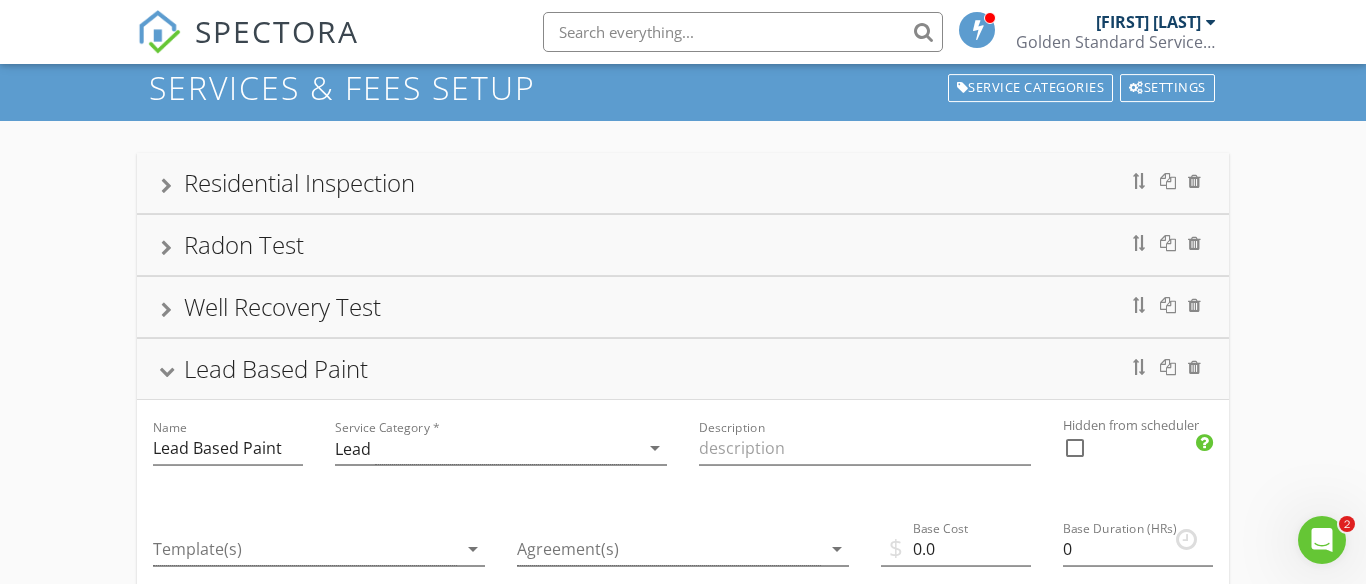 click on "Lead Based Paint" at bounding box center (683, 369) 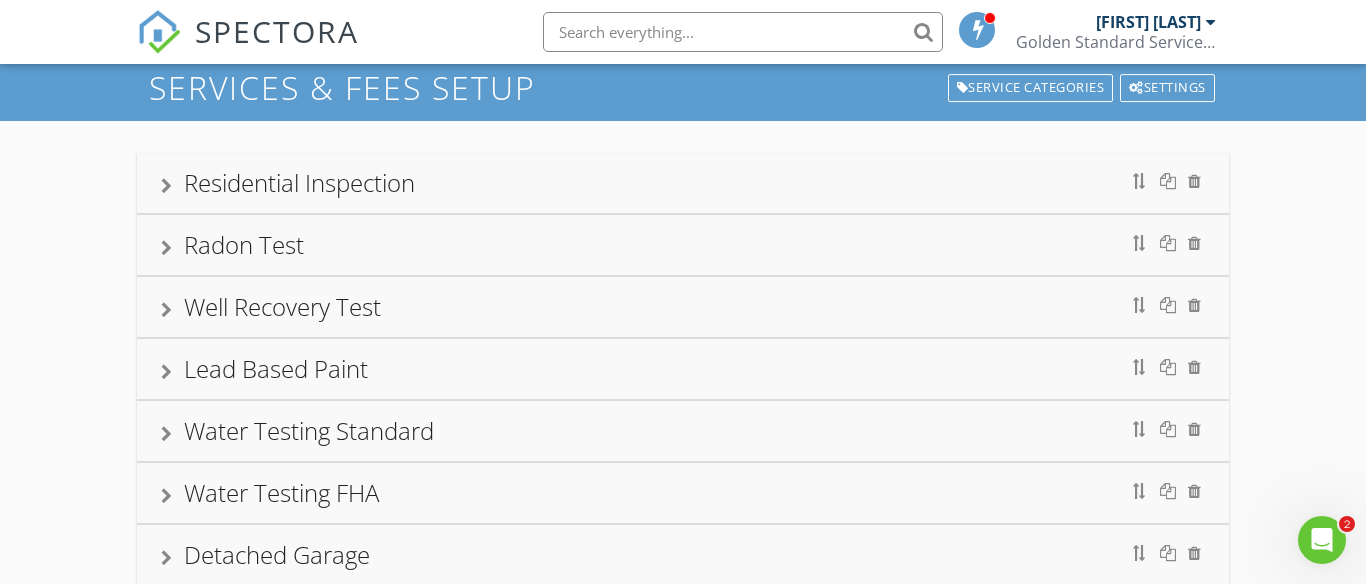 click at bounding box center (166, 434) 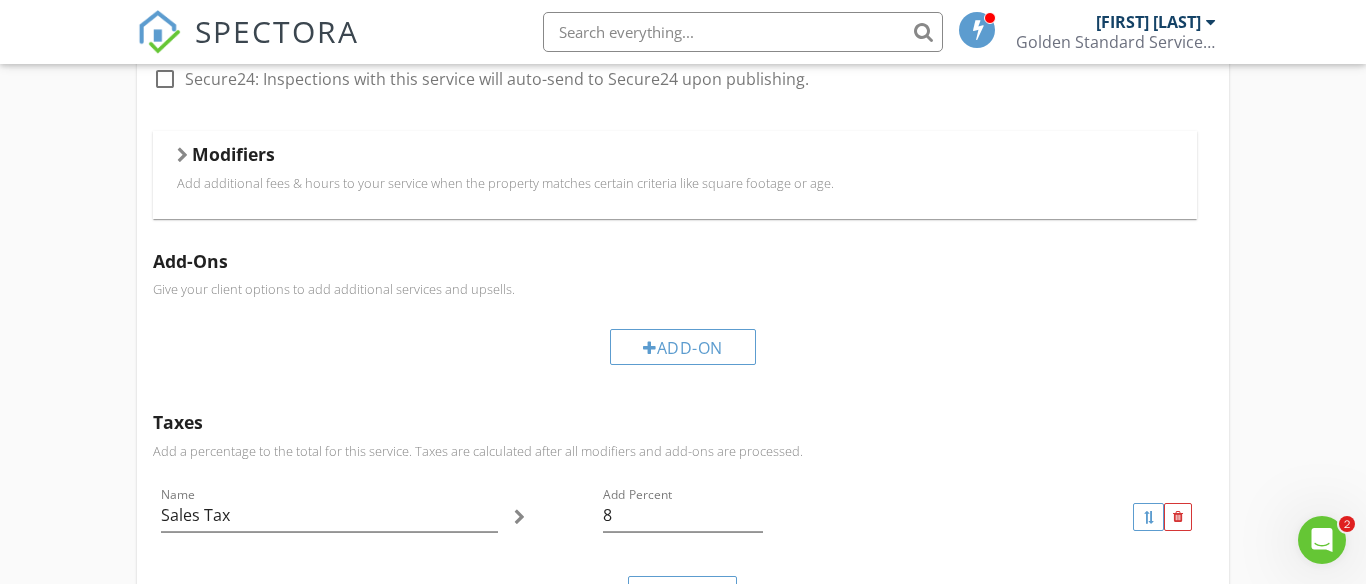 scroll, scrollTop: 719, scrollLeft: 0, axis: vertical 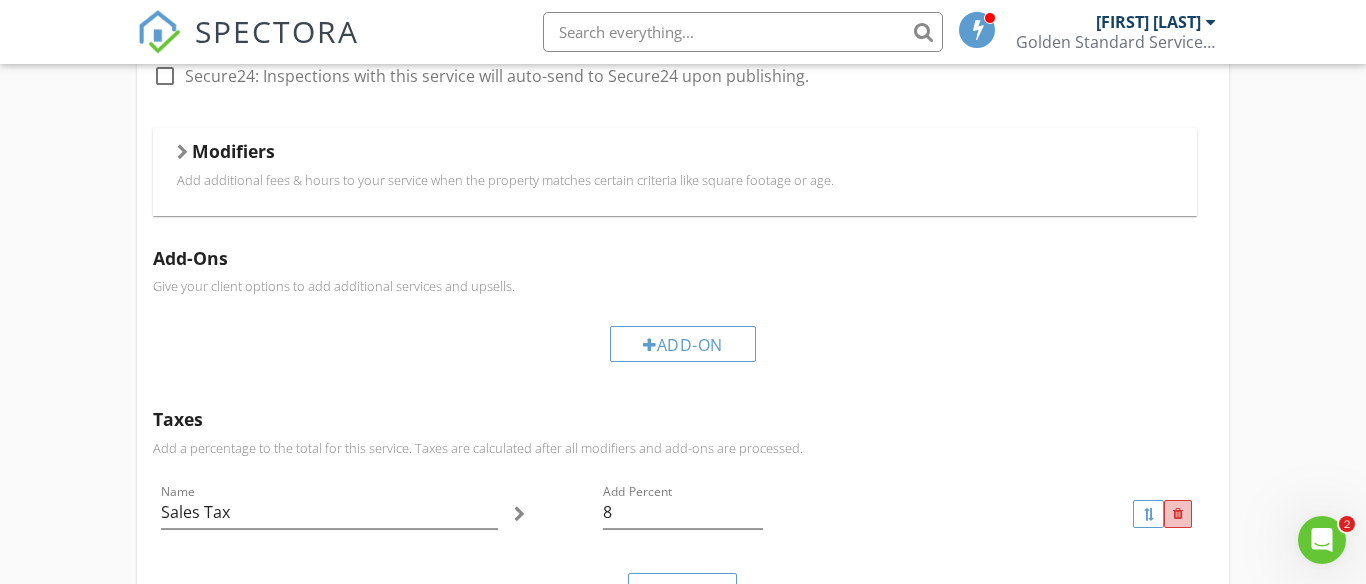 click at bounding box center (1178, 514) 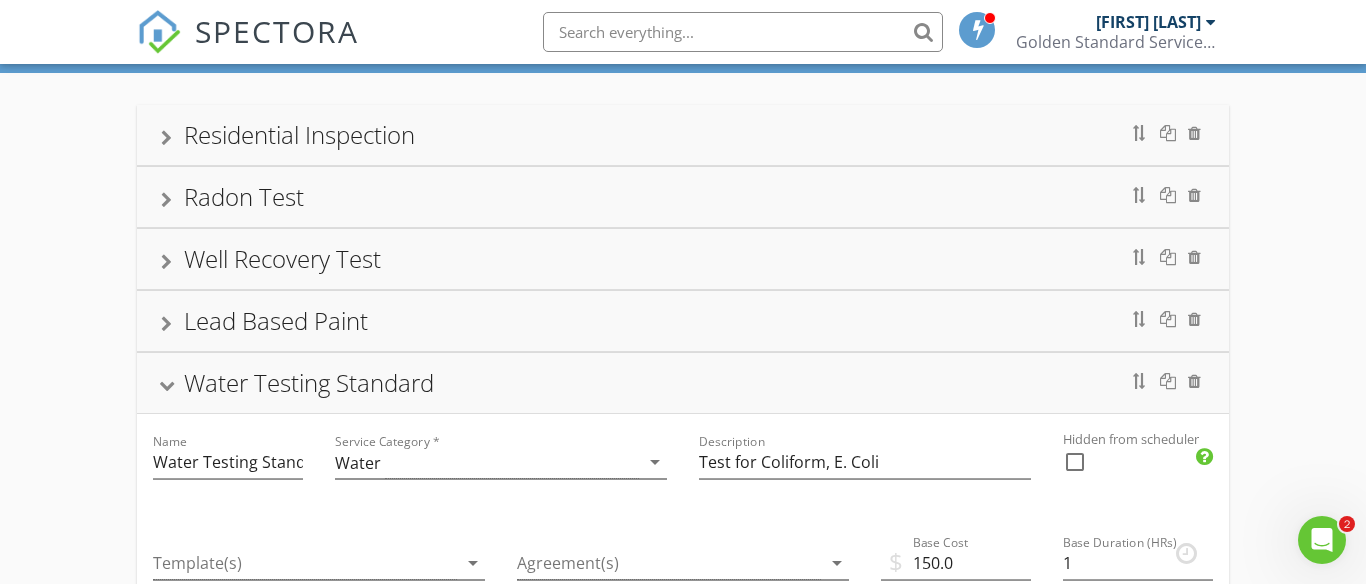 scroll, scrollTop: 122, scrollLeft: 0, axis: vertical 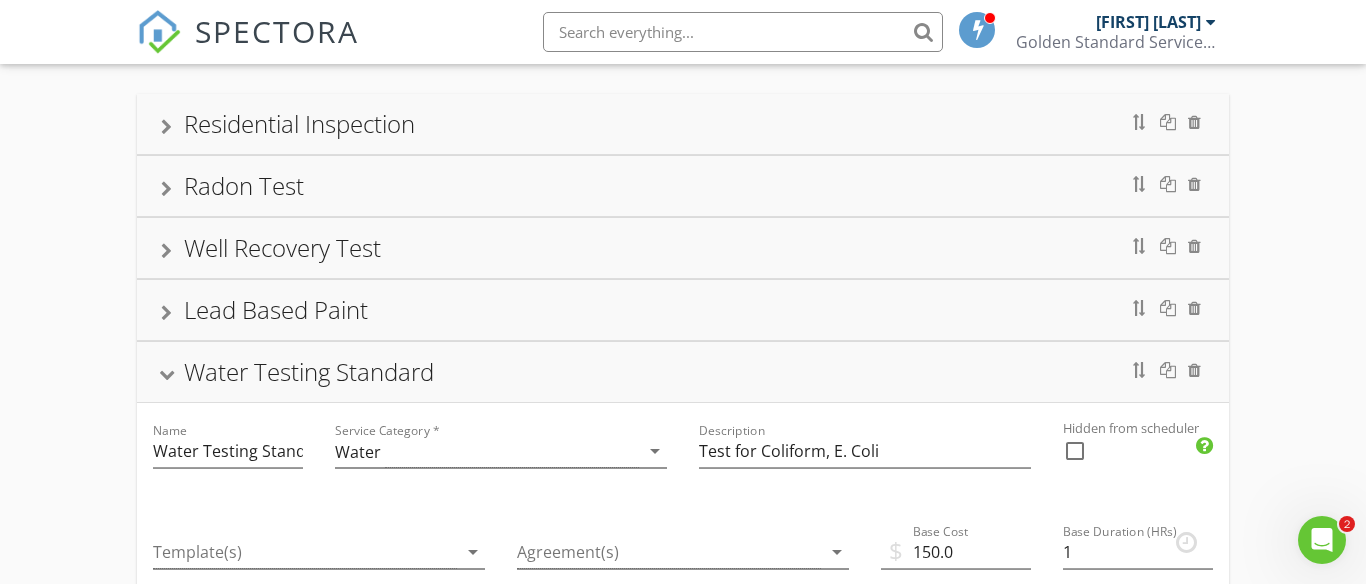 click on "Water Testing Standard" at bounding box center [683, 372] 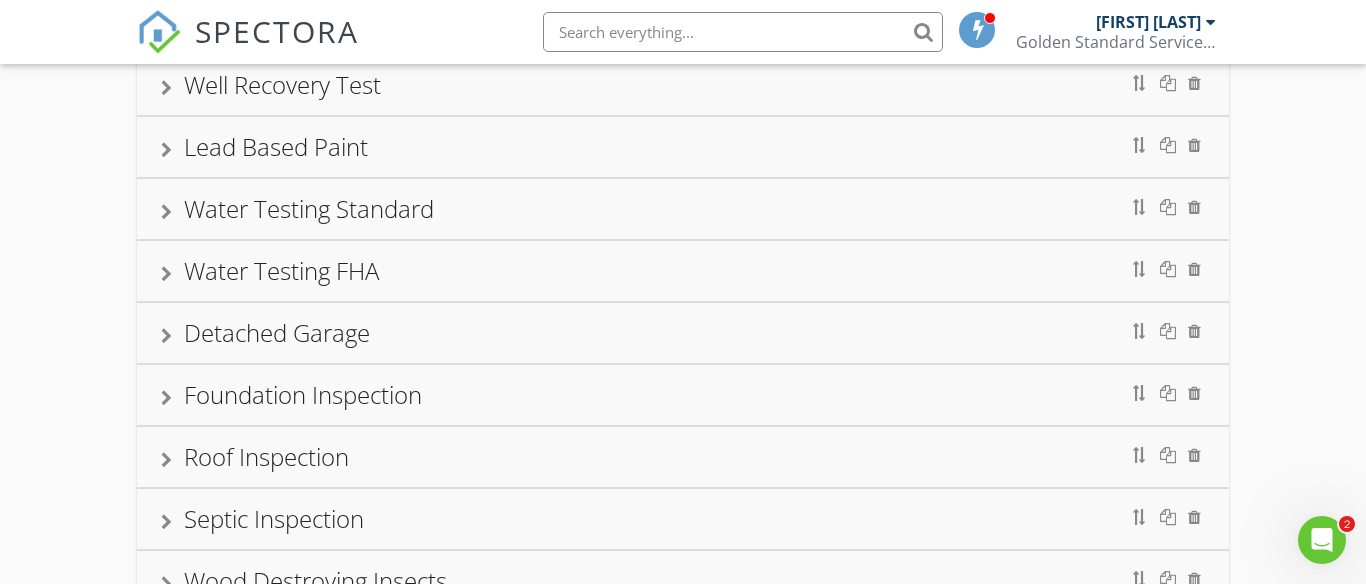 scroll, scrollTop: 286, scrollLeft: 0, axis: vertical 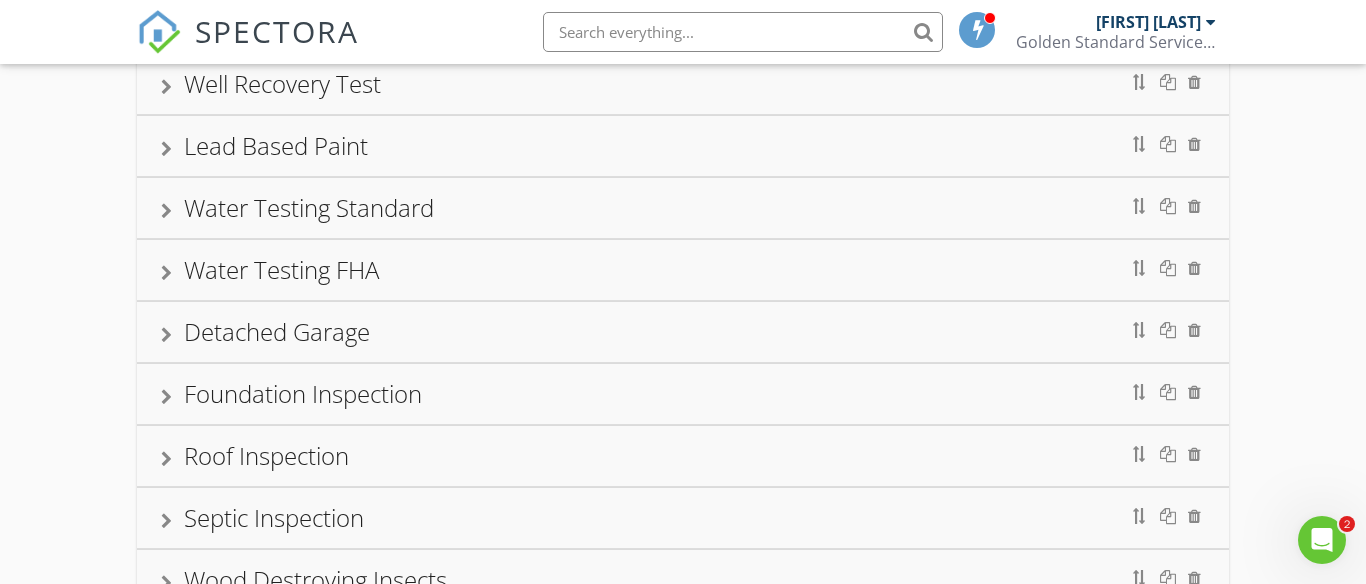 click at bounding box center [166, 273] 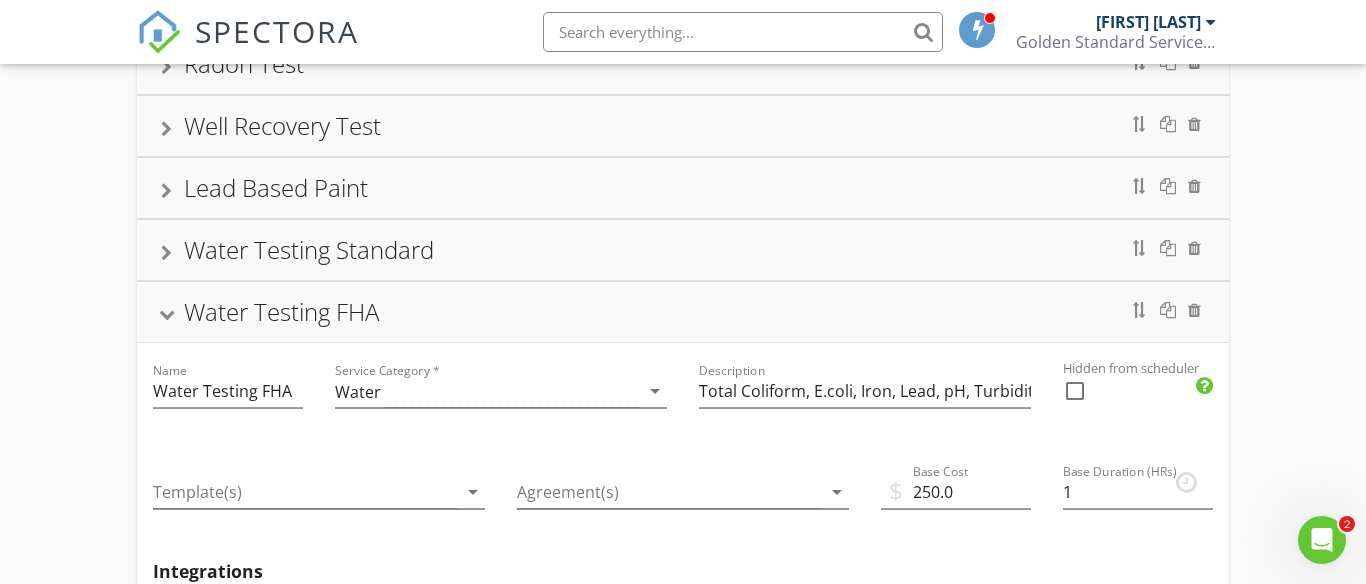 scroll, scrollTop: 263, scrollLeft: 0, axis: vertical 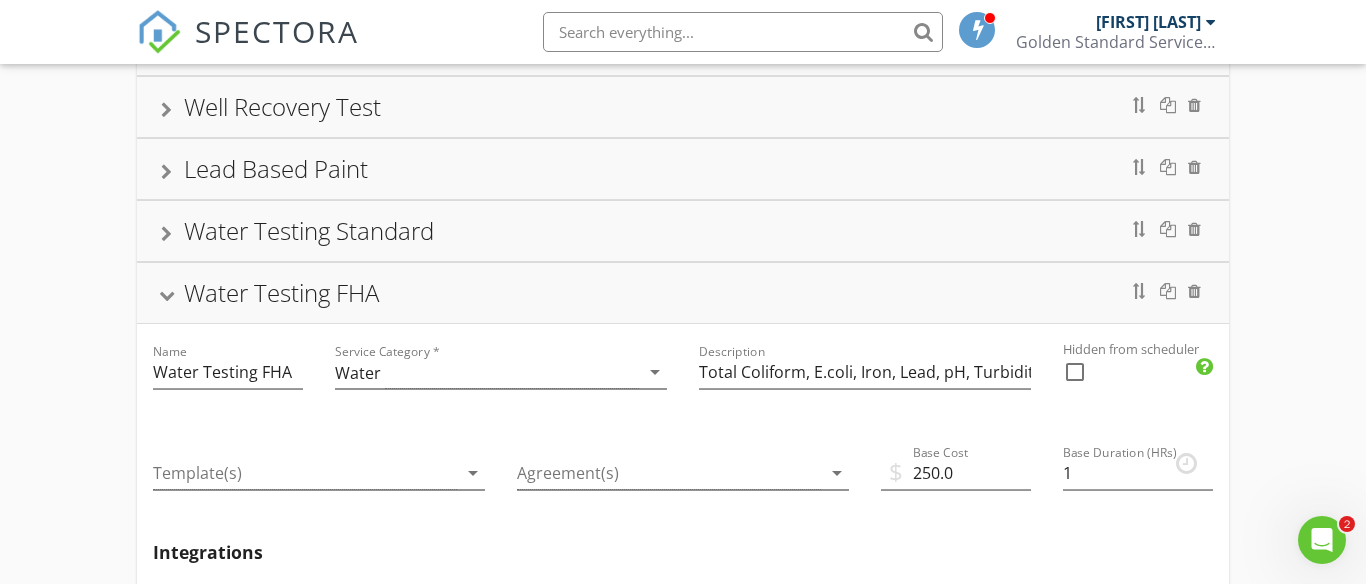 click at bounding box center [166, 296] 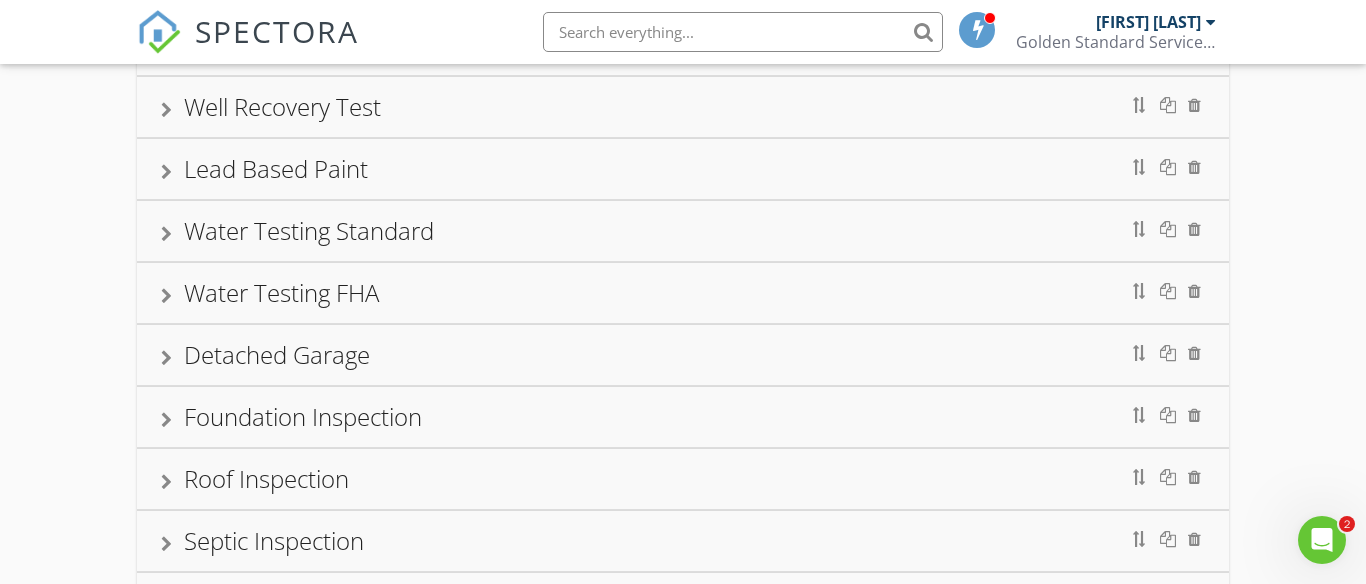 click at bounding box center [166, 358] 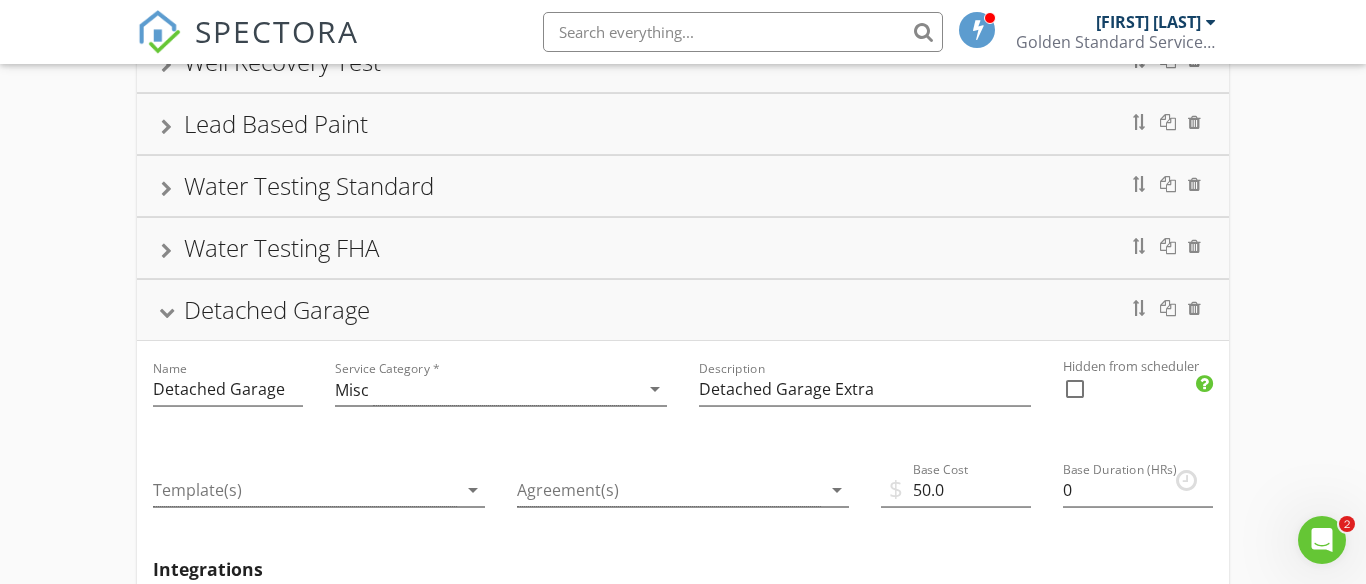 scroll, scrollTop: 323, scrollLeft: 0, axis: vertical 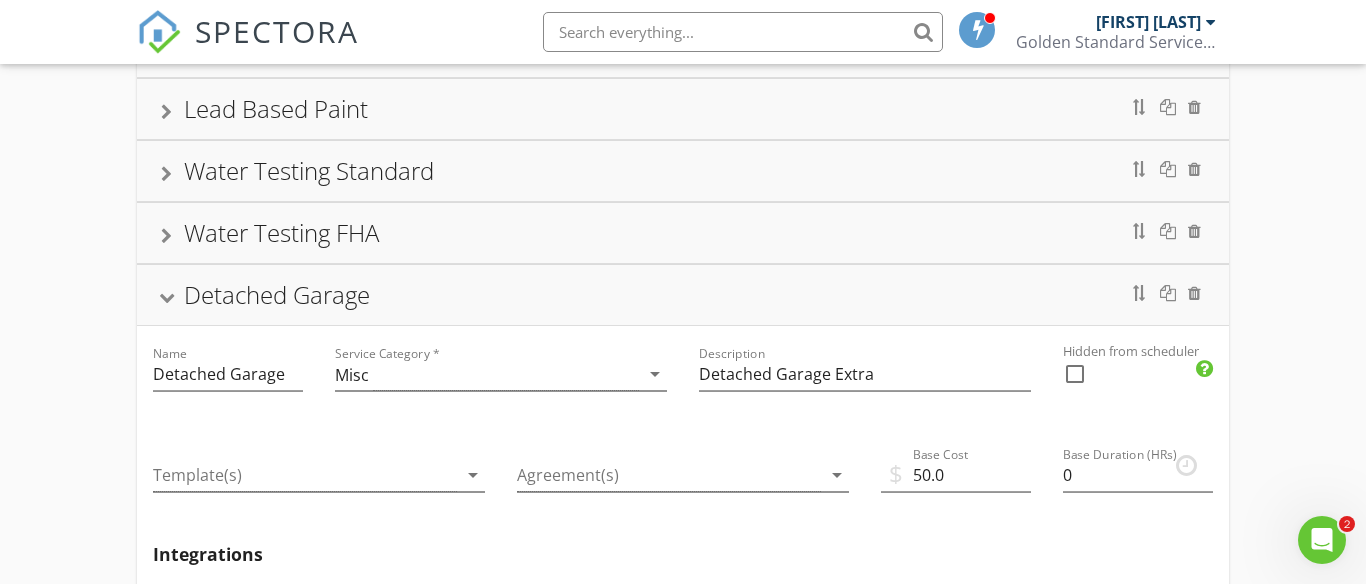 click on "Detached Garage" at bounding box center [683, 295] 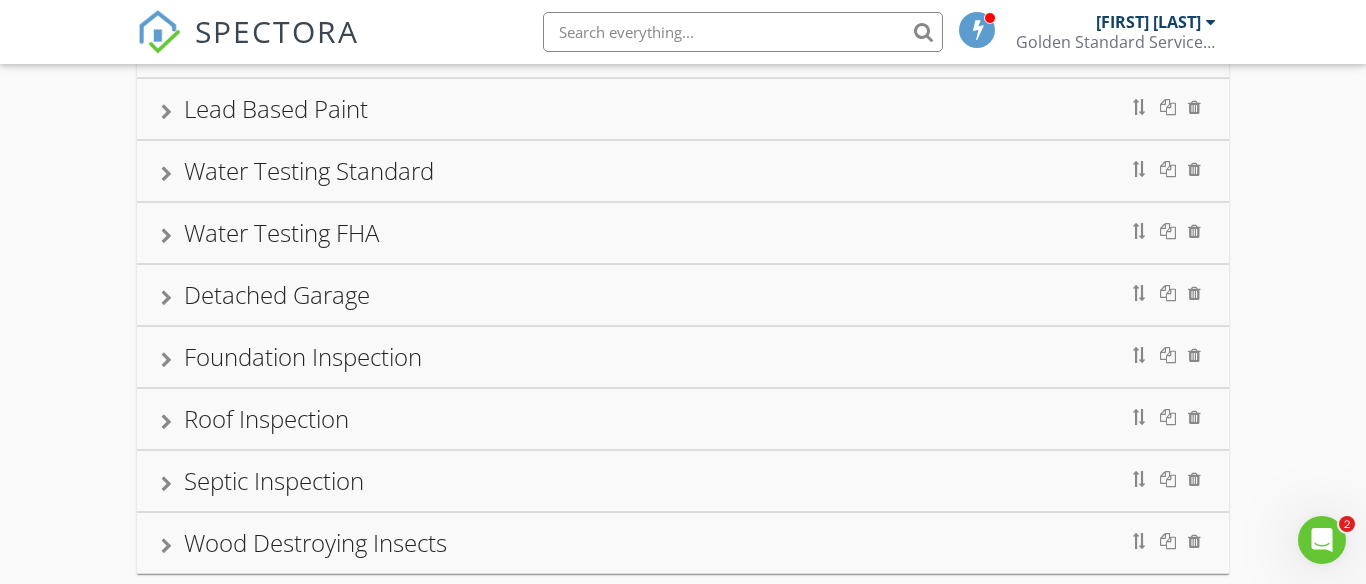 click at bounding box center [166, 360] 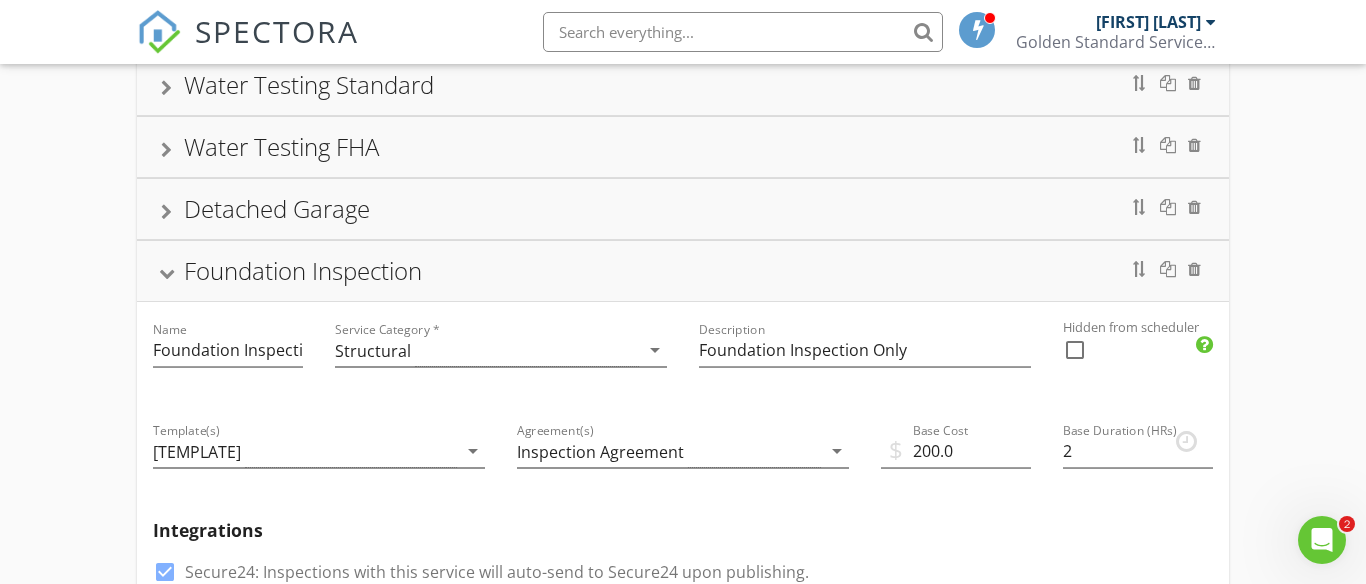 scroll, scrollTop: 408, scrollLeft: 0, axis: vertical 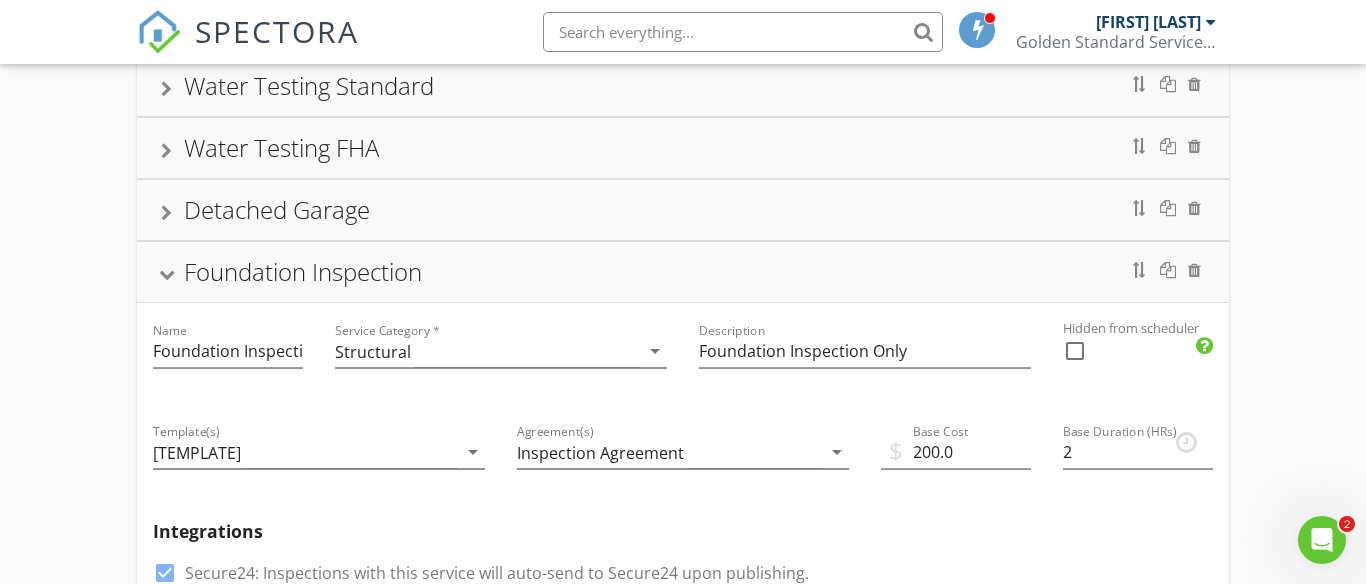 click at bounding box center (166, 275) 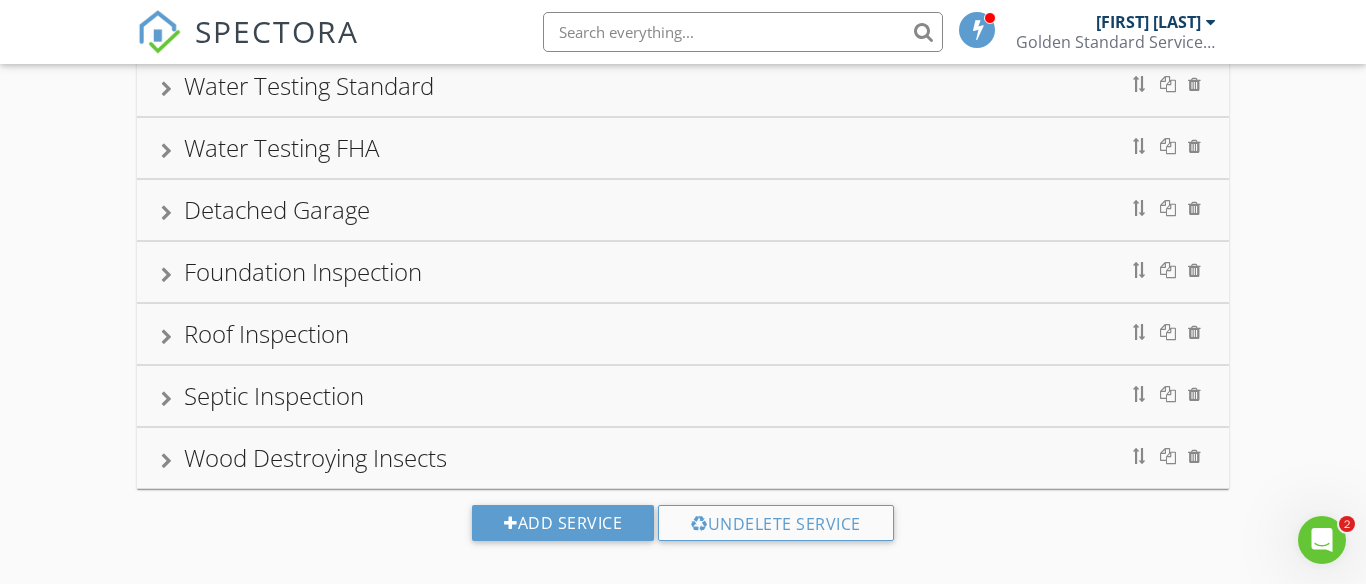 click at bounding box center [166, 337] 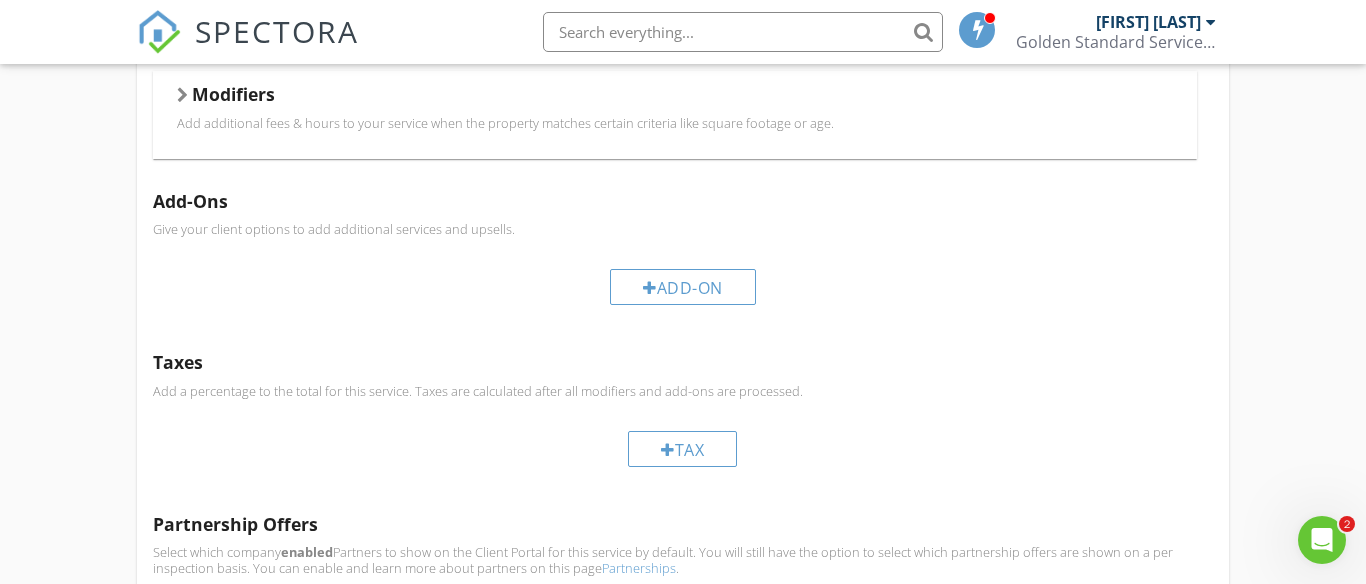 scroll, scrollTop: 1028, scrollLeft: 0, axis: vertical 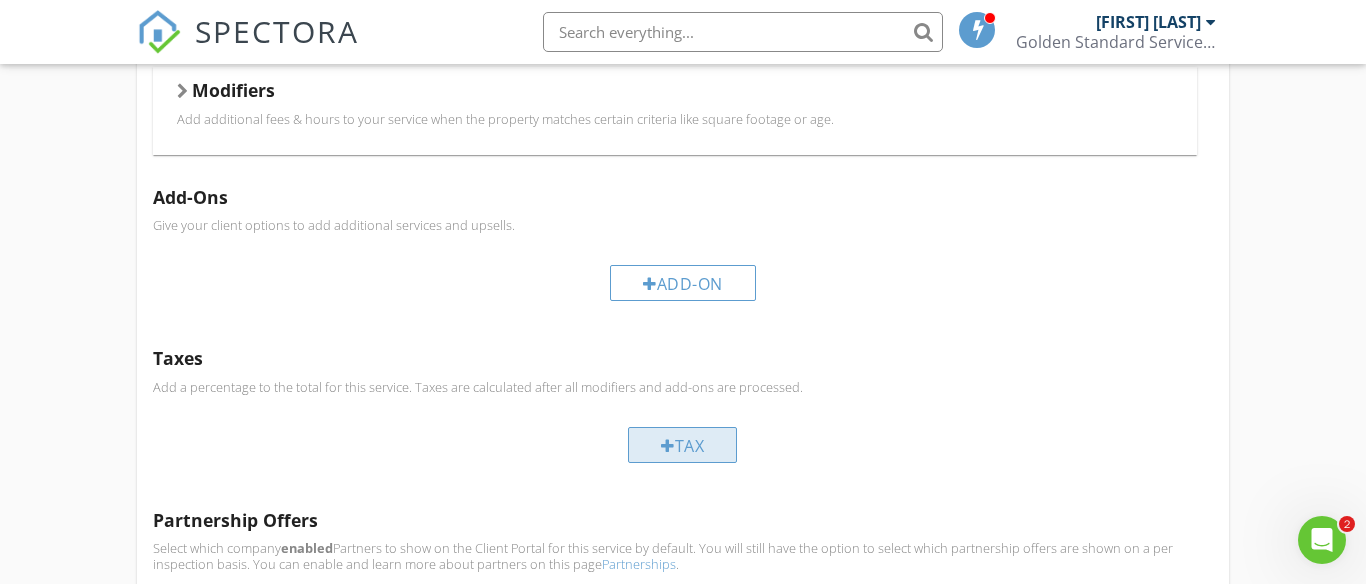 click on "Tax" at bounding box center [682, 445] 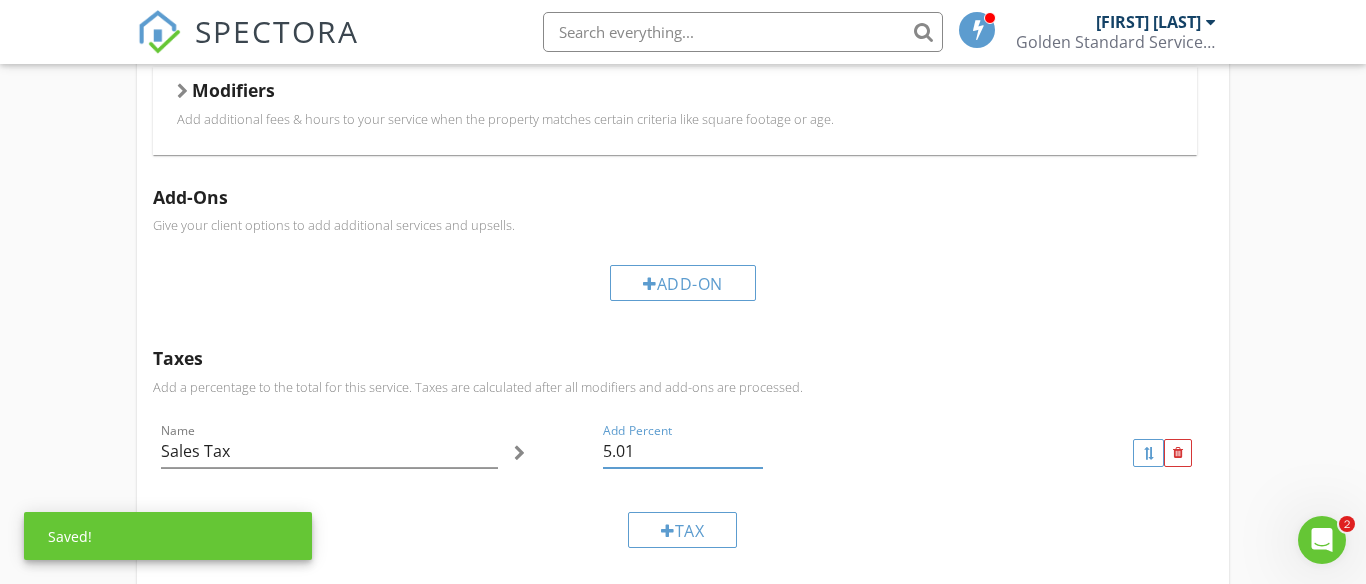 click on "5.01" at bounding box center [683, 451] 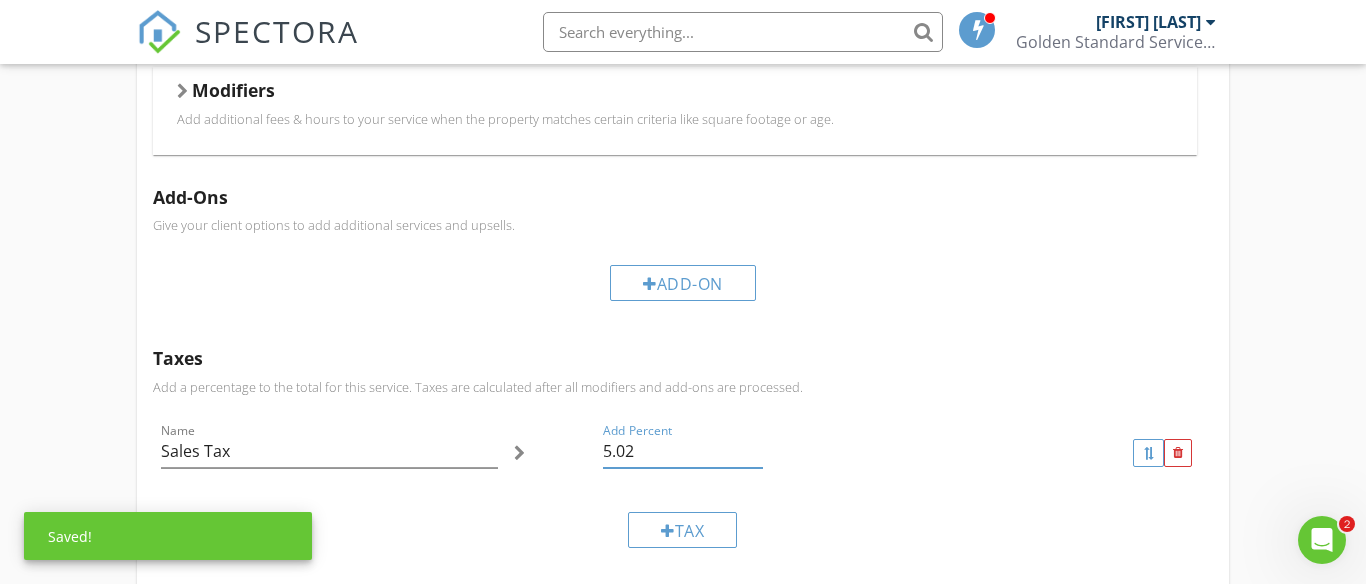 click on "5.02" at bounding box center (683, 451) 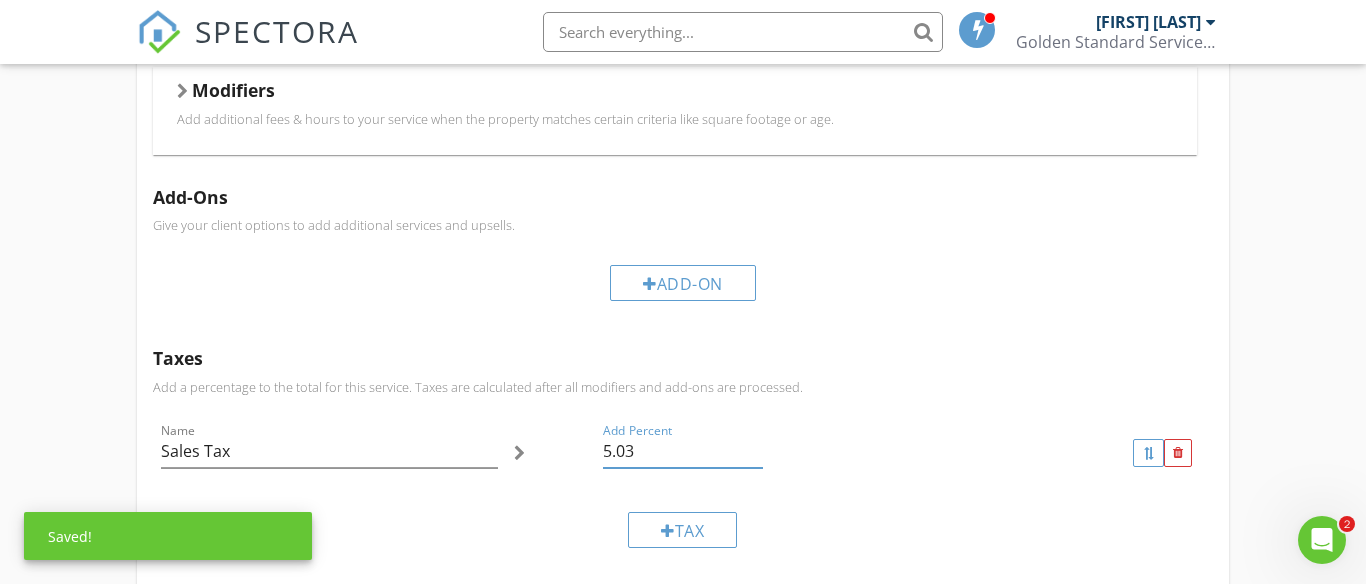 click on "5.03" at bounding box center (683, 451) 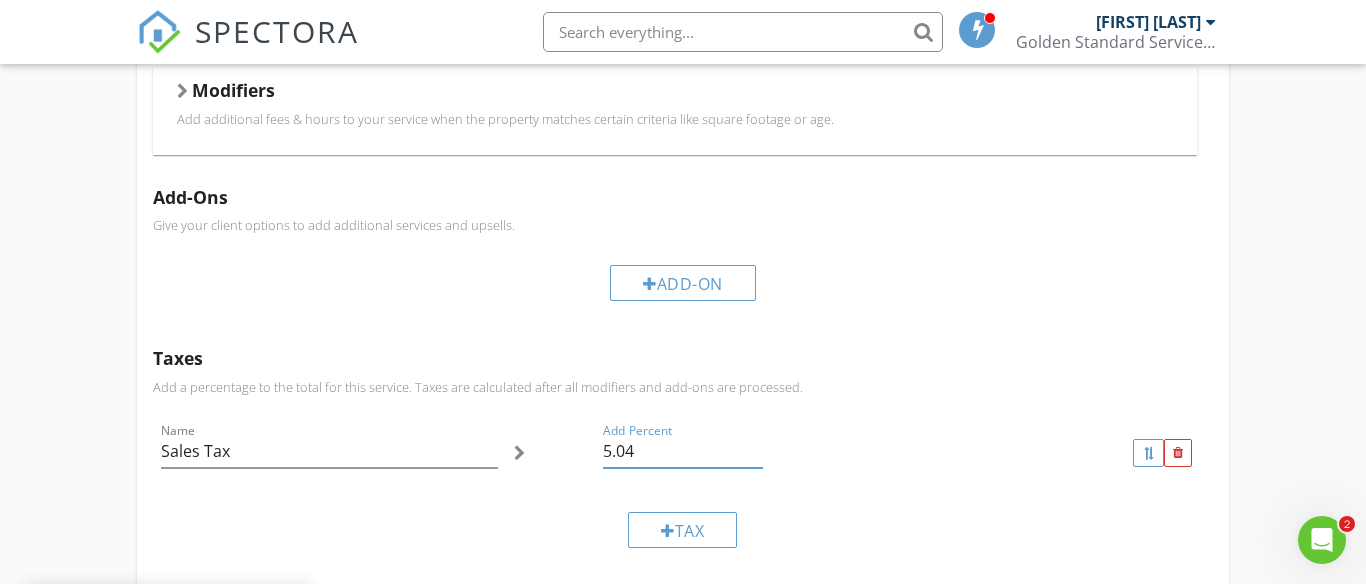 click on "5.04" at bounding box center (683, 451) 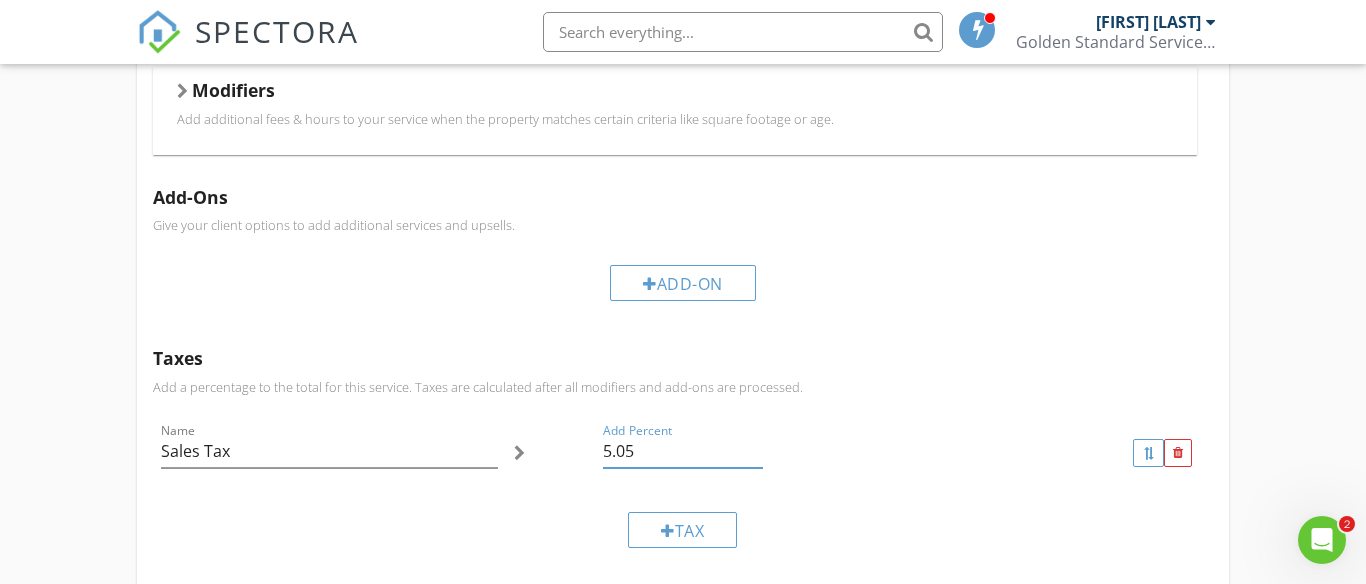 click on "5.05" at bounding box center (683, 451) 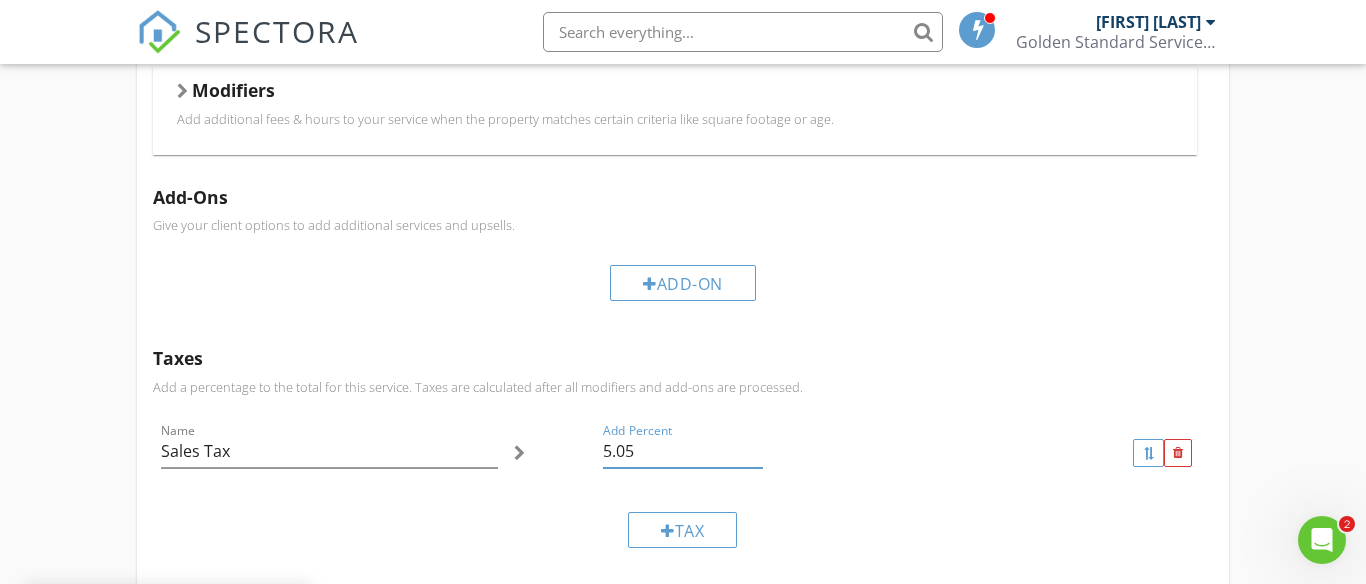 click on "5.05" at bounding box center (683, 451) 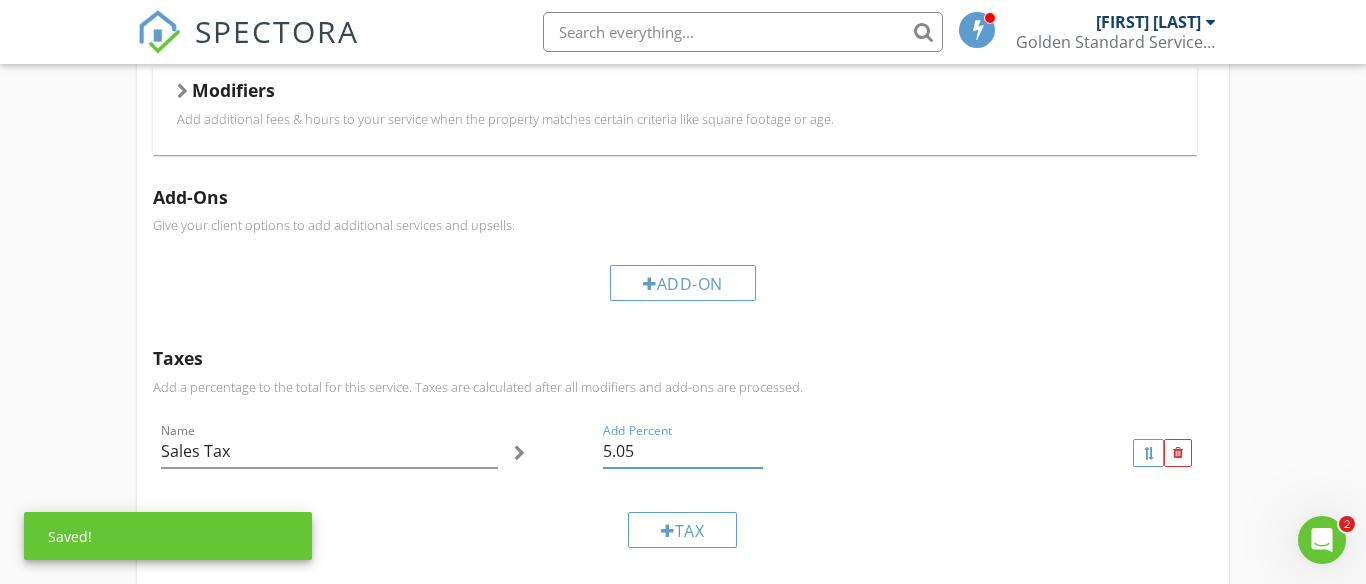 click on "5.05" at bounding box center (683, 451) 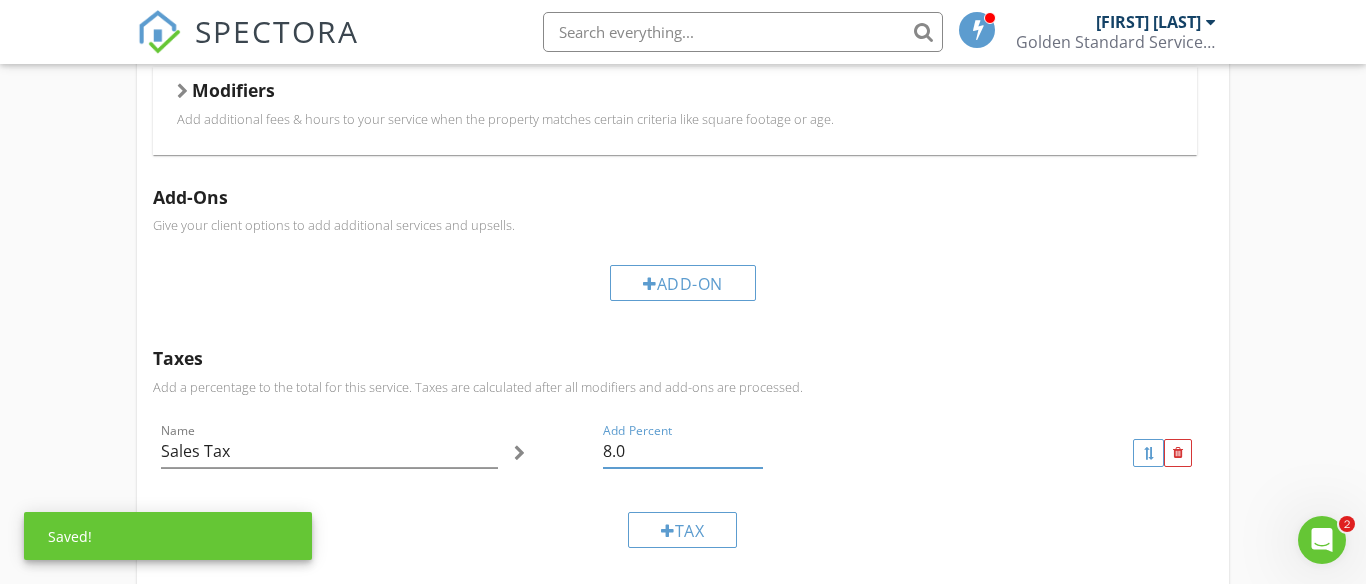 type on "8.0" 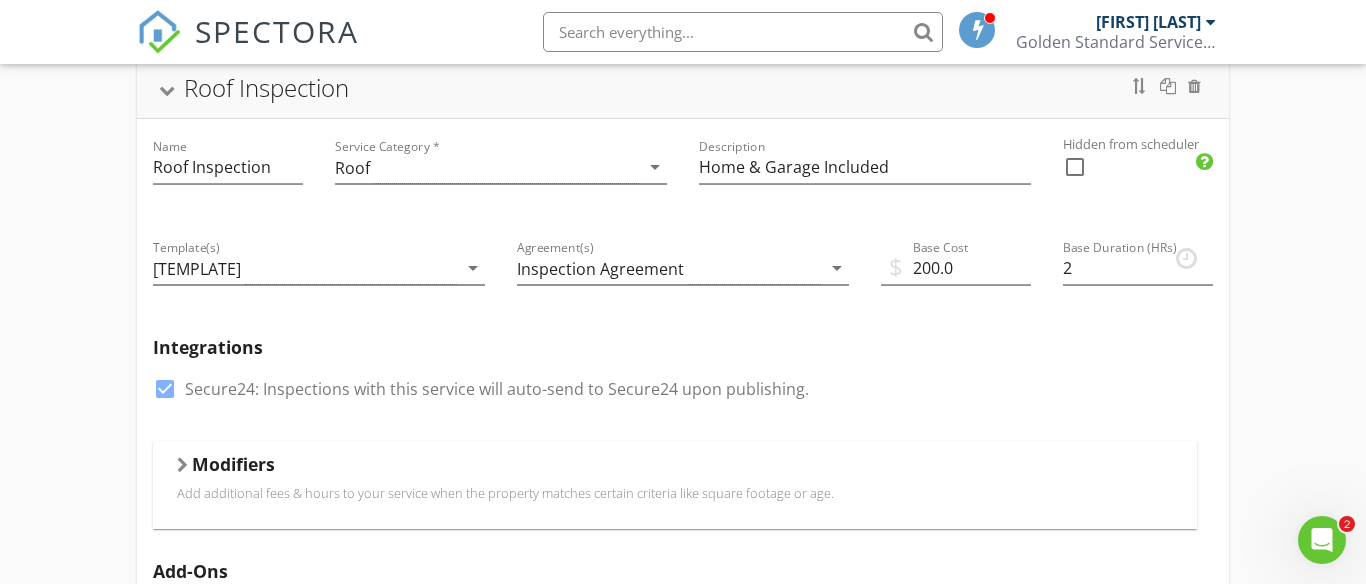 scroll, scrollTop: 599, scrollLeft: 0, axis: vertical 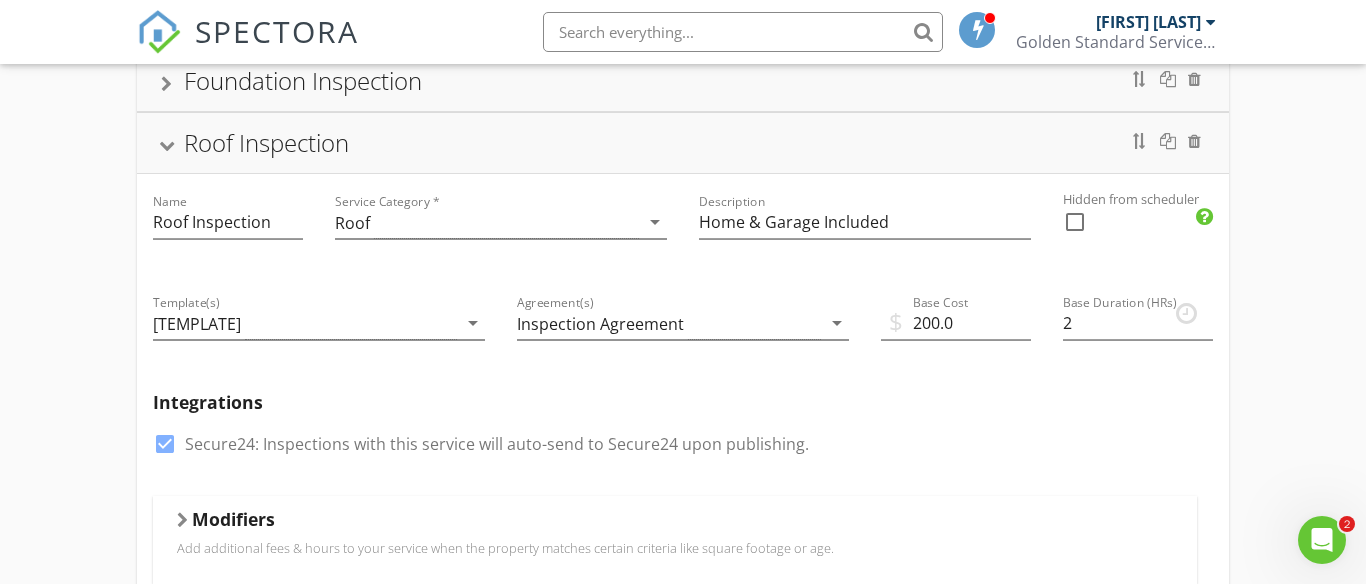 click at bounding box center [166, 146] 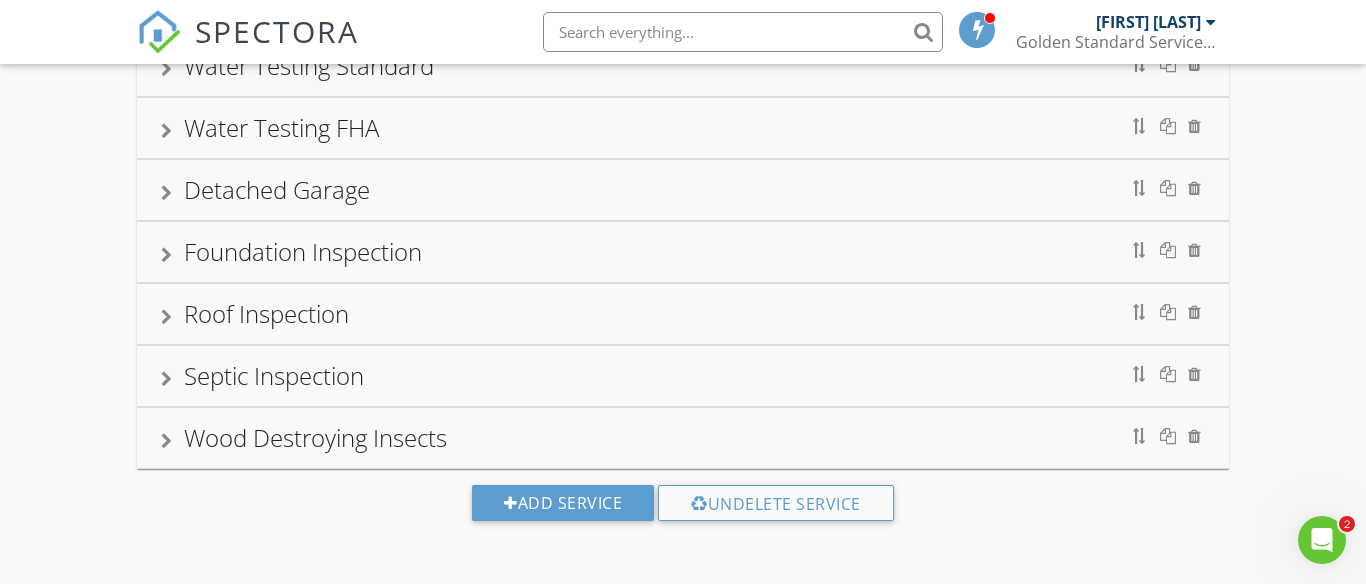 scroll, scrollTop: 428, scrollLeft: 0, axis: vertical 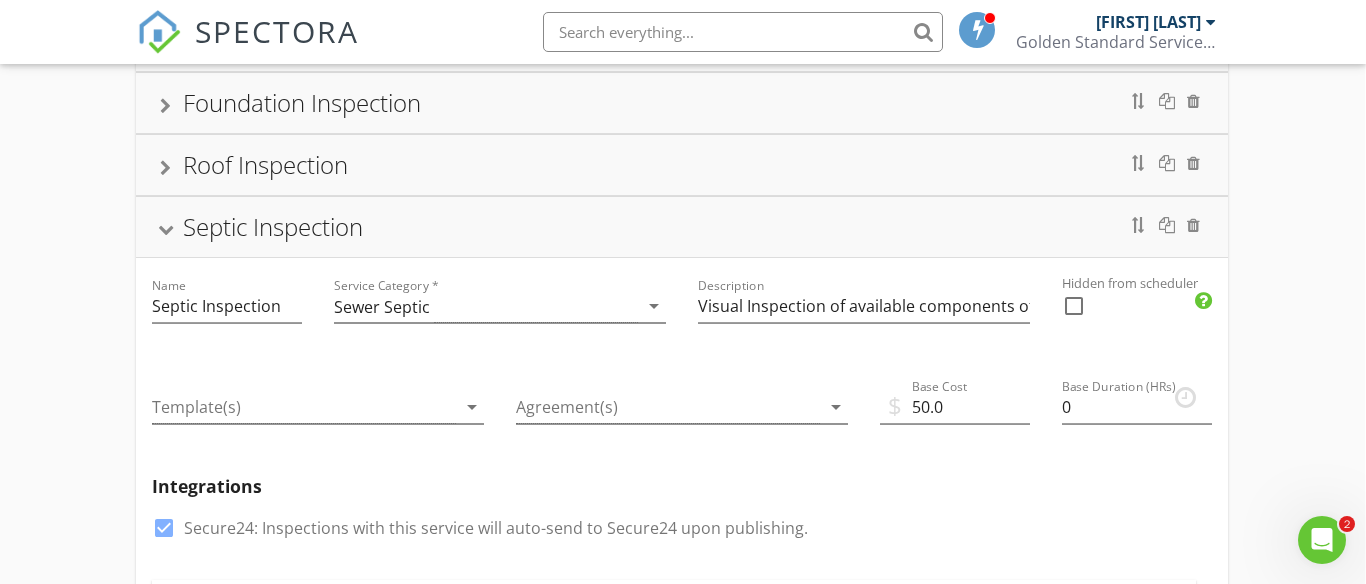 click at bounding box center [165, 230] 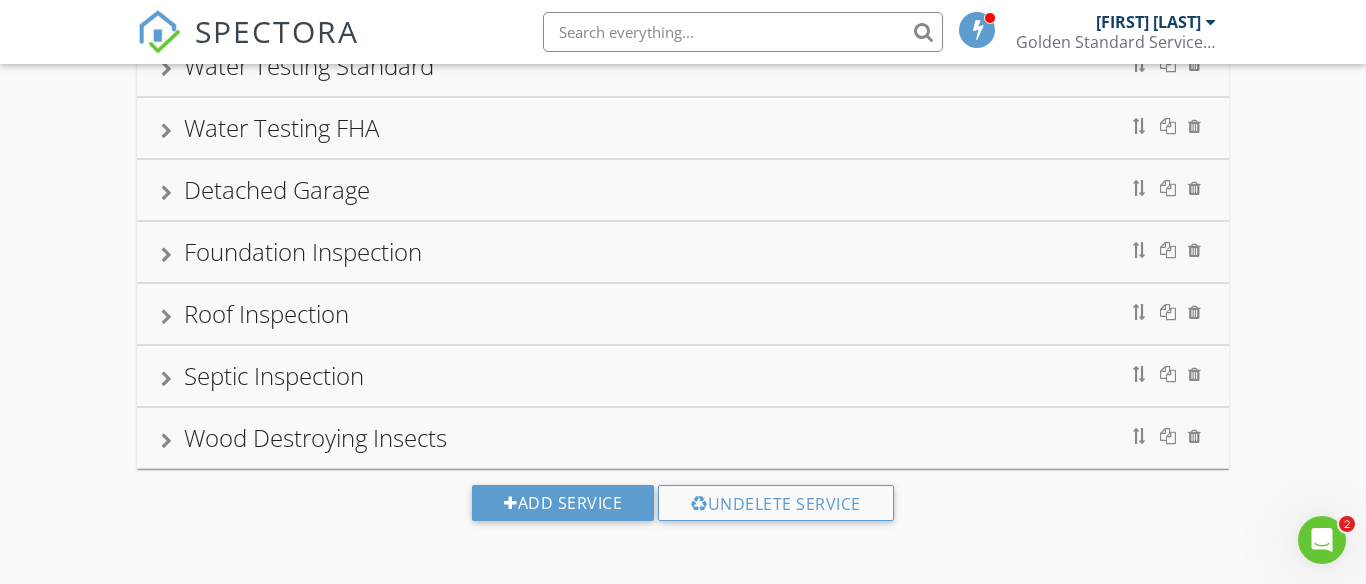 scroll, scrollTop: 428, scrollLeft: 0, axis: vertical 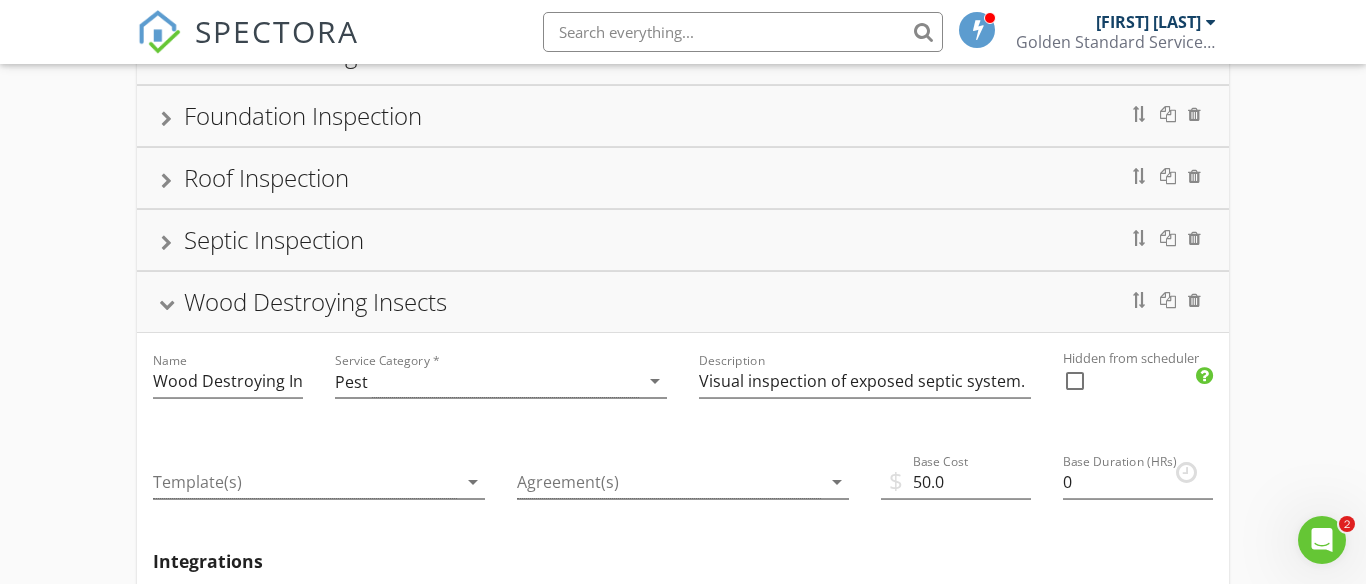 click at bounding box center [166, 305] 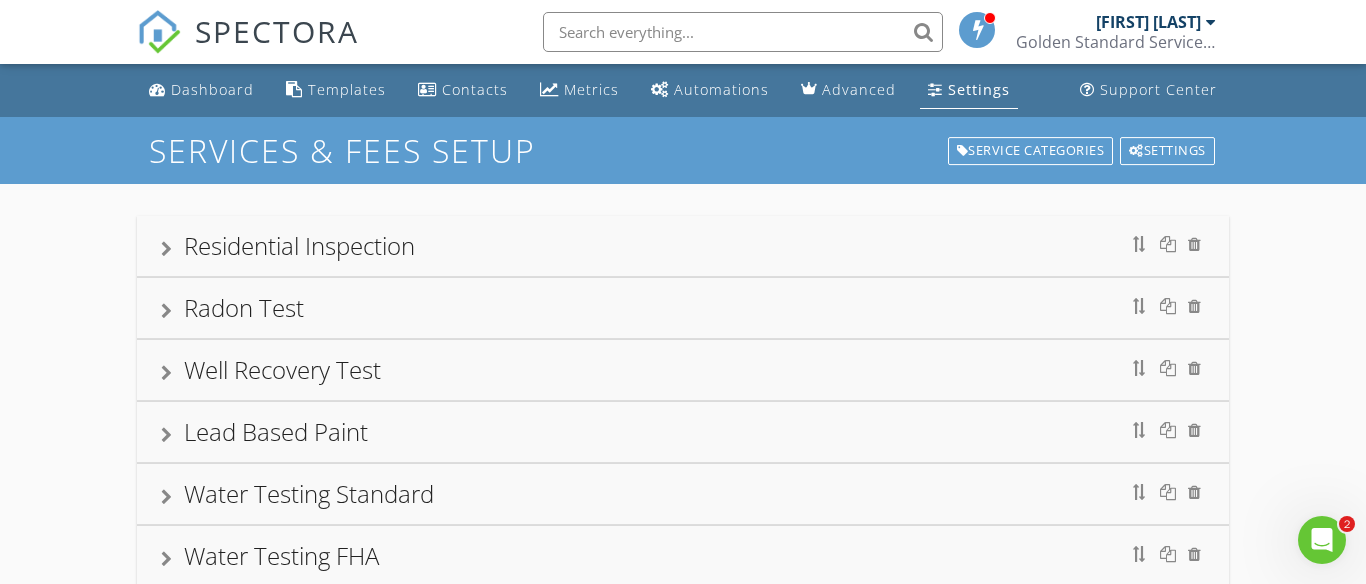 scroll, scrollTop: 0, scrollLeft: 0, axis: both 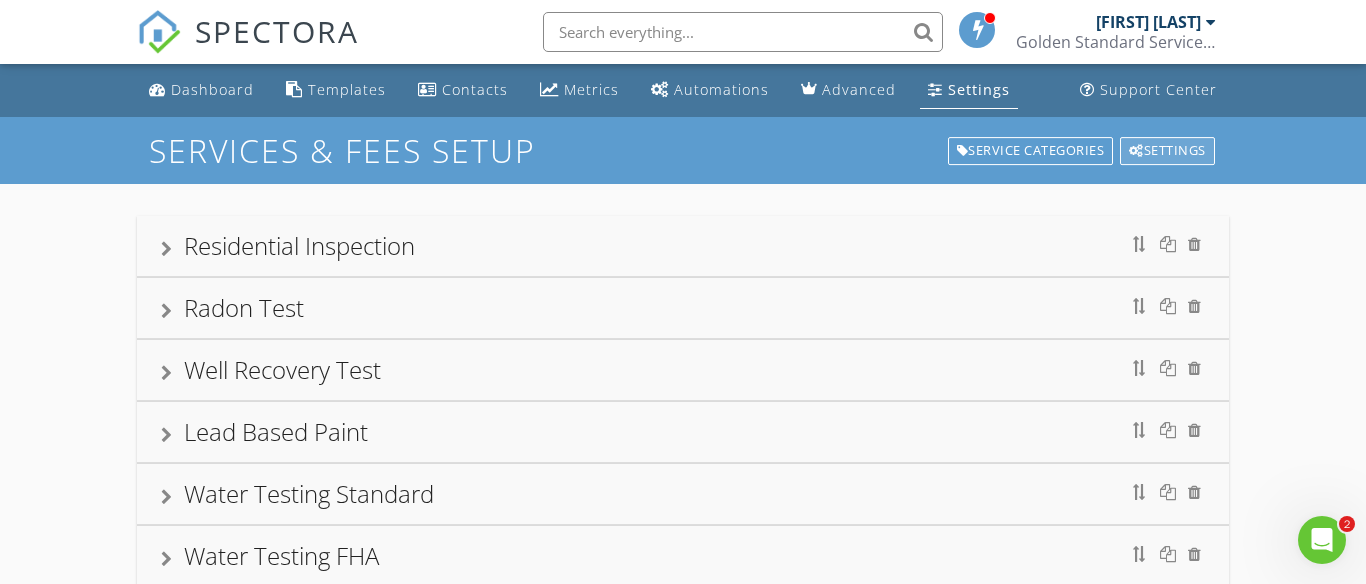 click on "Settings" at bounding box center (1167, 151) 